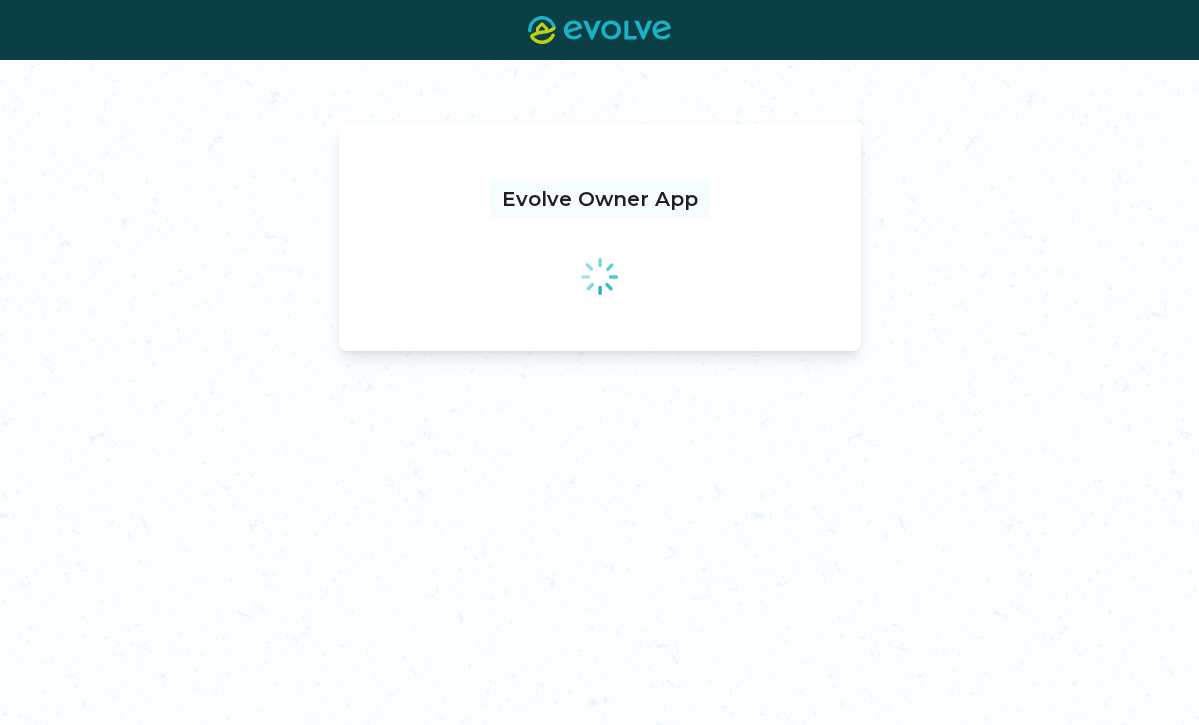 scroll, scrollTop: 0, scrollLeft: 0, axis: both 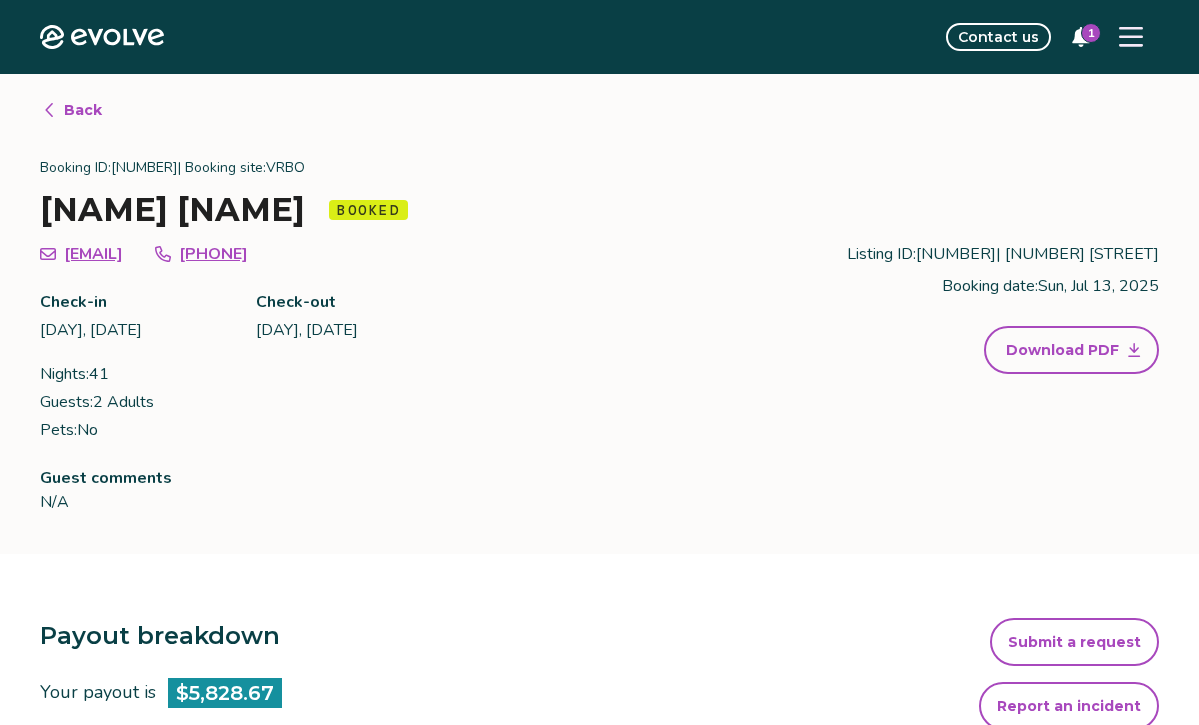 click on "1" at bounding box center (1091, 33) 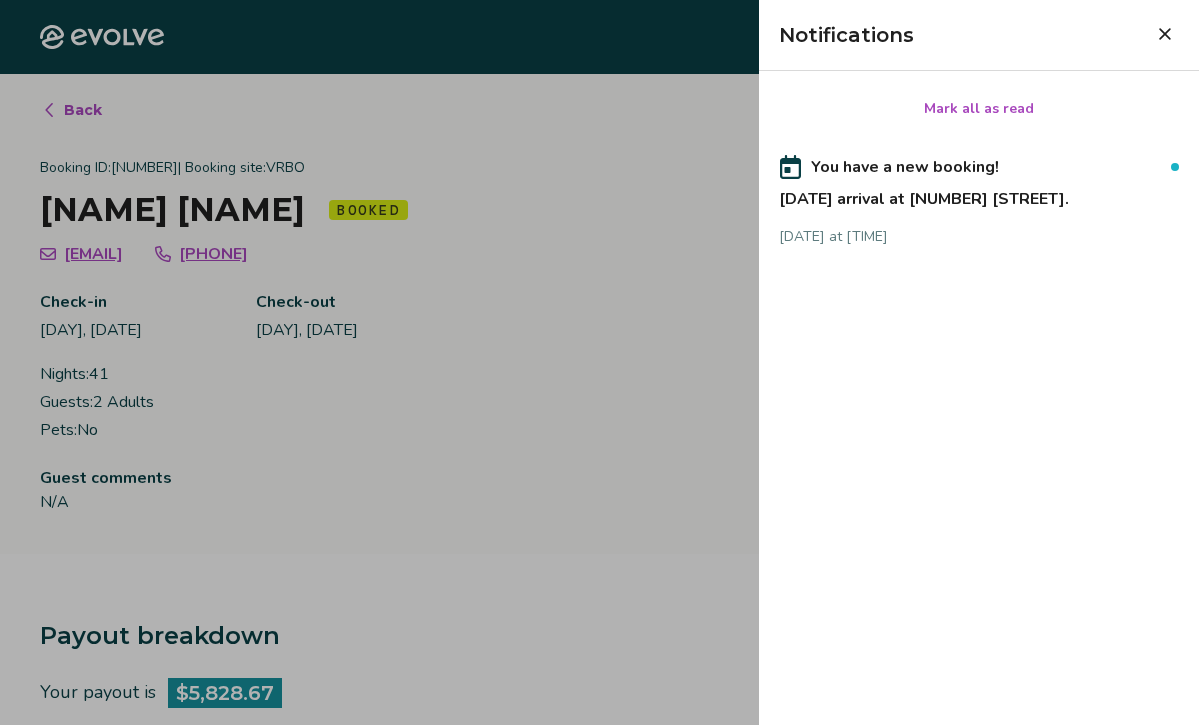 click on "Jan 18, 2026 arrival at 78245 Scarlet Ct." at bounding box center (979, 195) 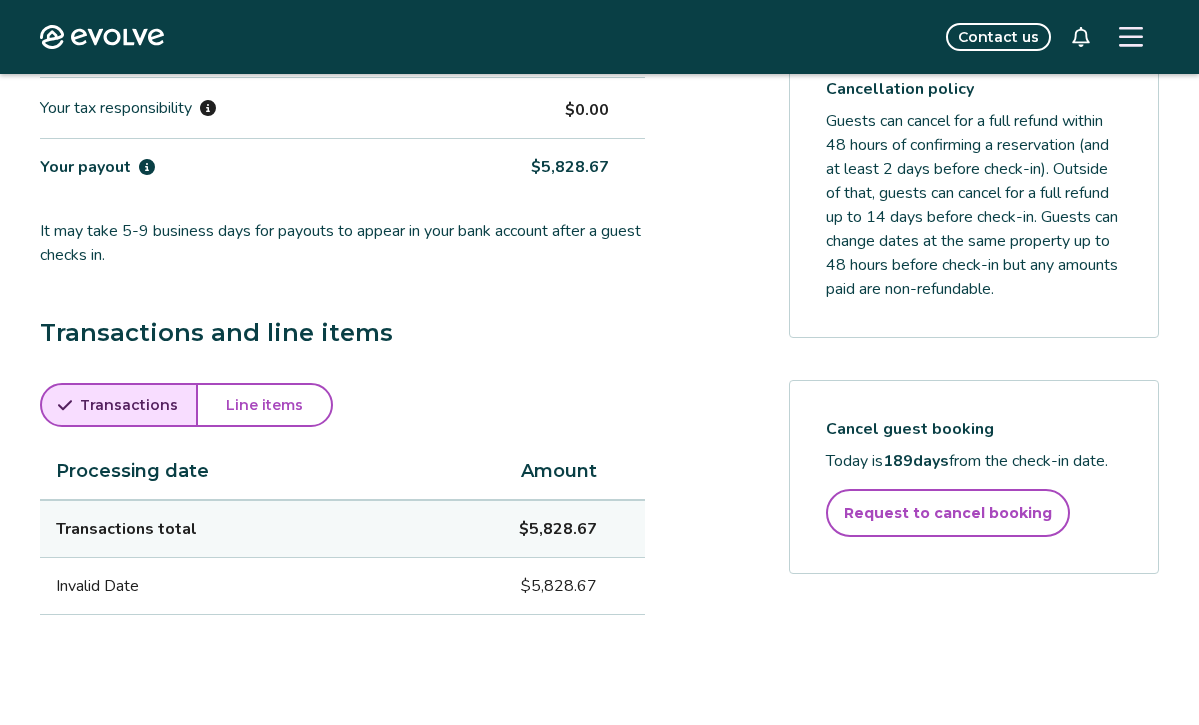 scroll, scrollTop: 782, scrollLeft: 0, axis: vertical 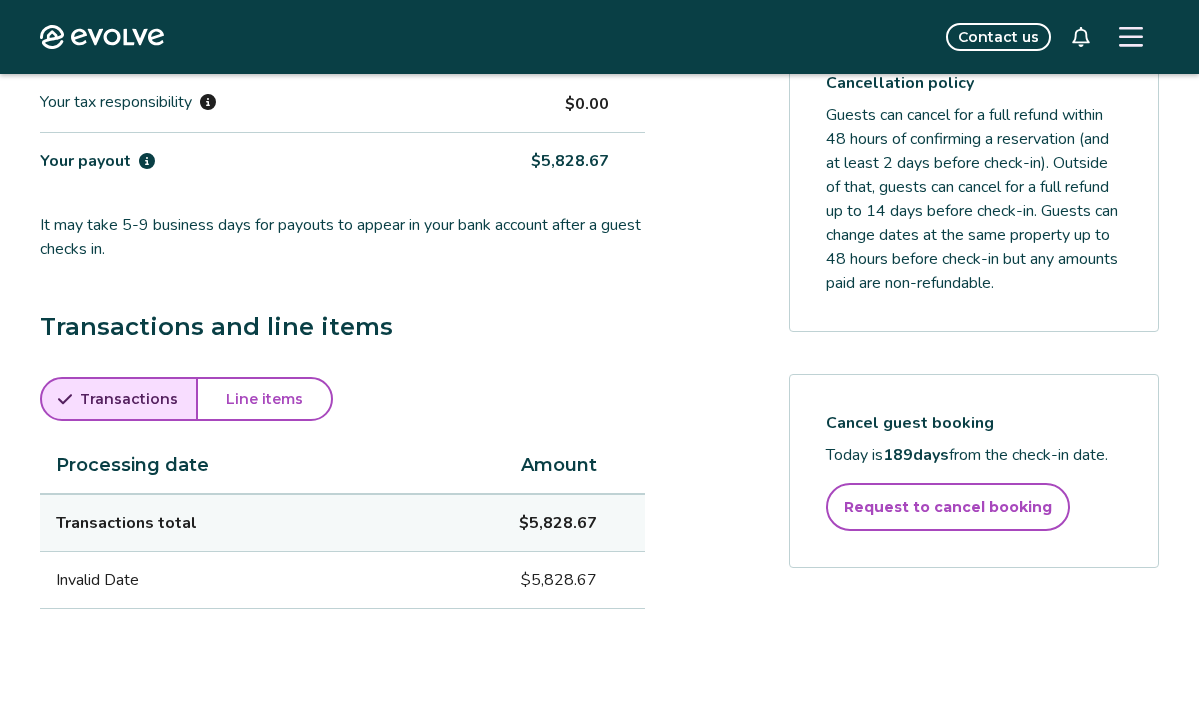 click on "Line items" at bounding box center (264, 399) 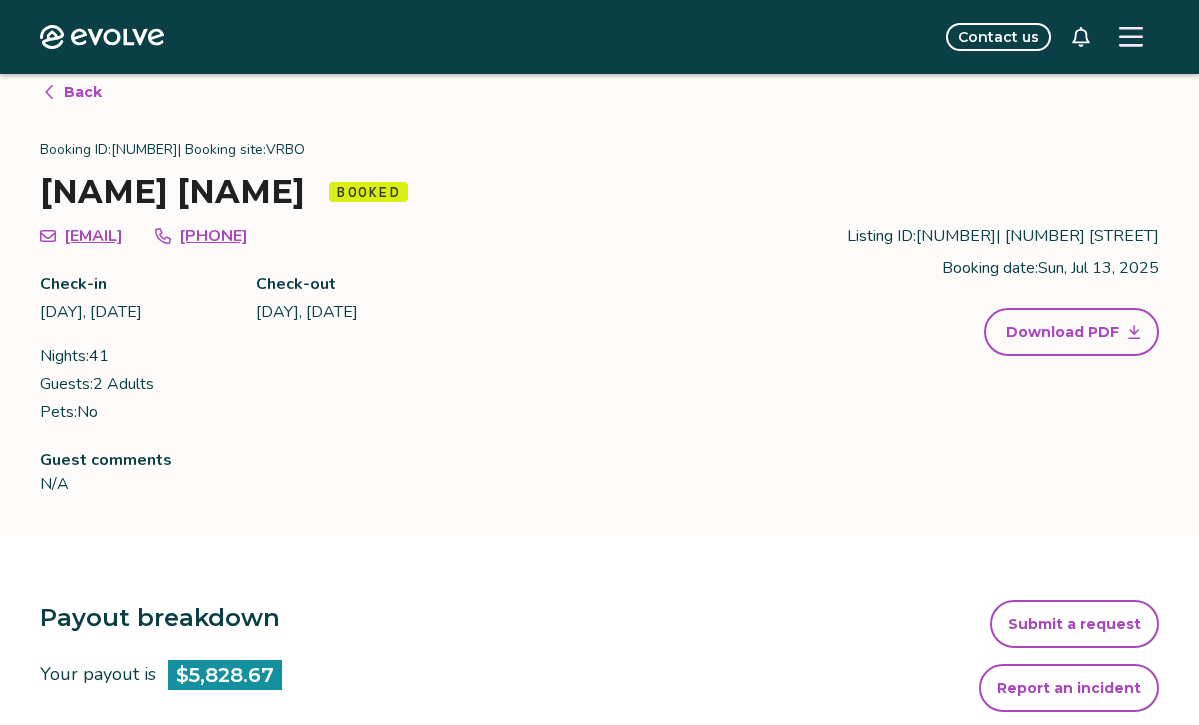 scroll, scrollTop: 0, scrollLeft: 0, axis: both 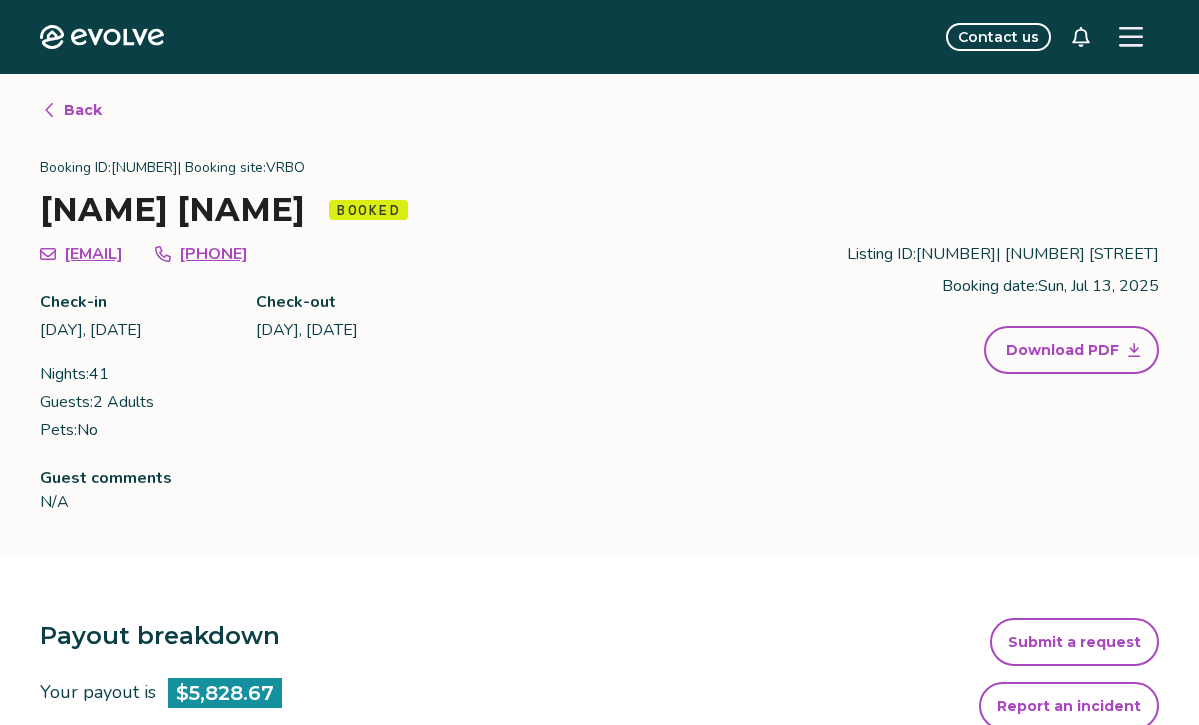 click 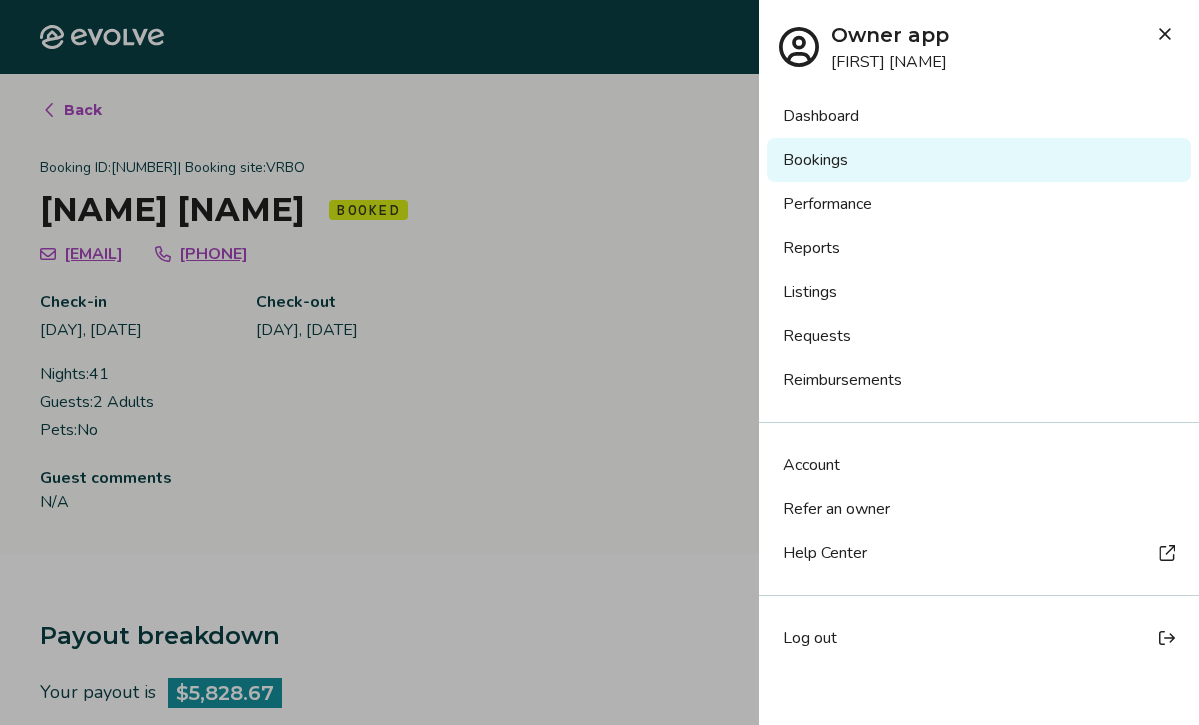 click on "Account" at bounding box center [811, 465] 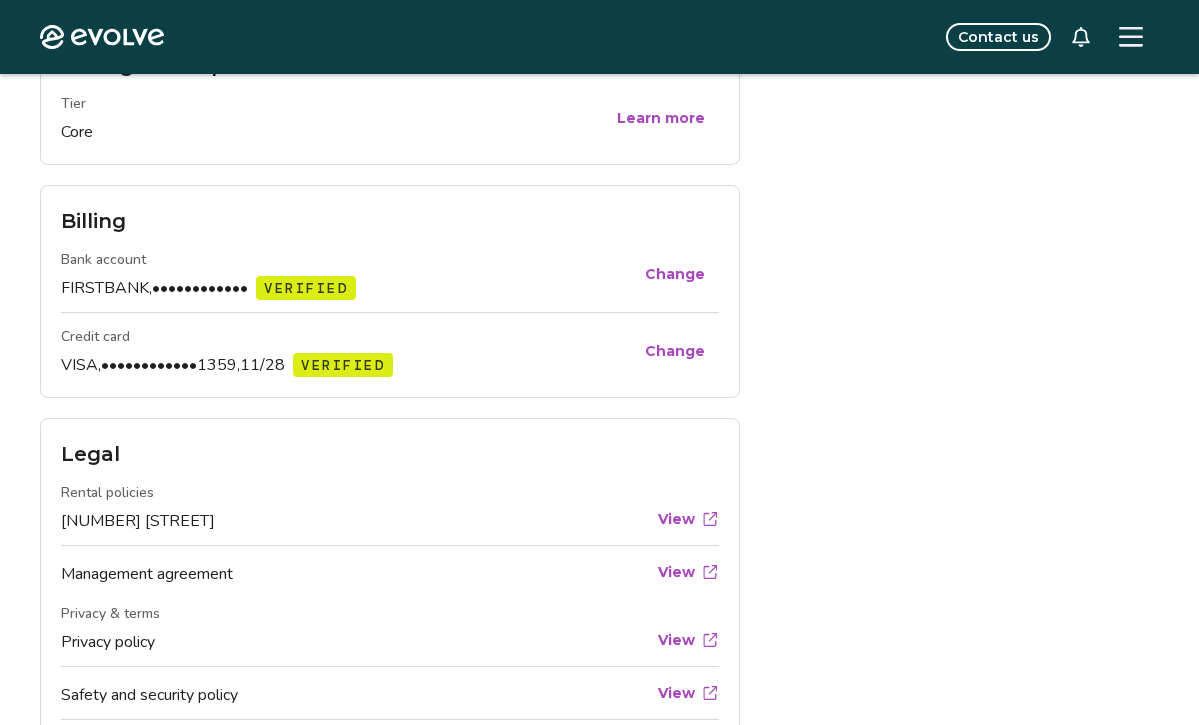 scroll, scrollTop: 816, scrollLeft: 0, axis: vertical 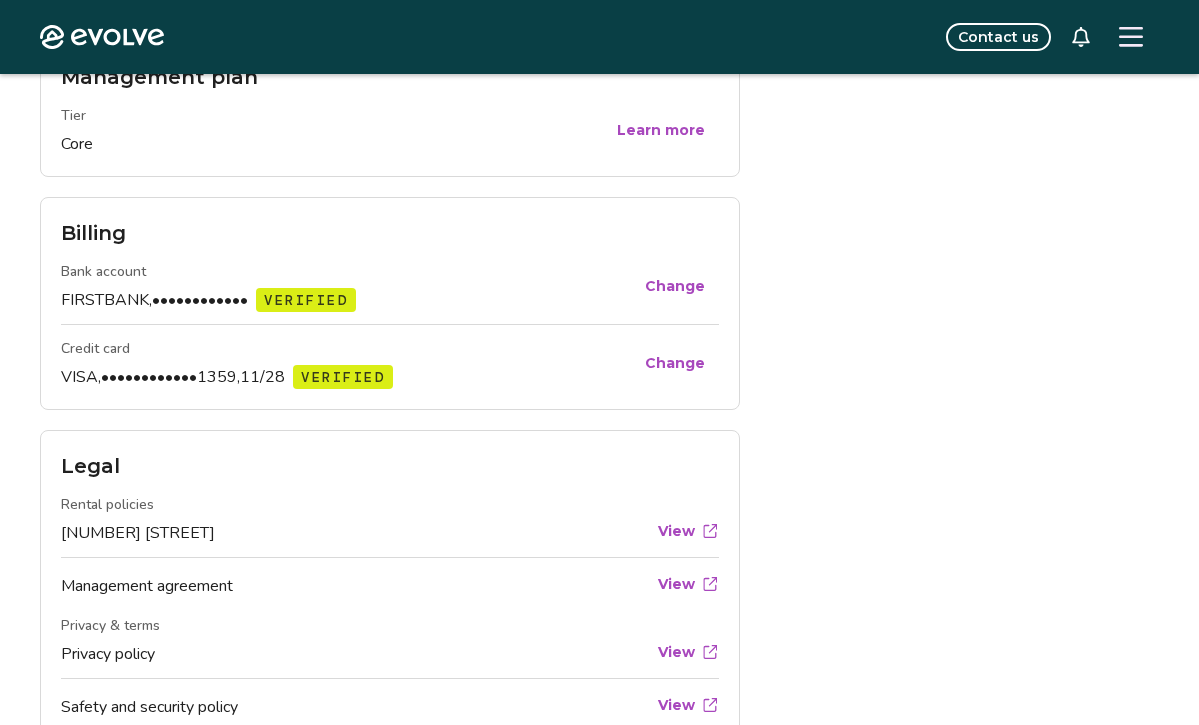 click on "Change" at bounding box center (675, 363) 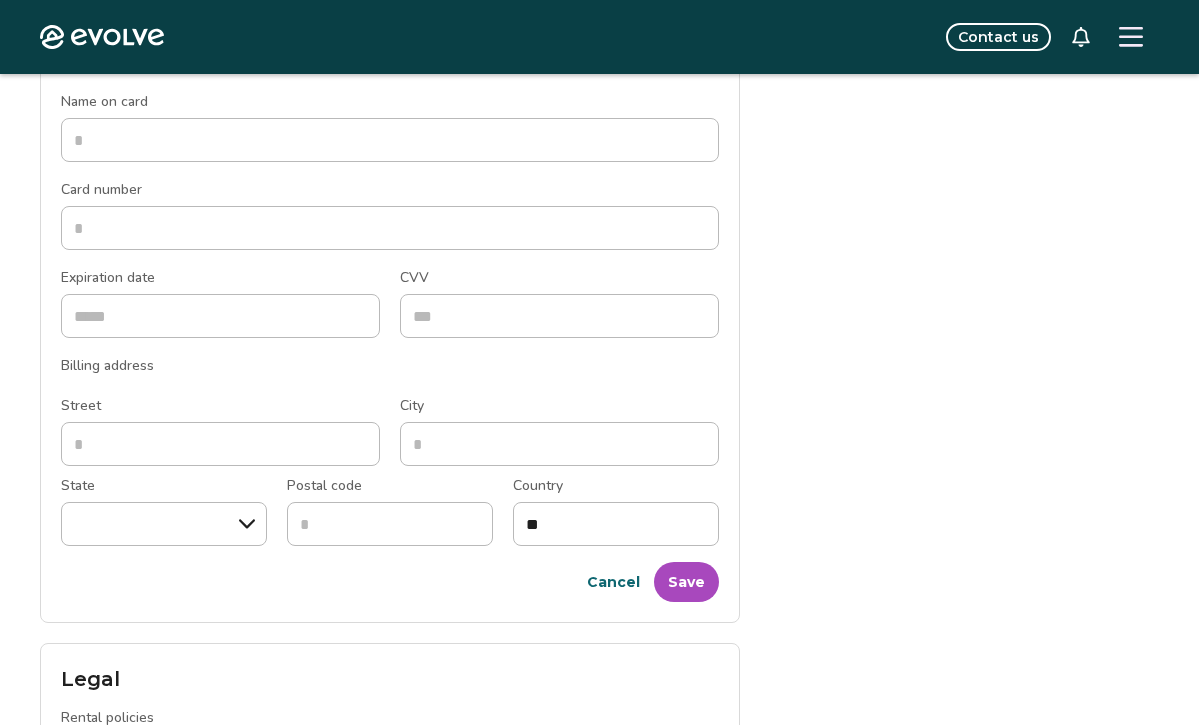 scroll, scrollTop: 1093, scrollLeft: 0, axis: vertical 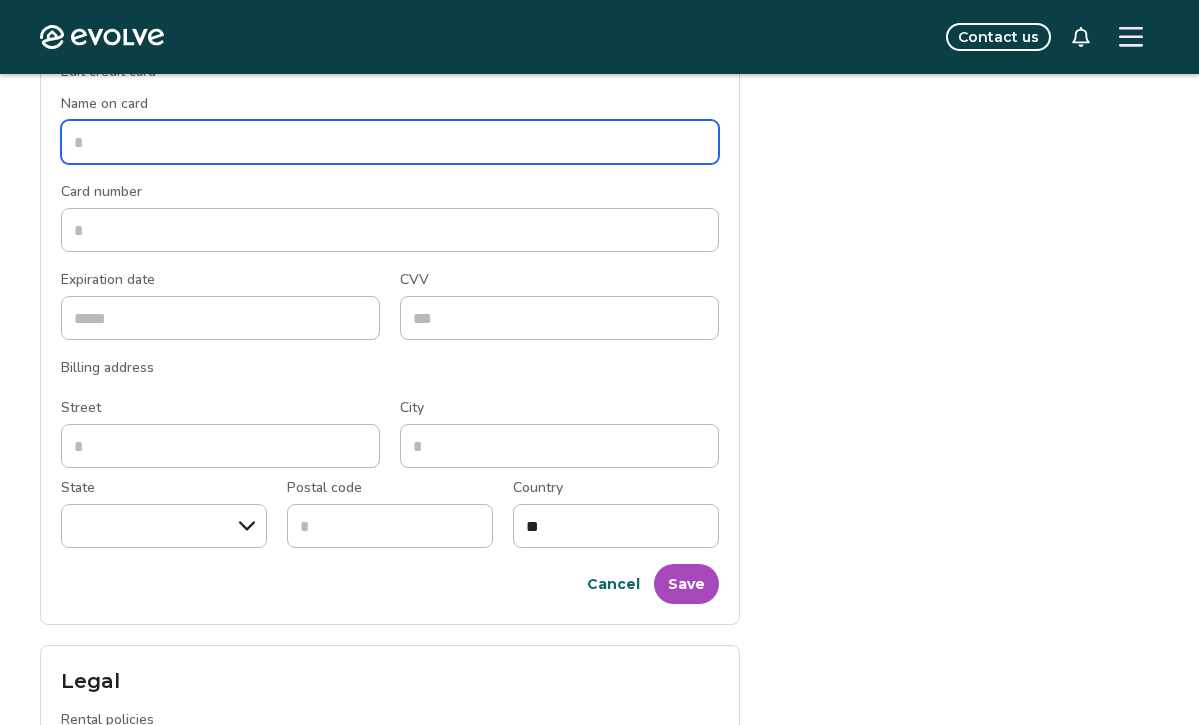 click on "Name on card" at bounding box center (390, 142) 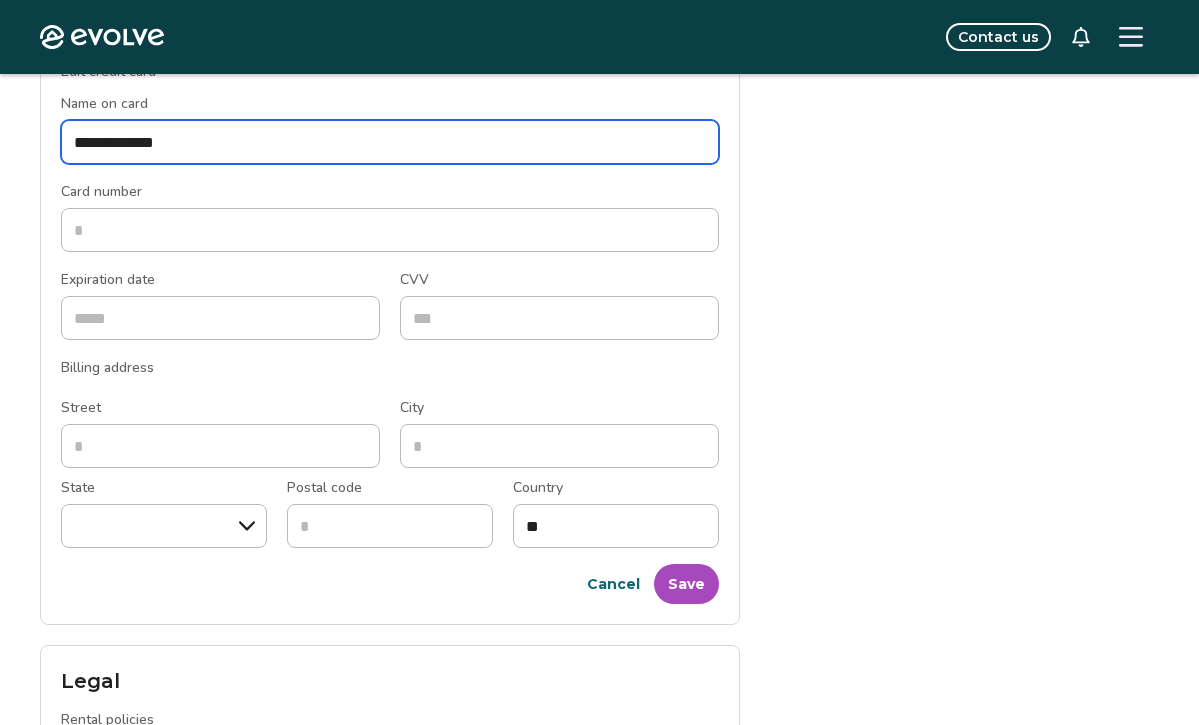 type on "**********" 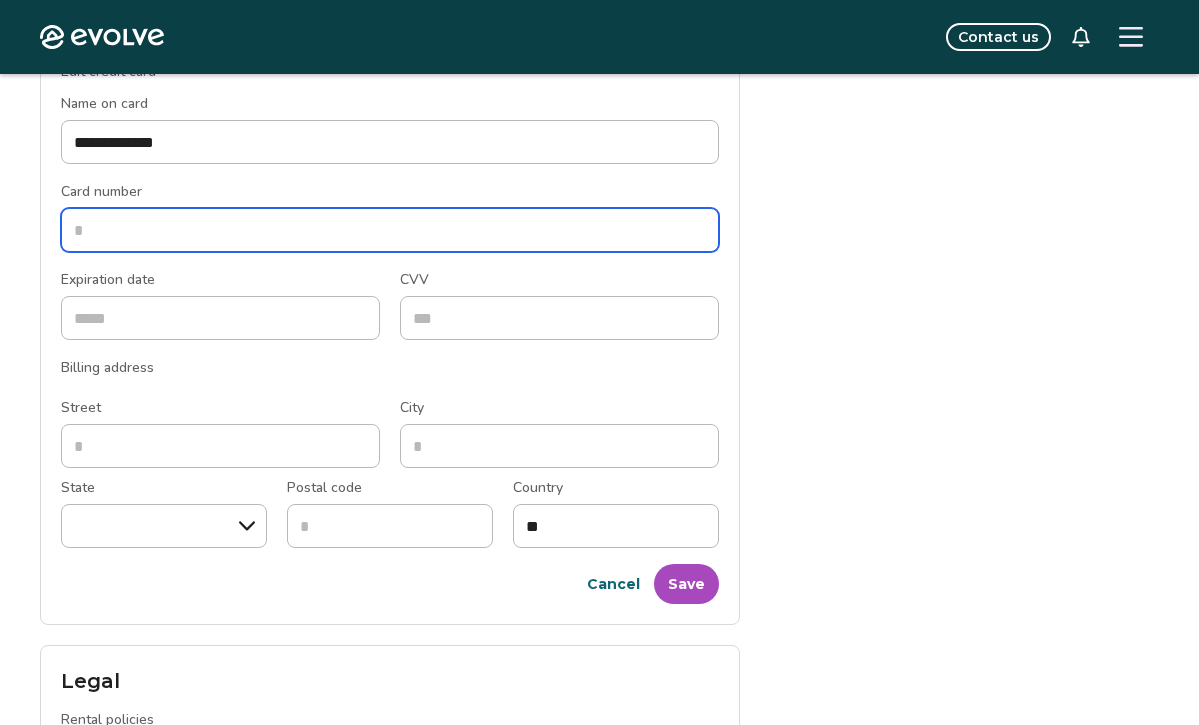 click on "Card number" at bounding box center [390, 230] 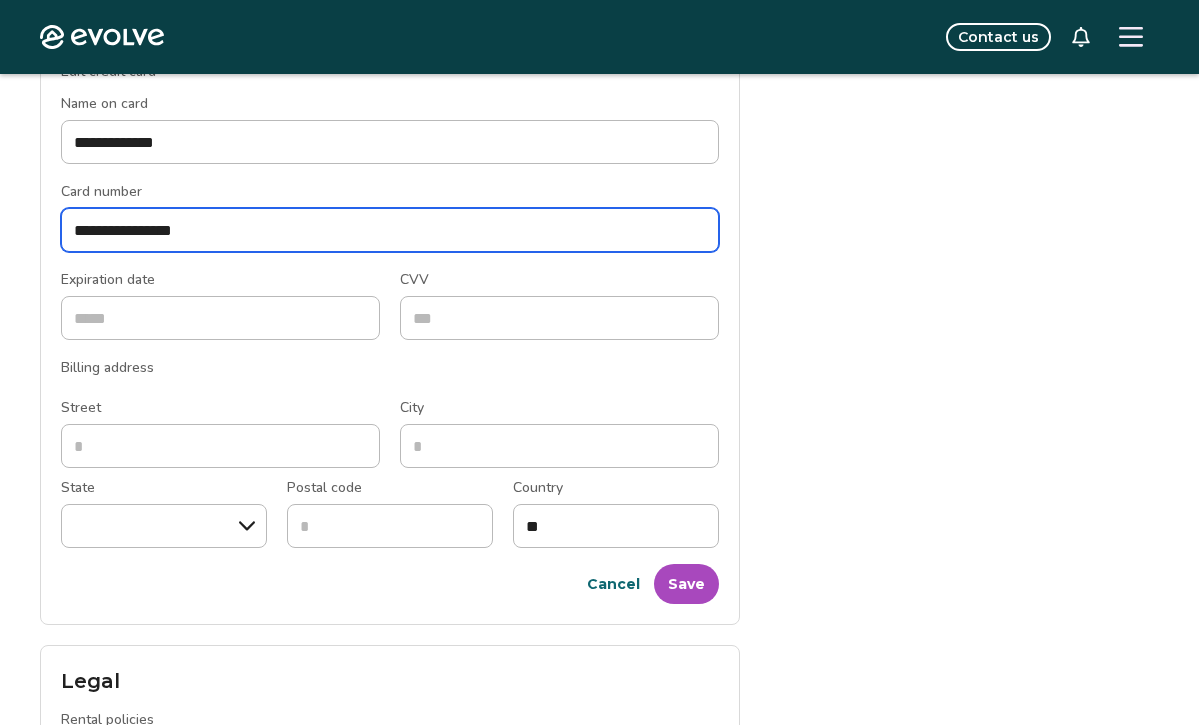 type on "**********" 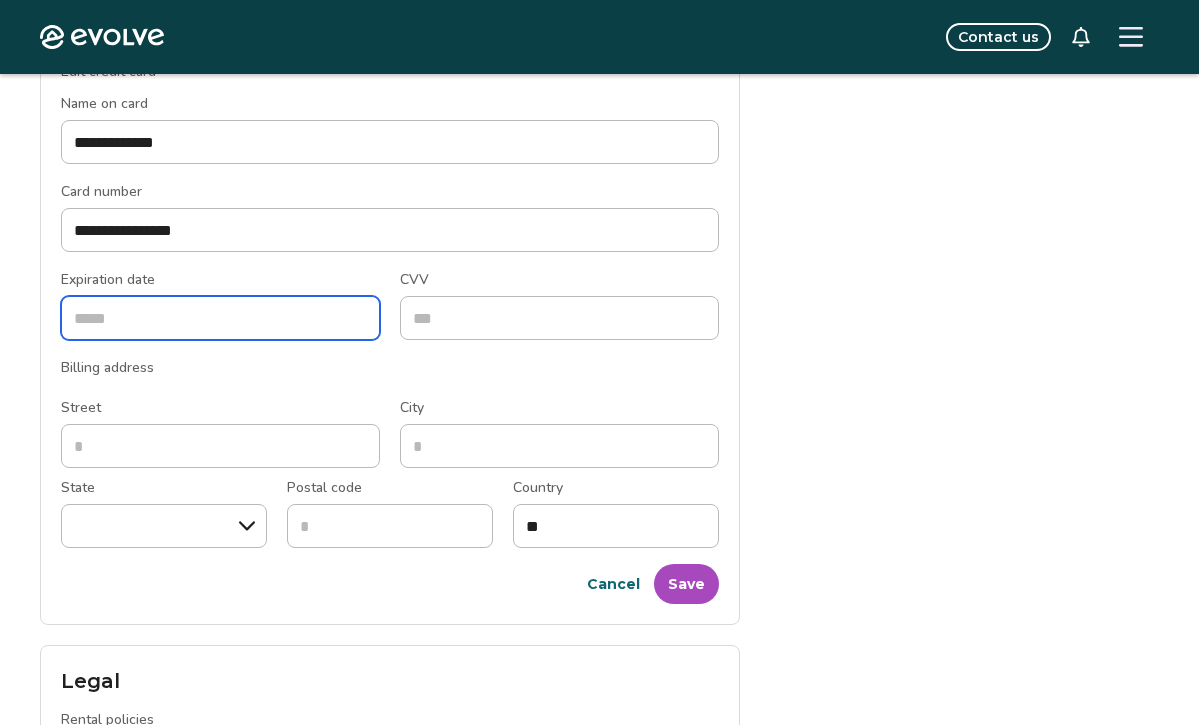 click on "Expiration date" at bounding box center (220, 318) 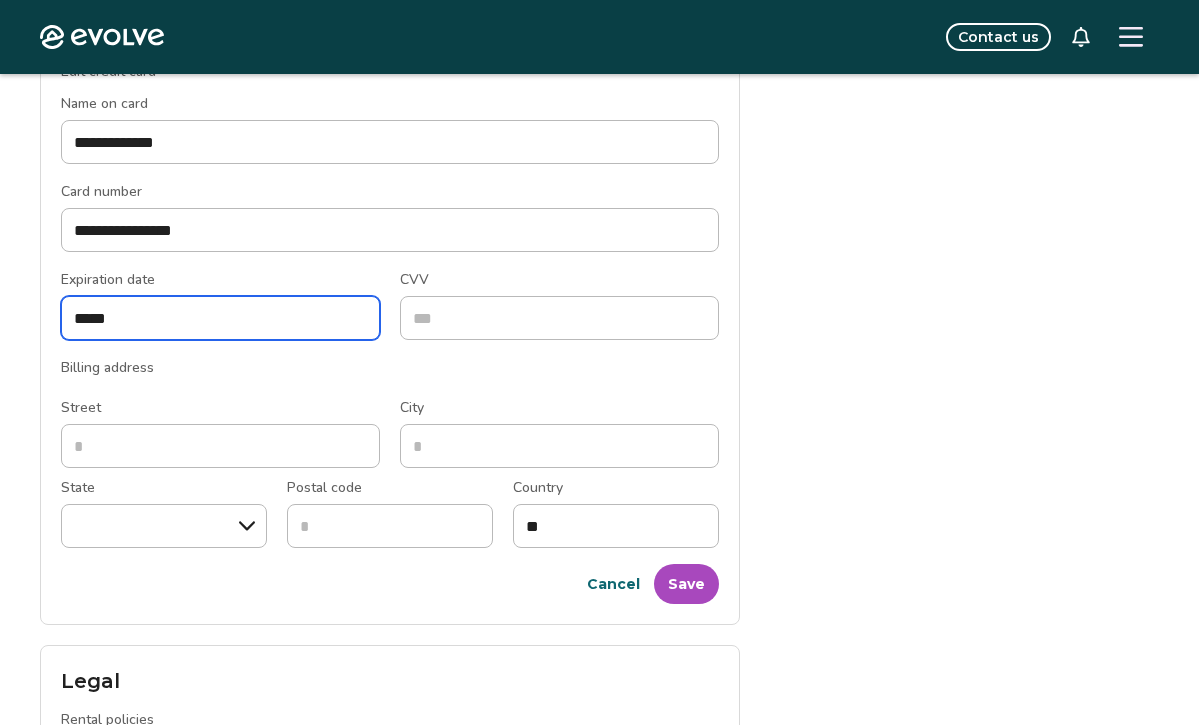 type on "*****" 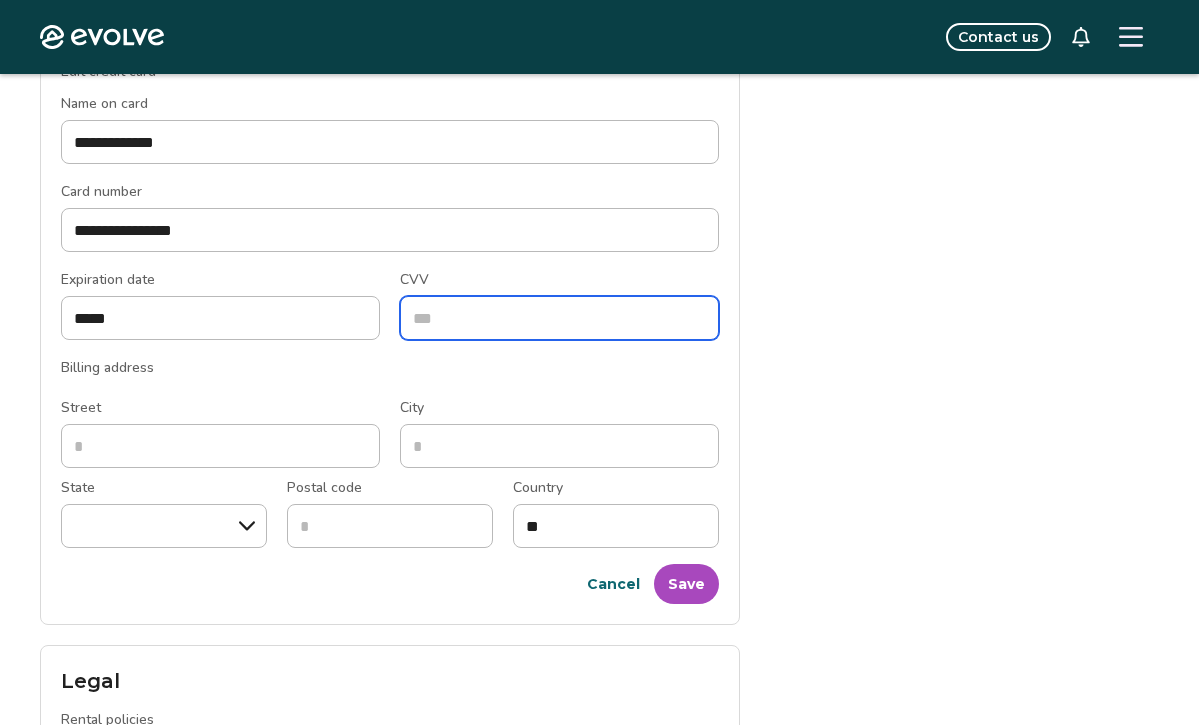 click on "CVV" at bounding box center [559, 318] 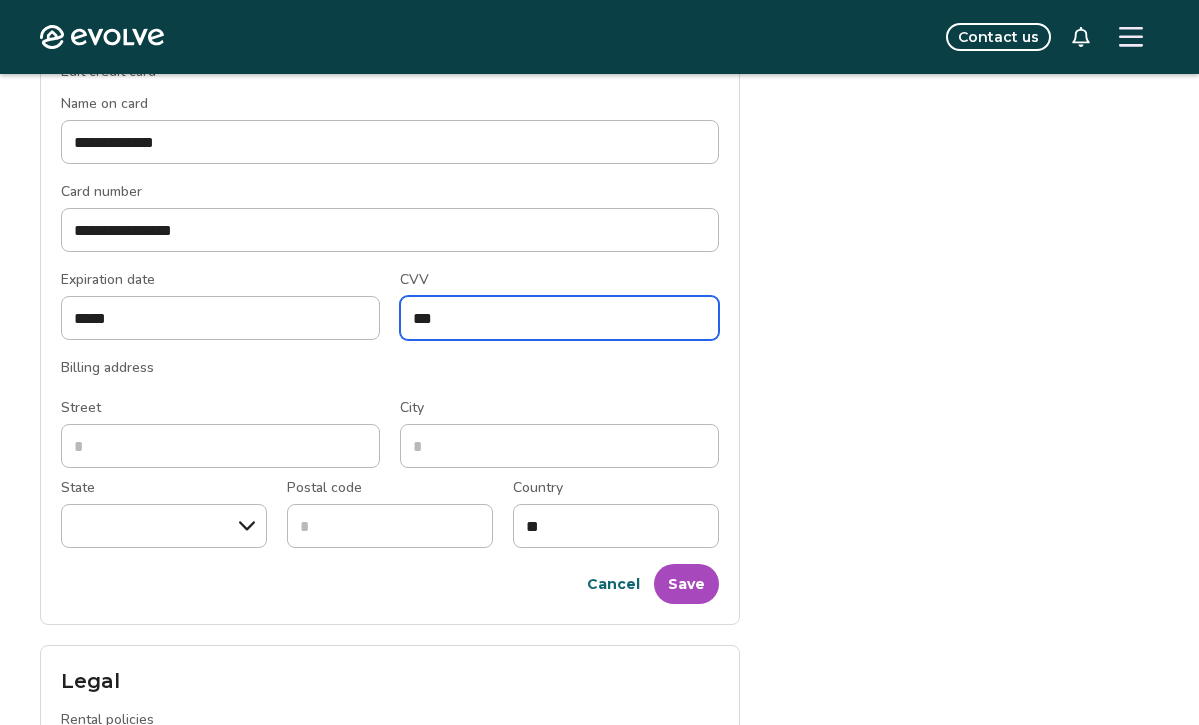 type on "***" 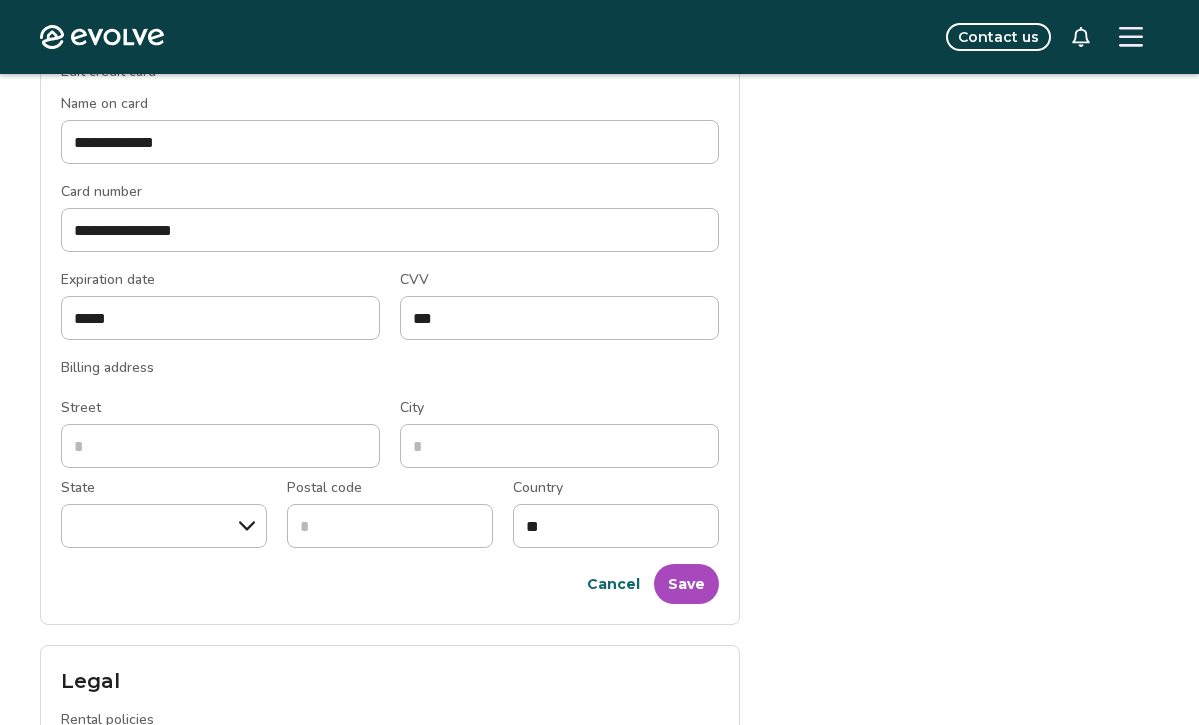 click on "**********" at bounding box center [599, 36] 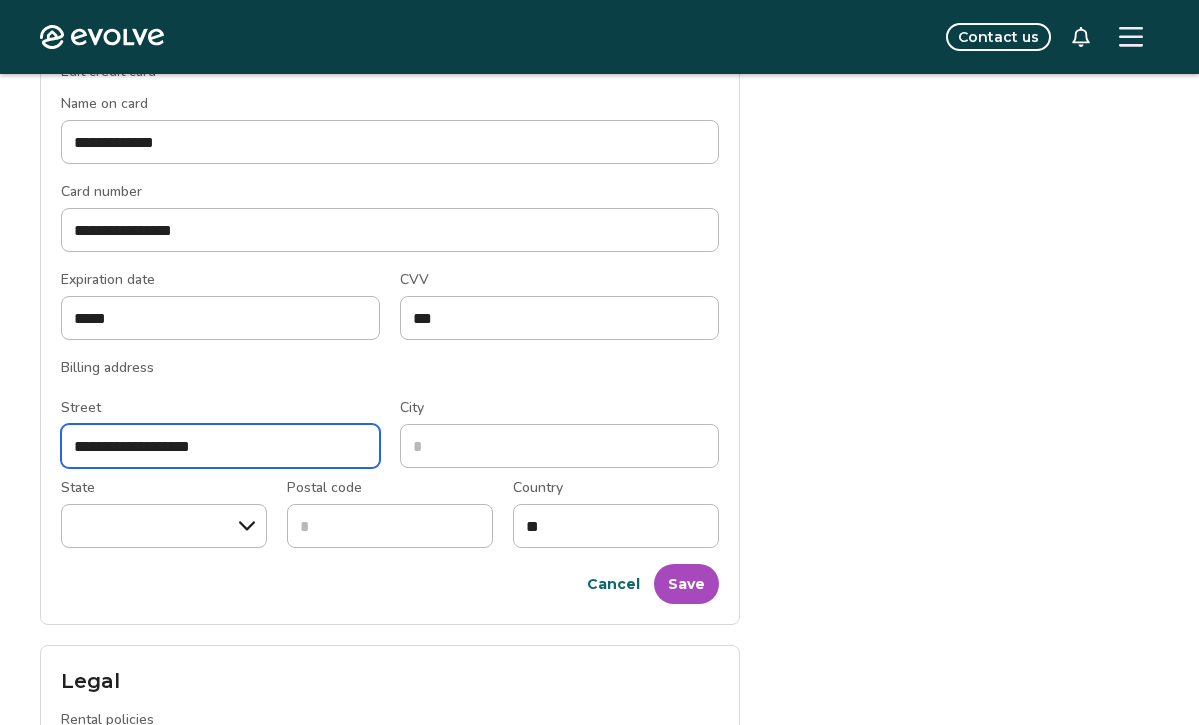 type on "**********" 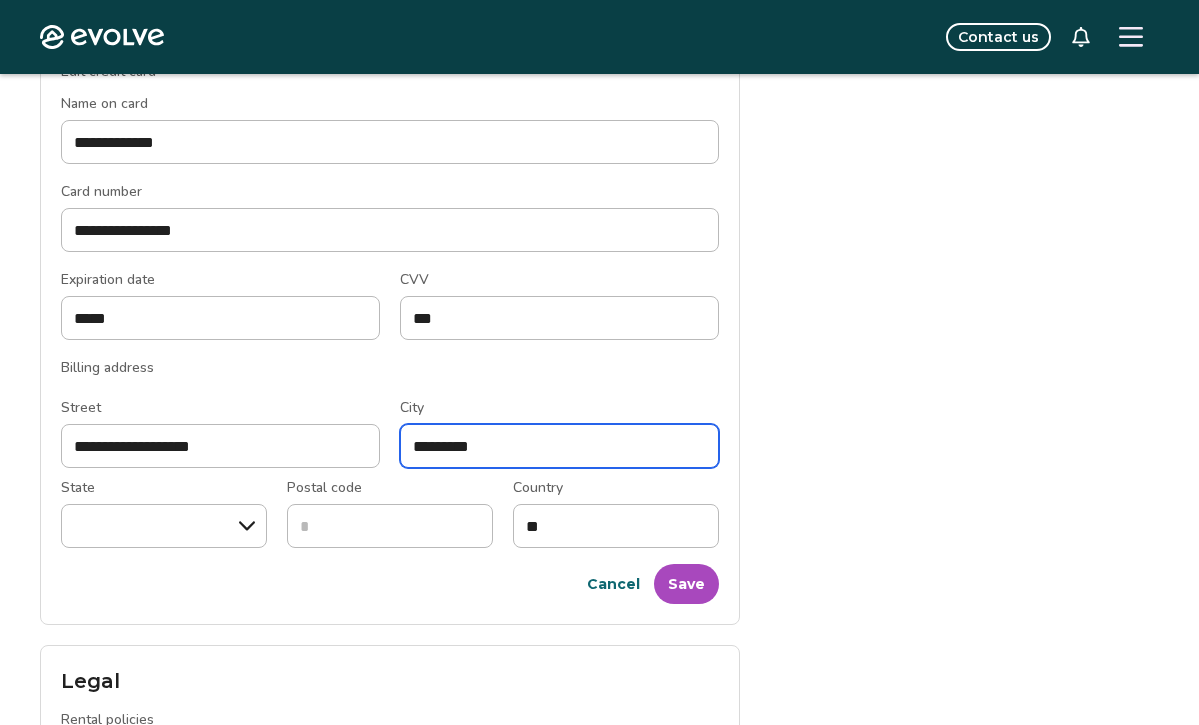 type on "*********" 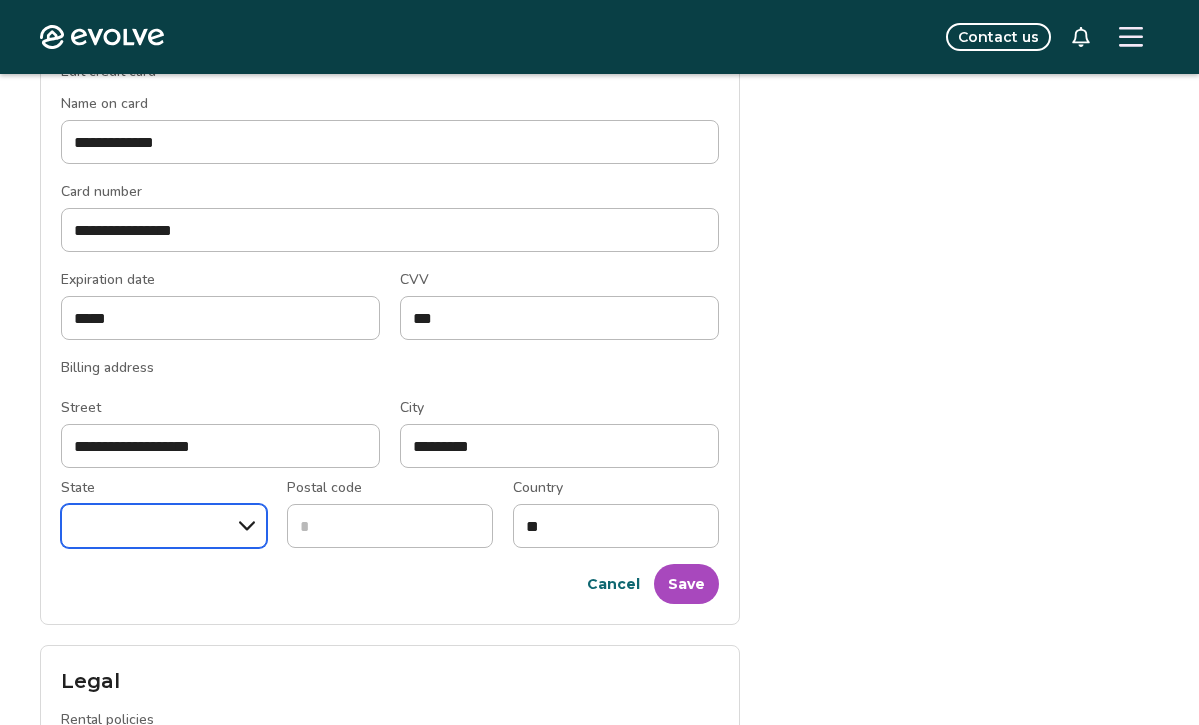 select on "**" 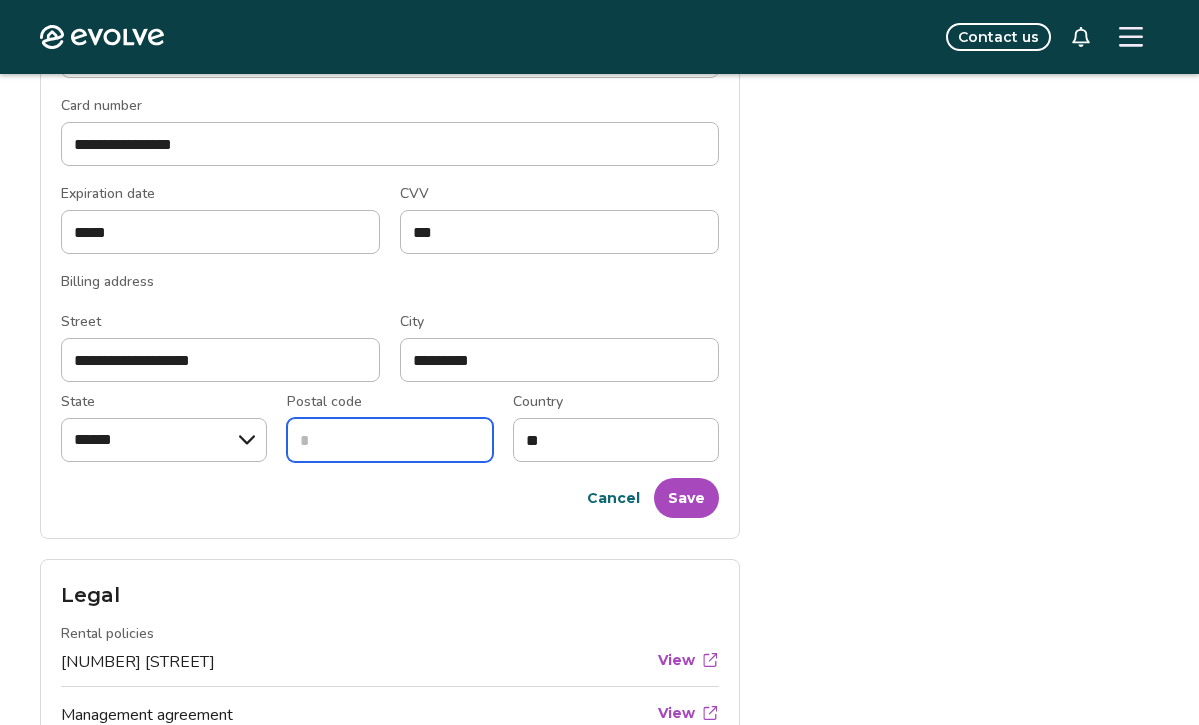 scroll, scrollTop: 1173, scrollLeft: 0, axis: vertical 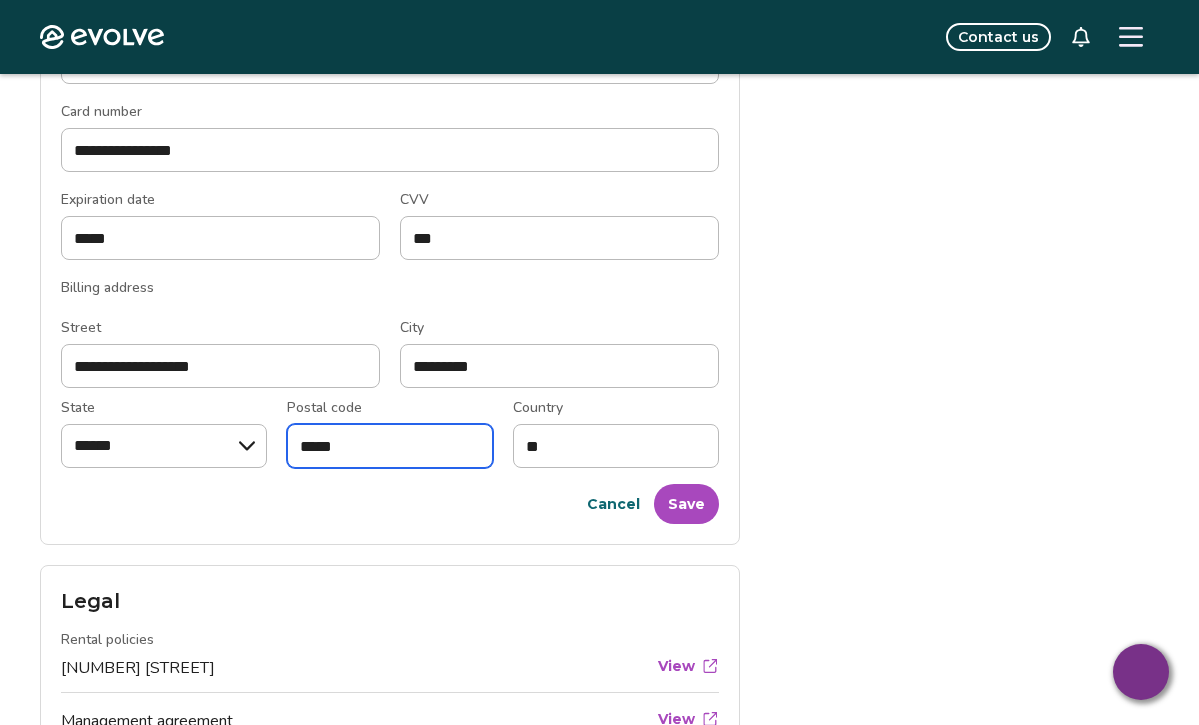 type on "*****" 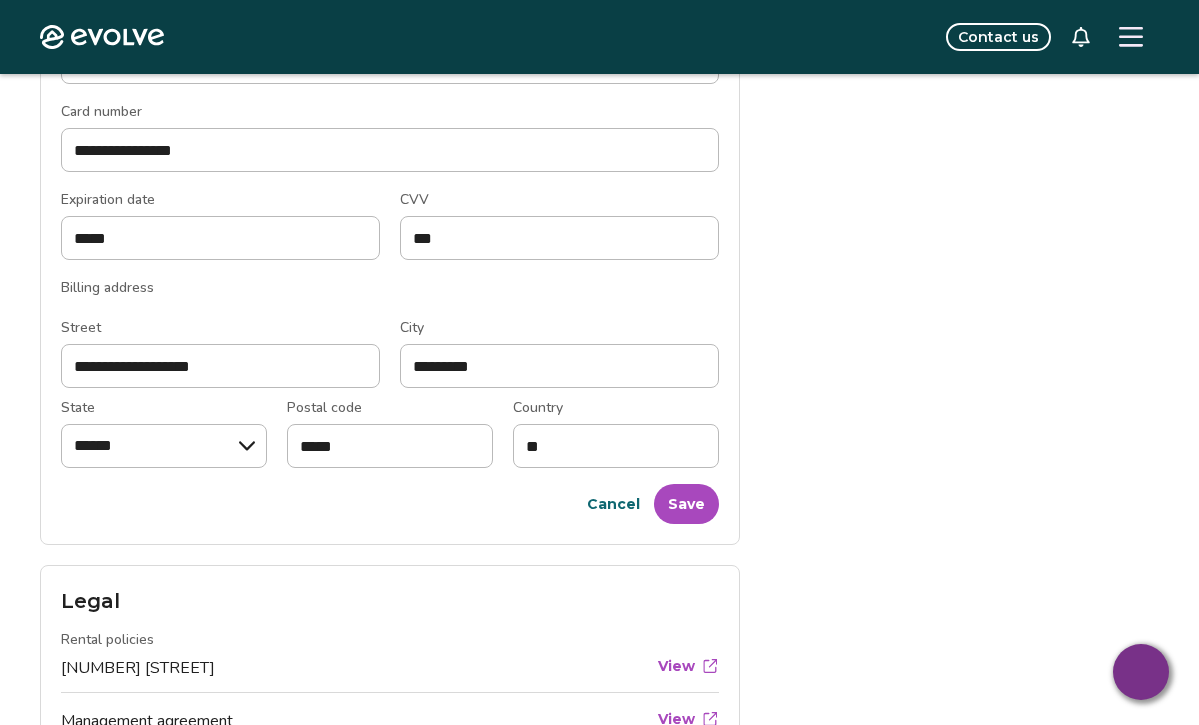 click on "**********" at bounding box center (599, -44) 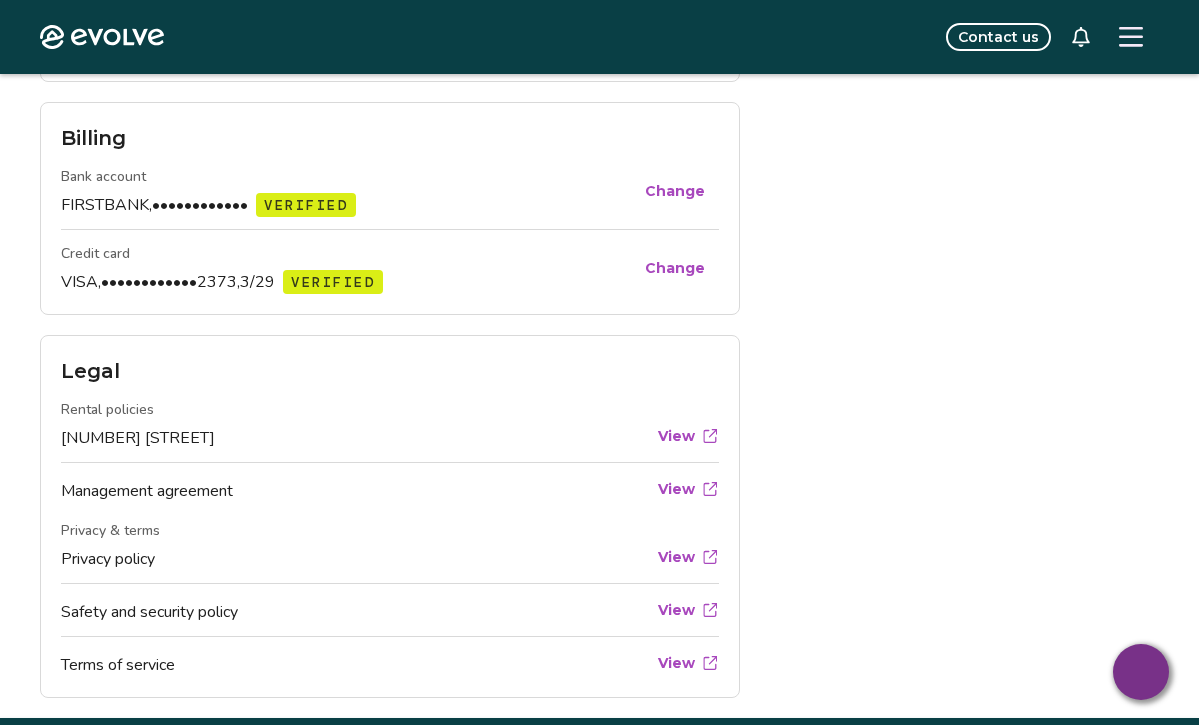 scroll, scrollTop: 889, scrollLeft: 0, axis: vertical 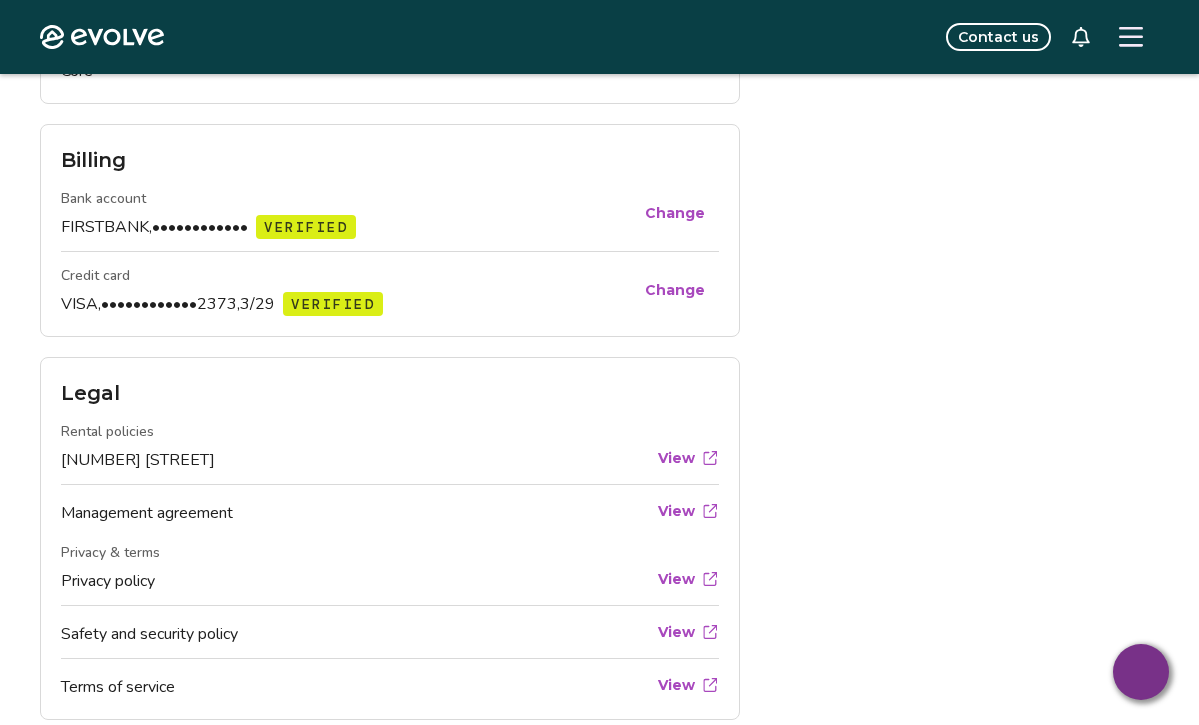 click on "Change" at bounding box center (675, 213) 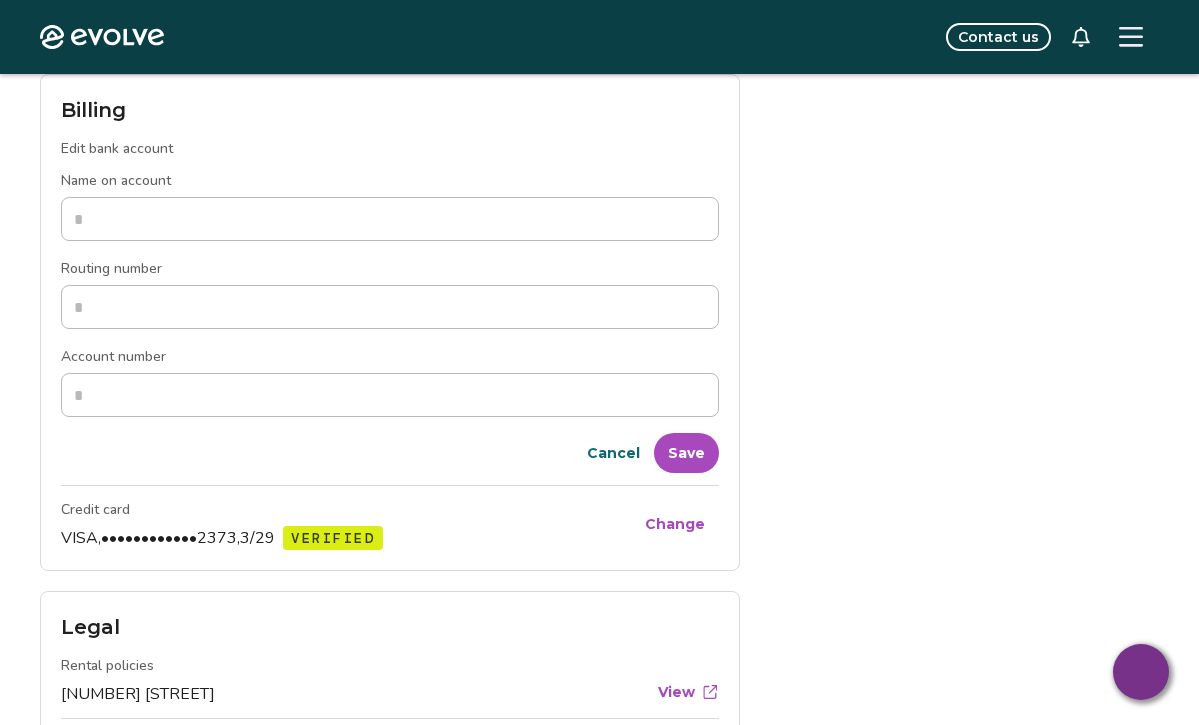 scroll, scrollTop: 943, scrollLeft: 0, axis: vertical 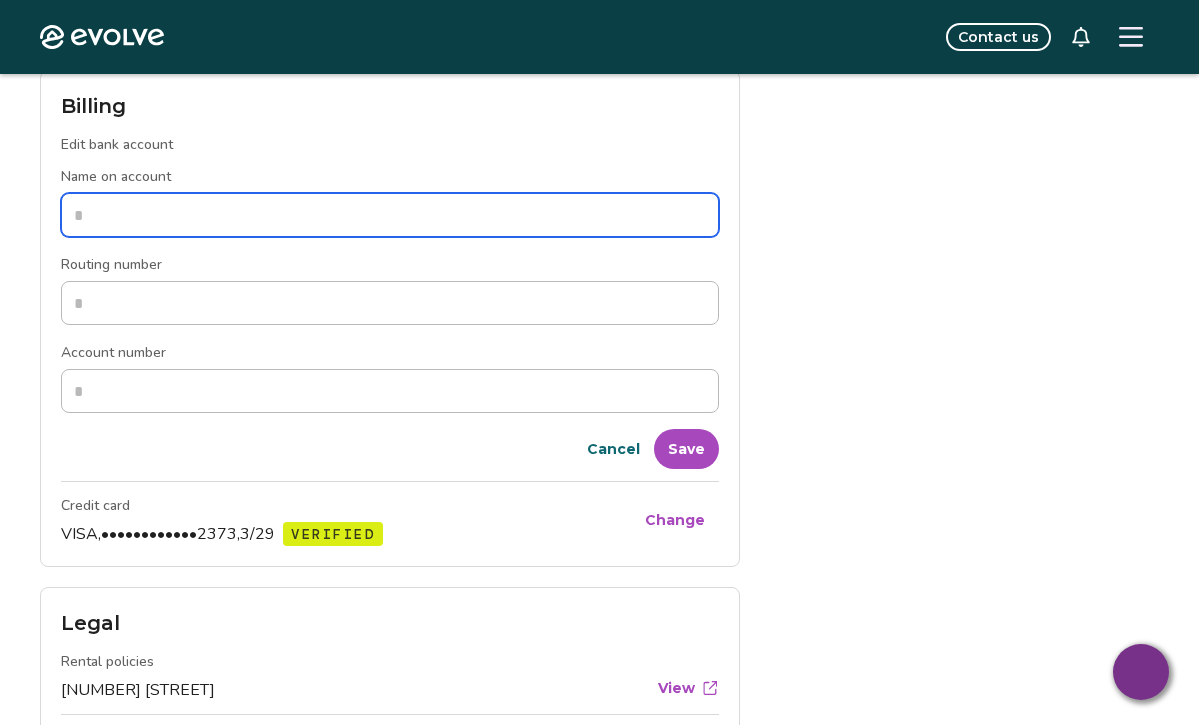 click on "Name on account" at bounding box center [390, 215] 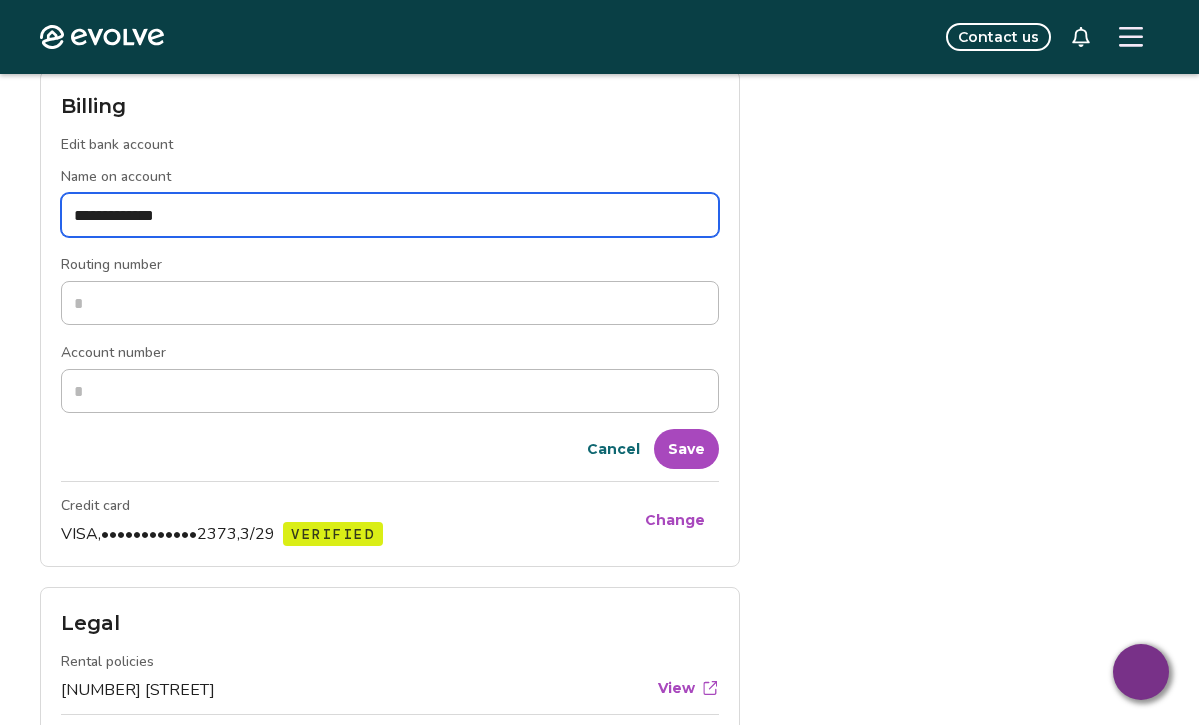 type on "**********" 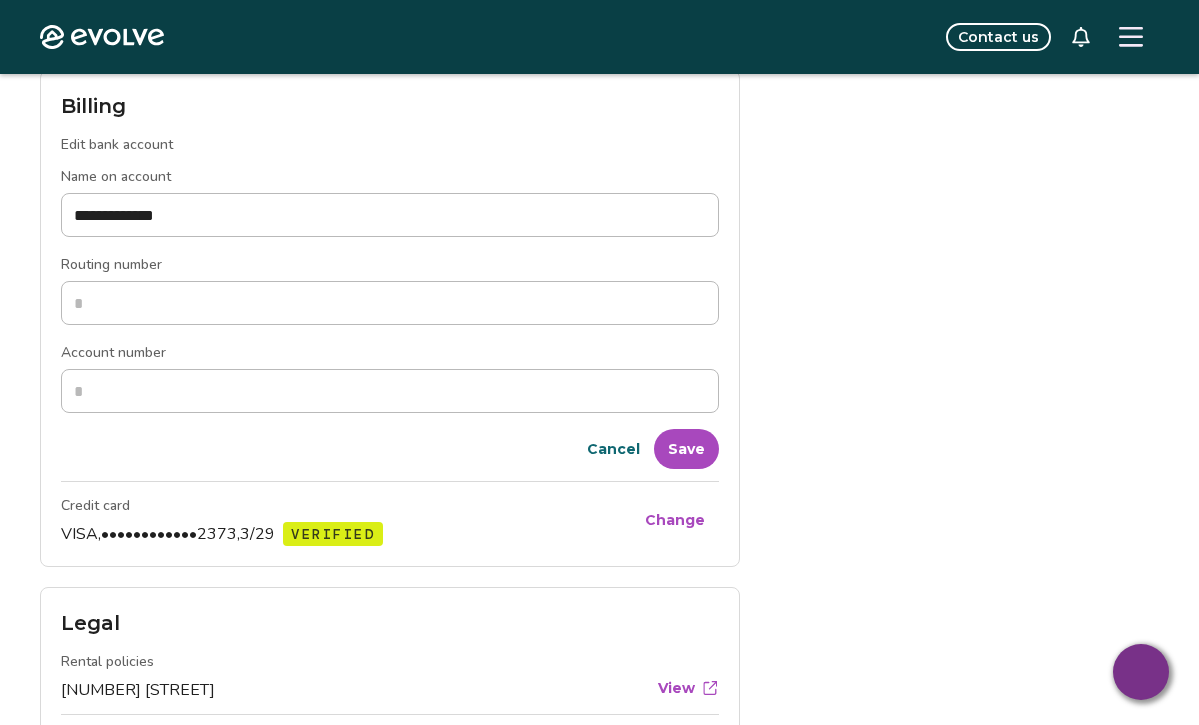 click on "**********" at bounding box center (599, 82) 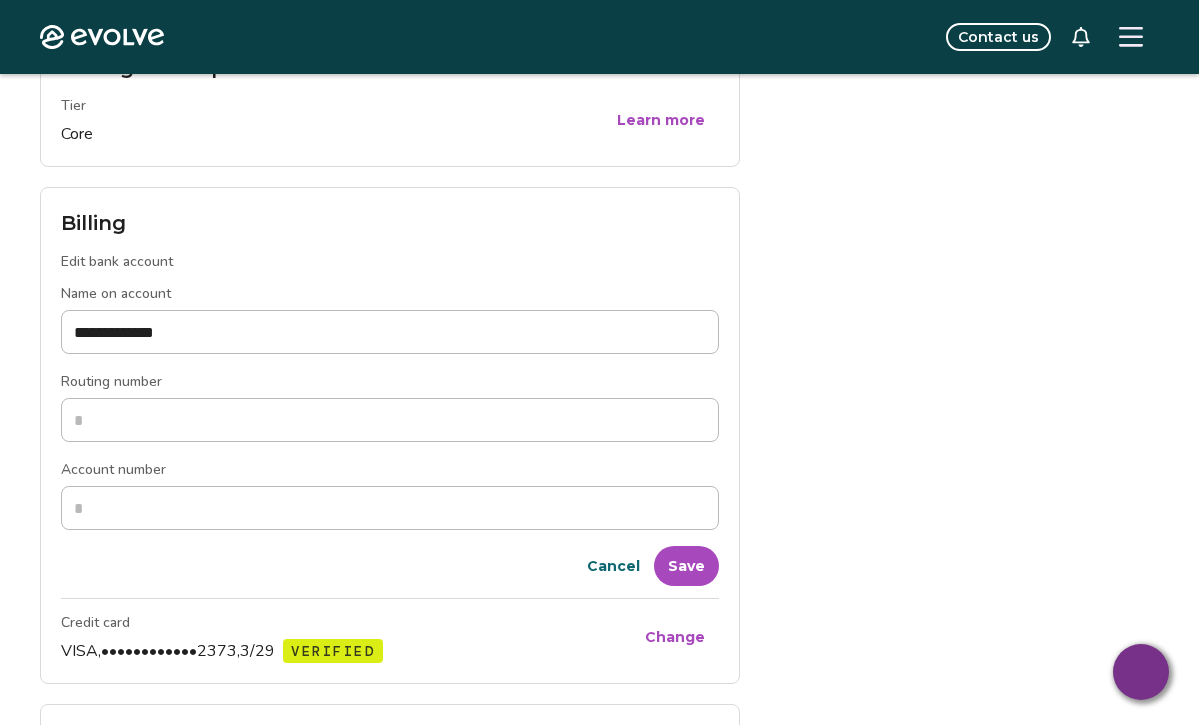 scroll, scrollTop: 836, scrollLeft: 0, axis: vertical 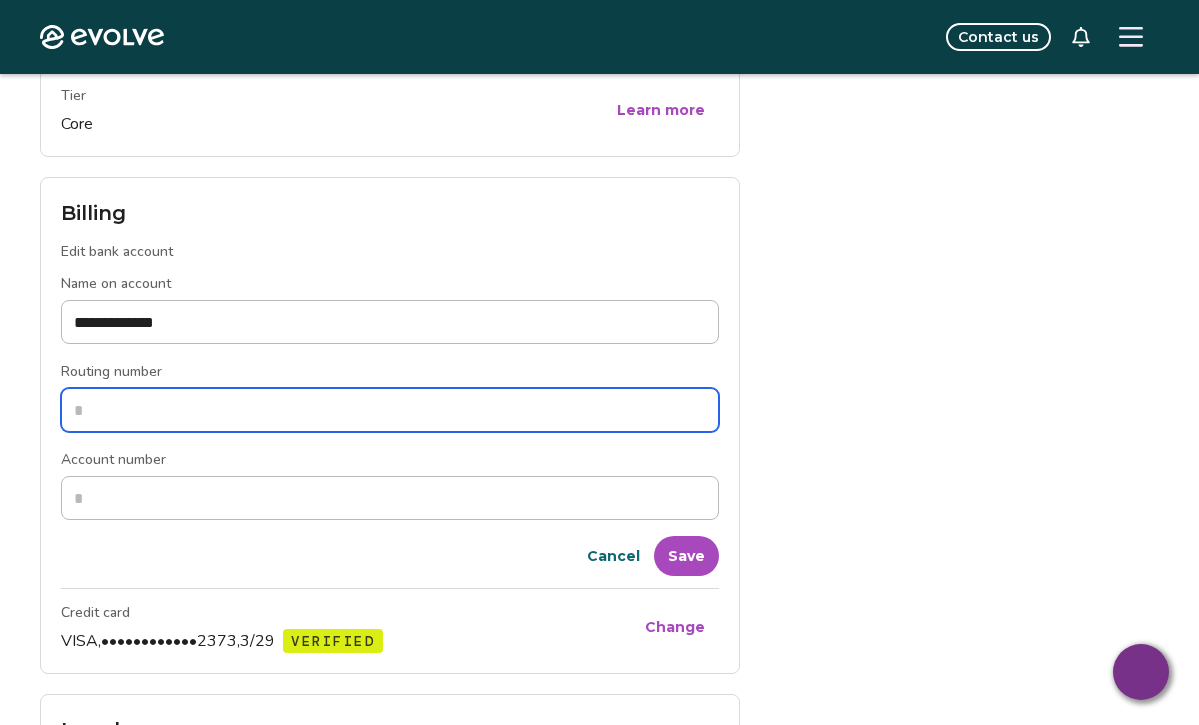 click on "Routing number" at bounding box center [390, 410] 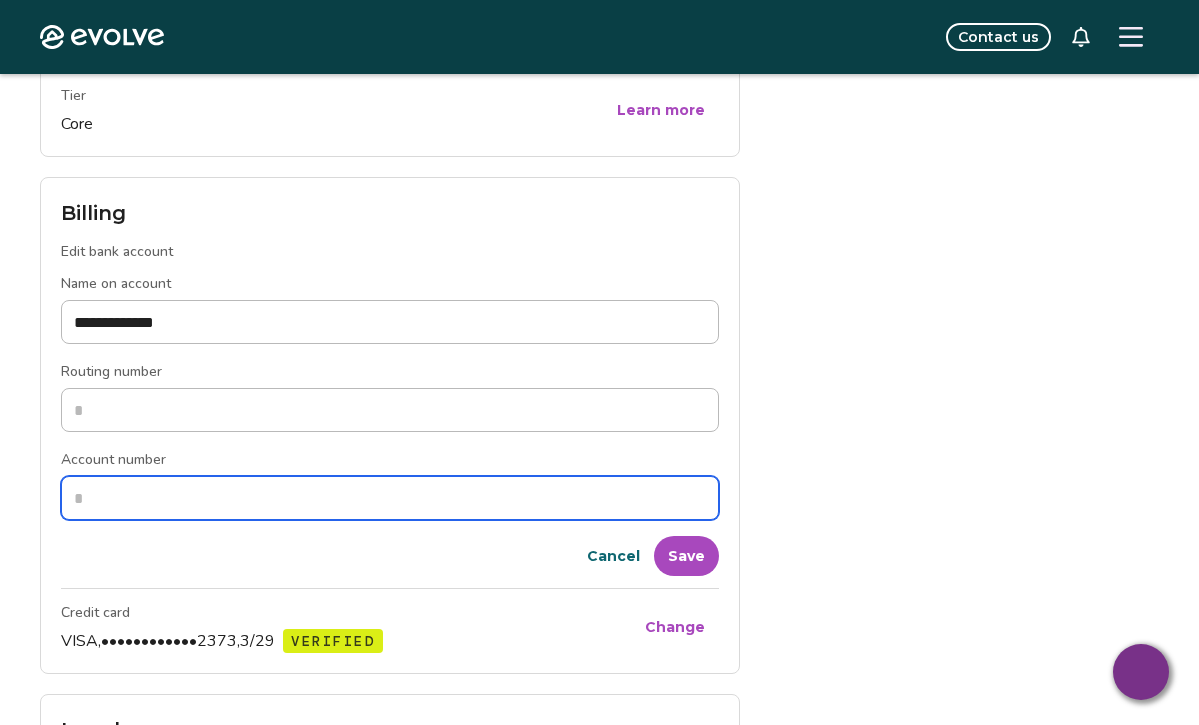 click on "Account number" at bounding box center [390, 498] 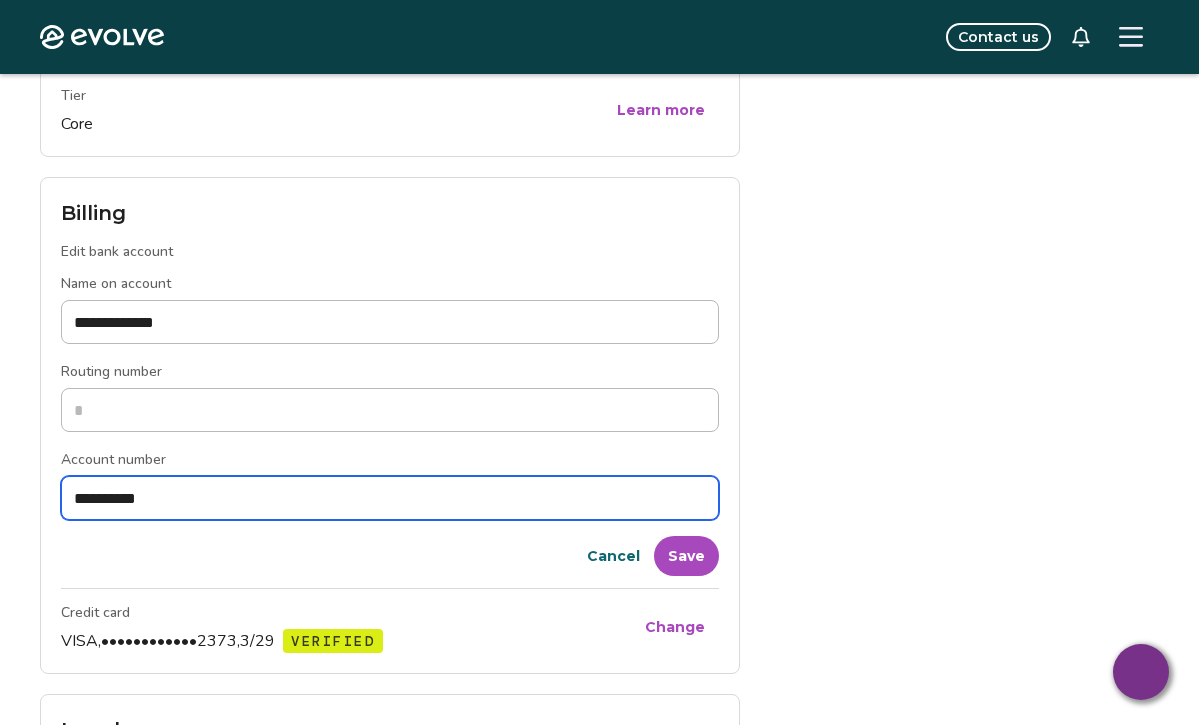 type on "**********" 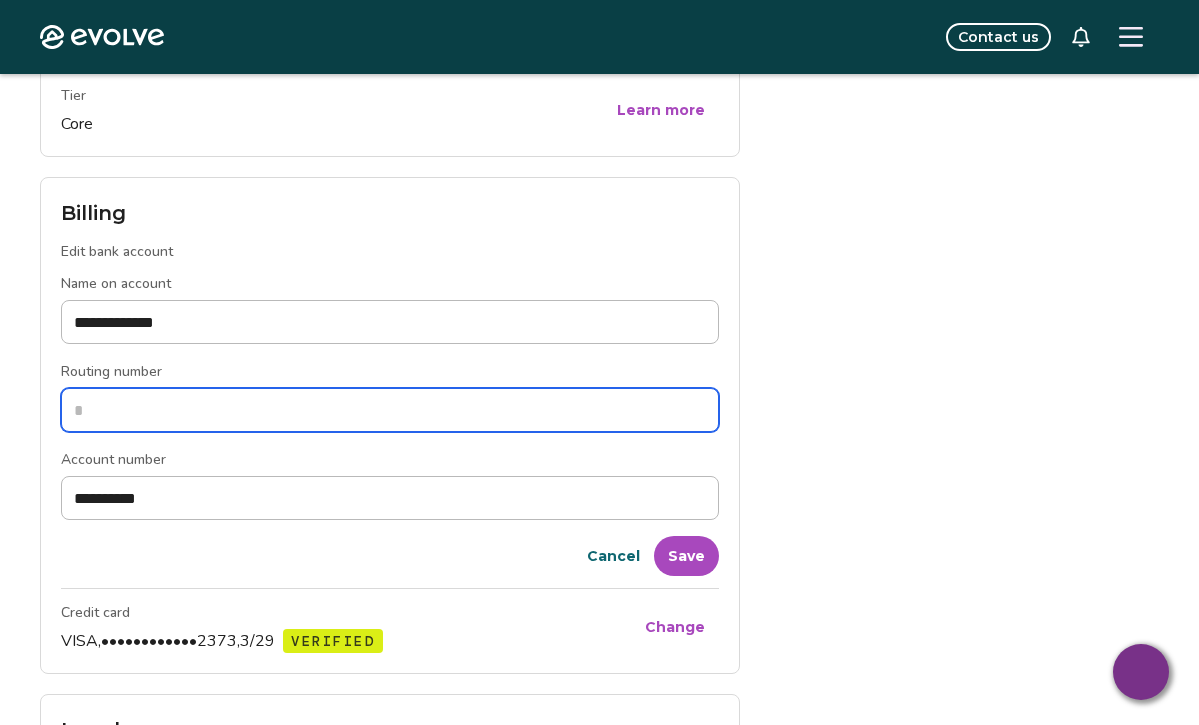 click on "Routing number" at bounding box center (390, 410) 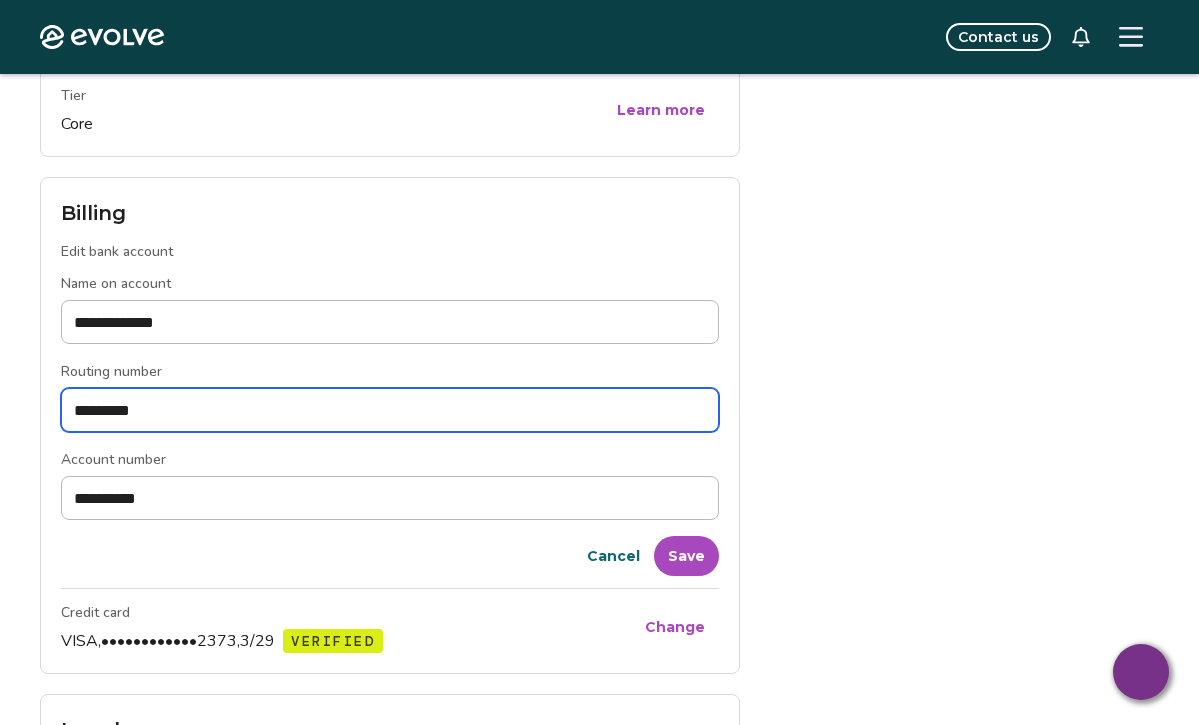 type on "*********" 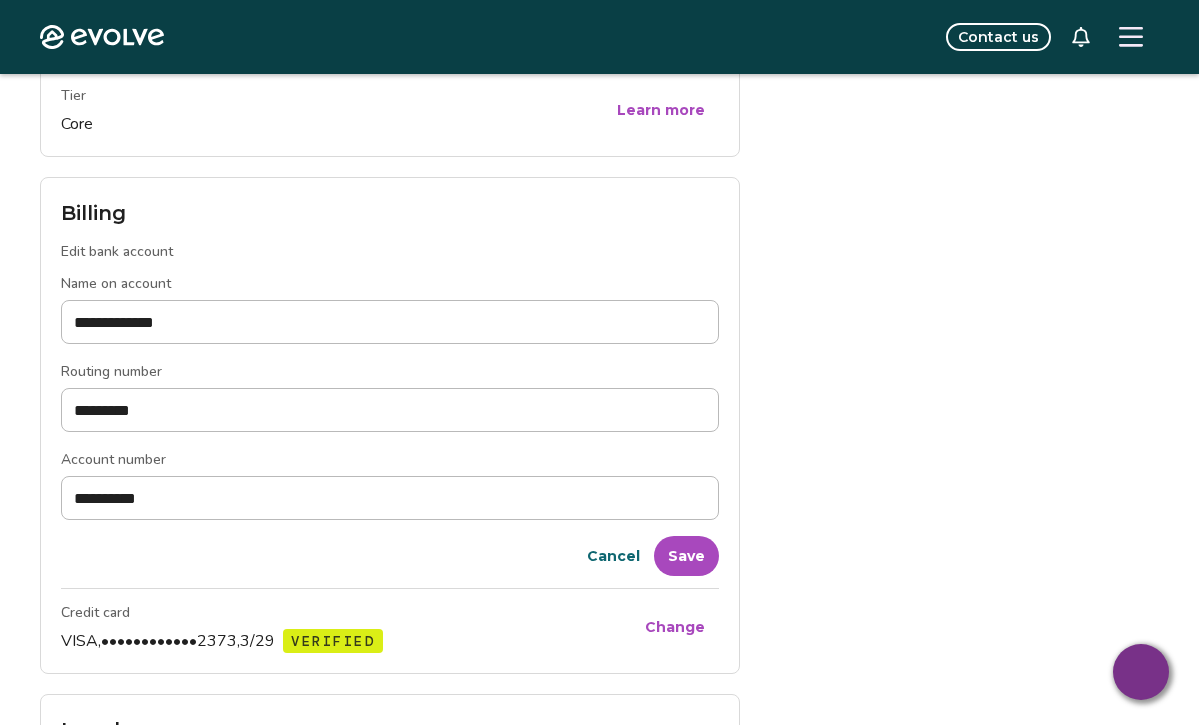 click on "Save" at bounding box center [686, 556] 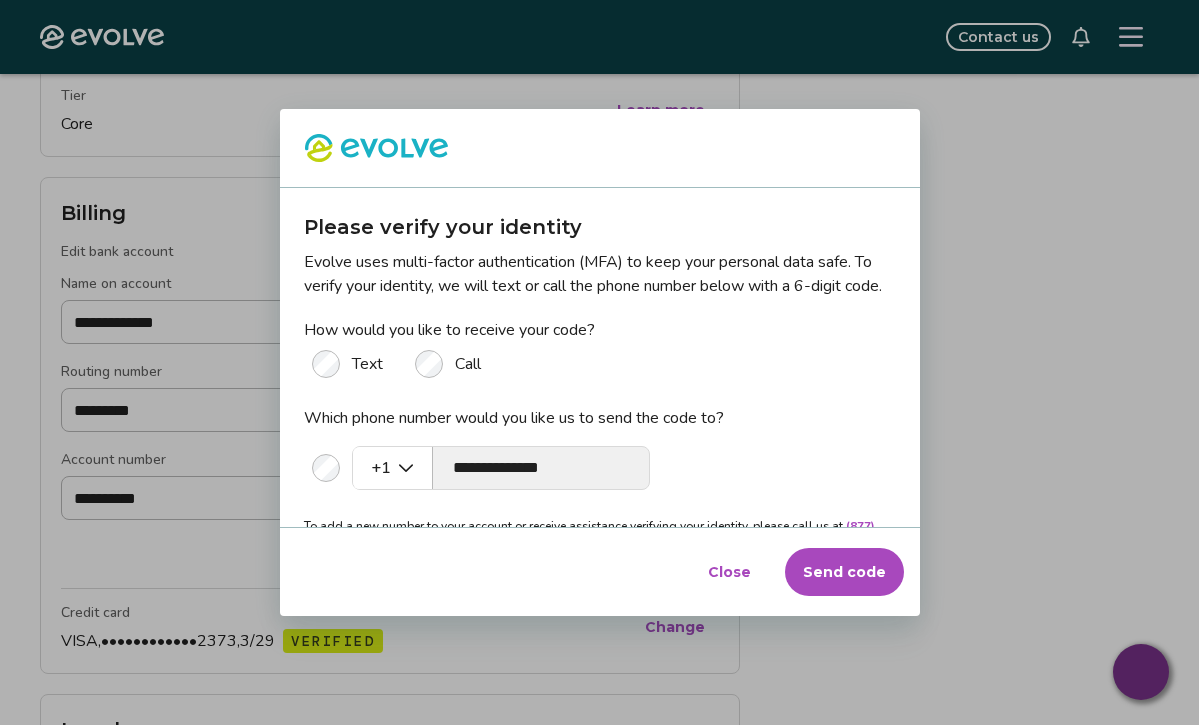 click on "Send code" at bounding box center (844, 572) 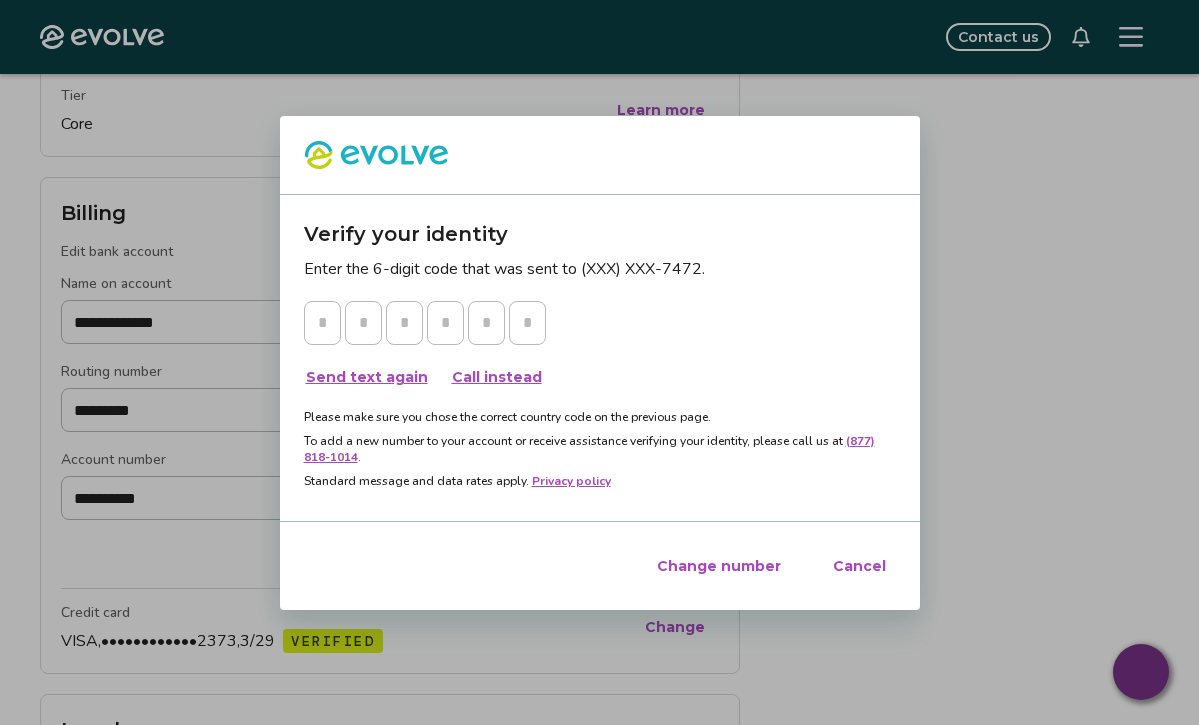 type on "*" 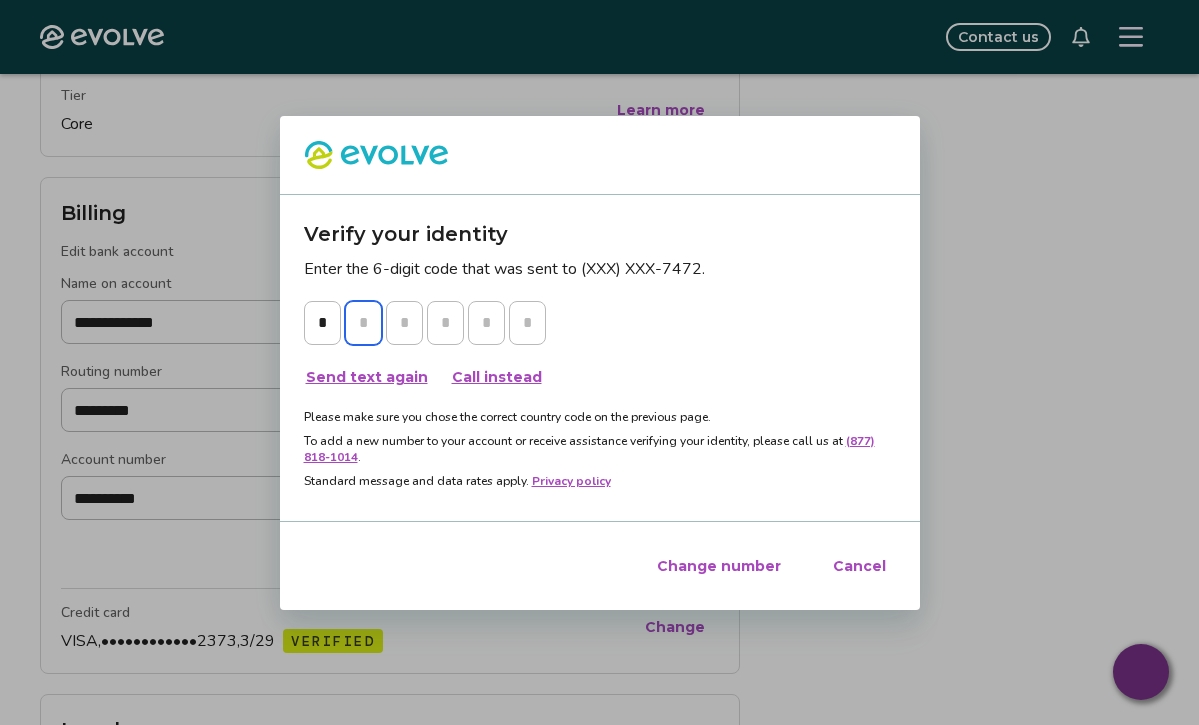 type on "*" 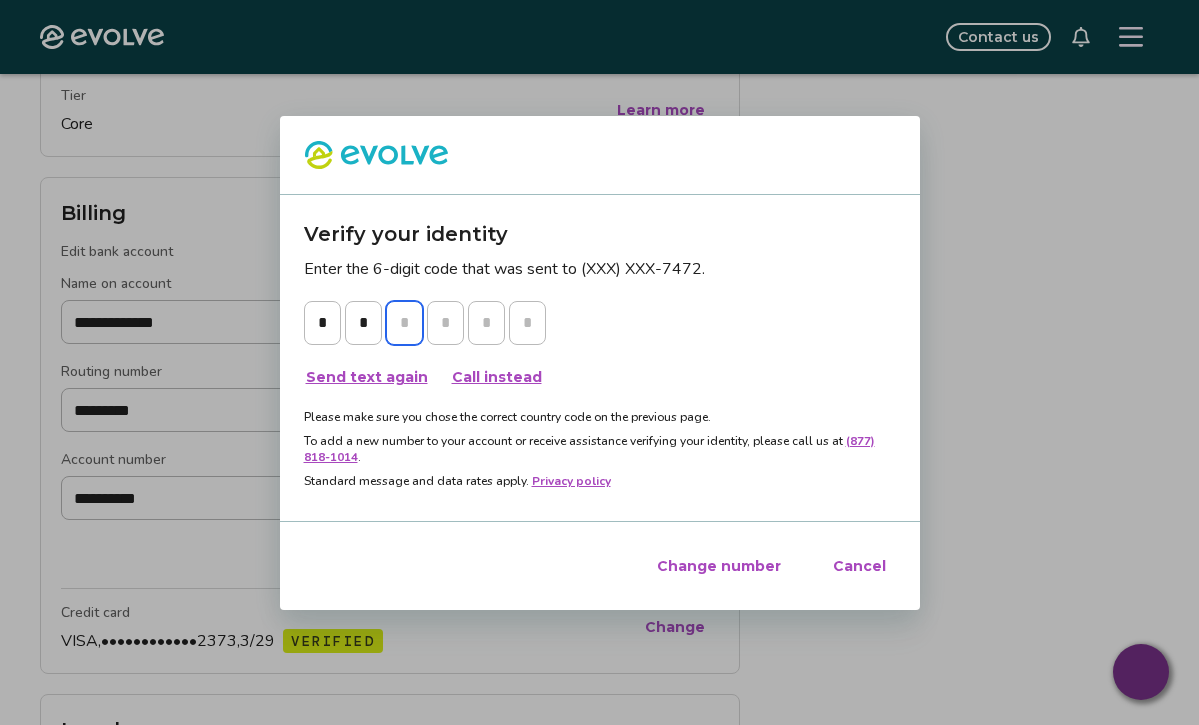 type on "*" 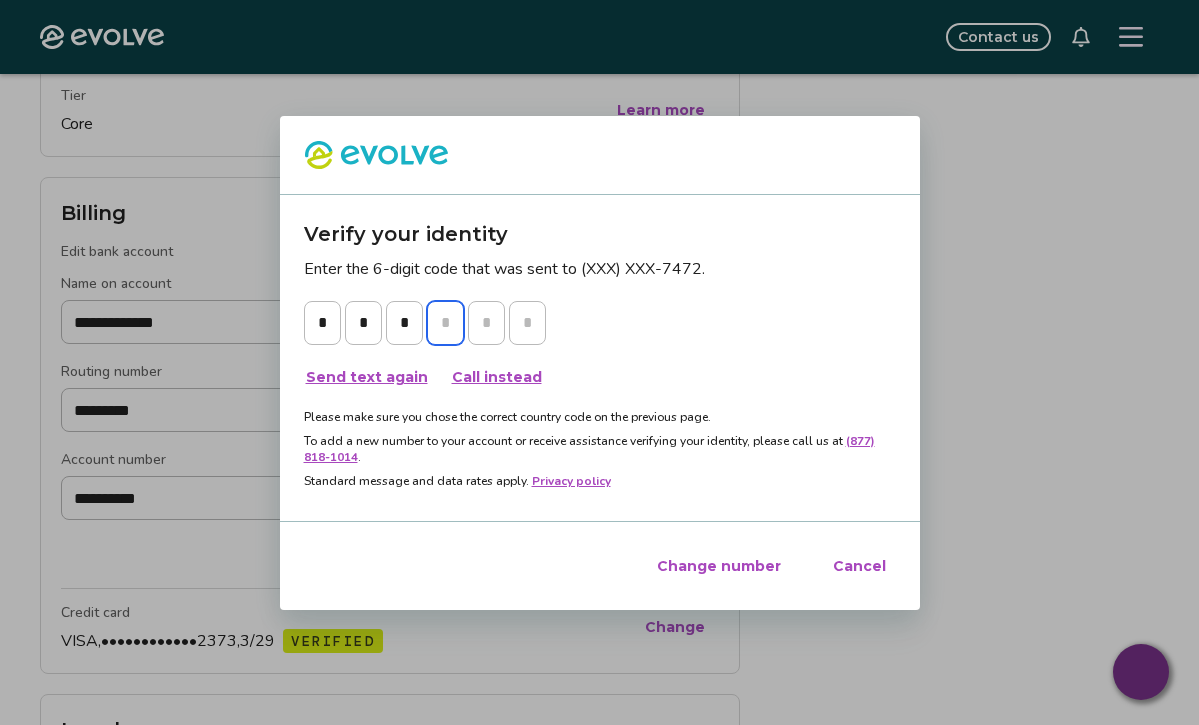 type on "*" 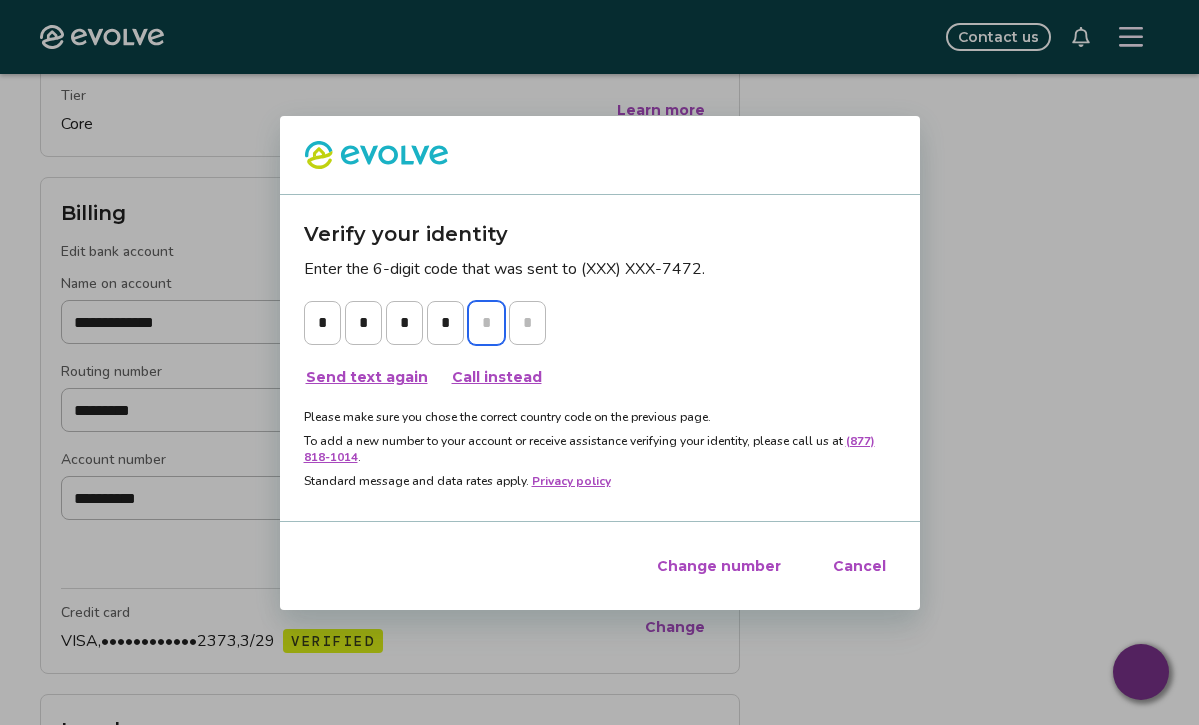type on "*" 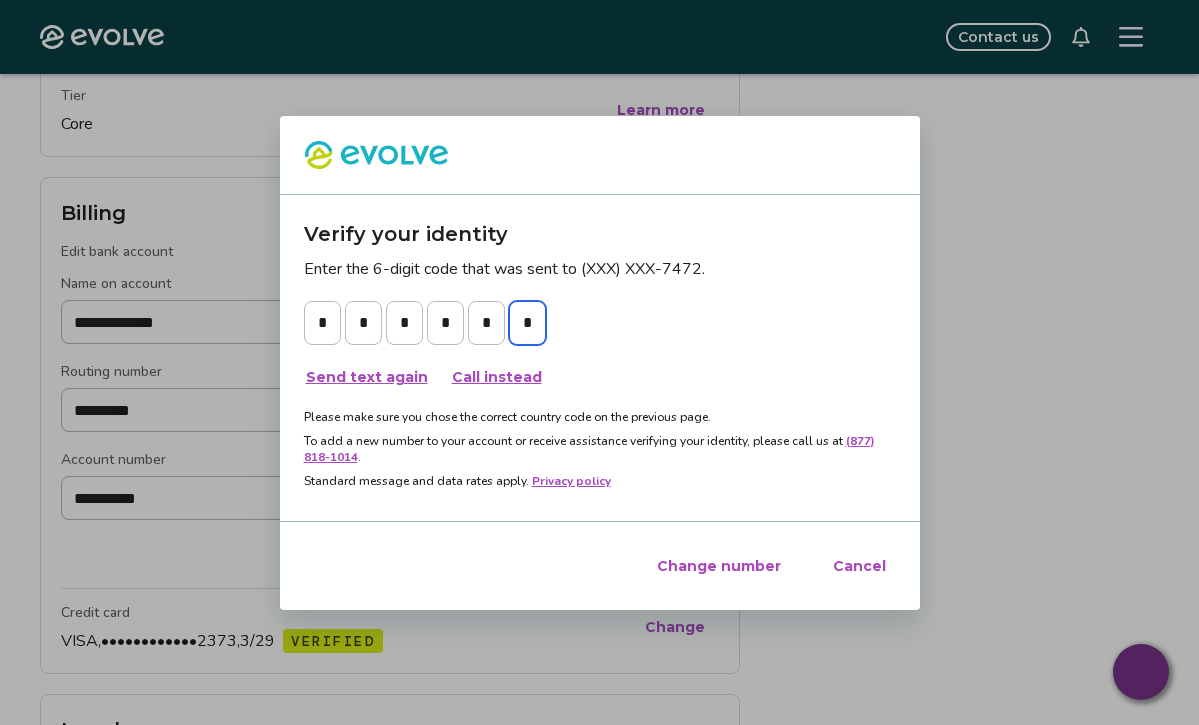 type on "*" 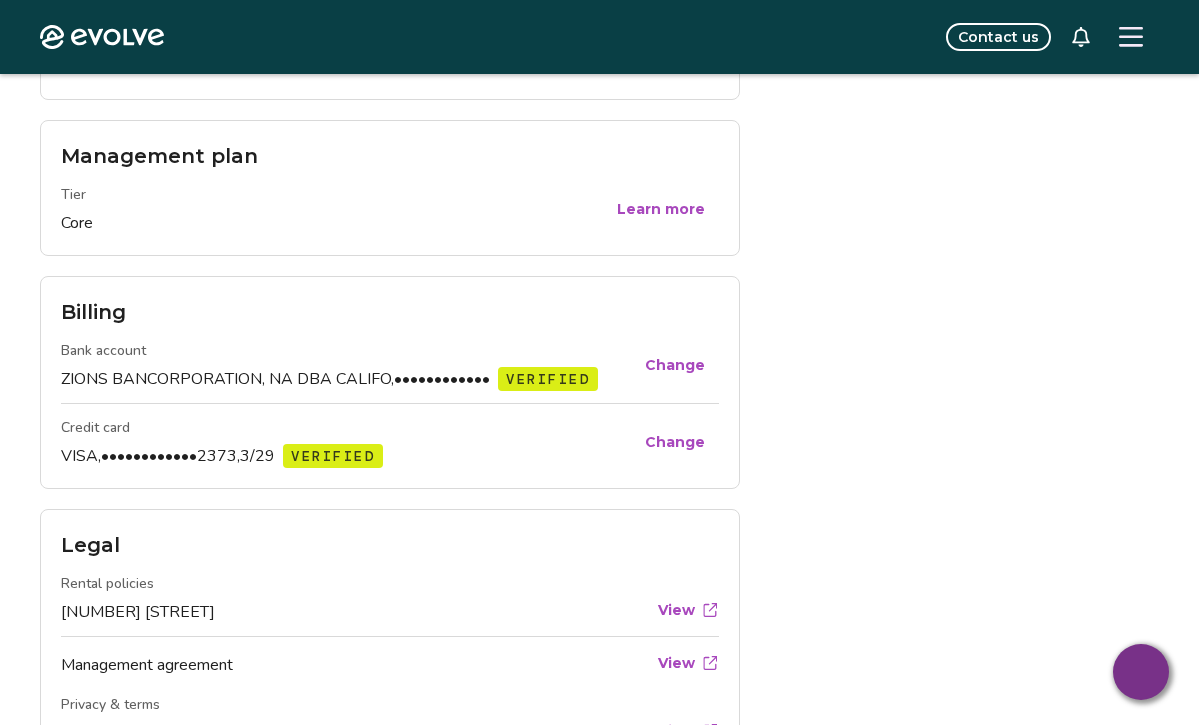 scroll, scrollTop: 730, scrollLeft: 0, axis: vertical 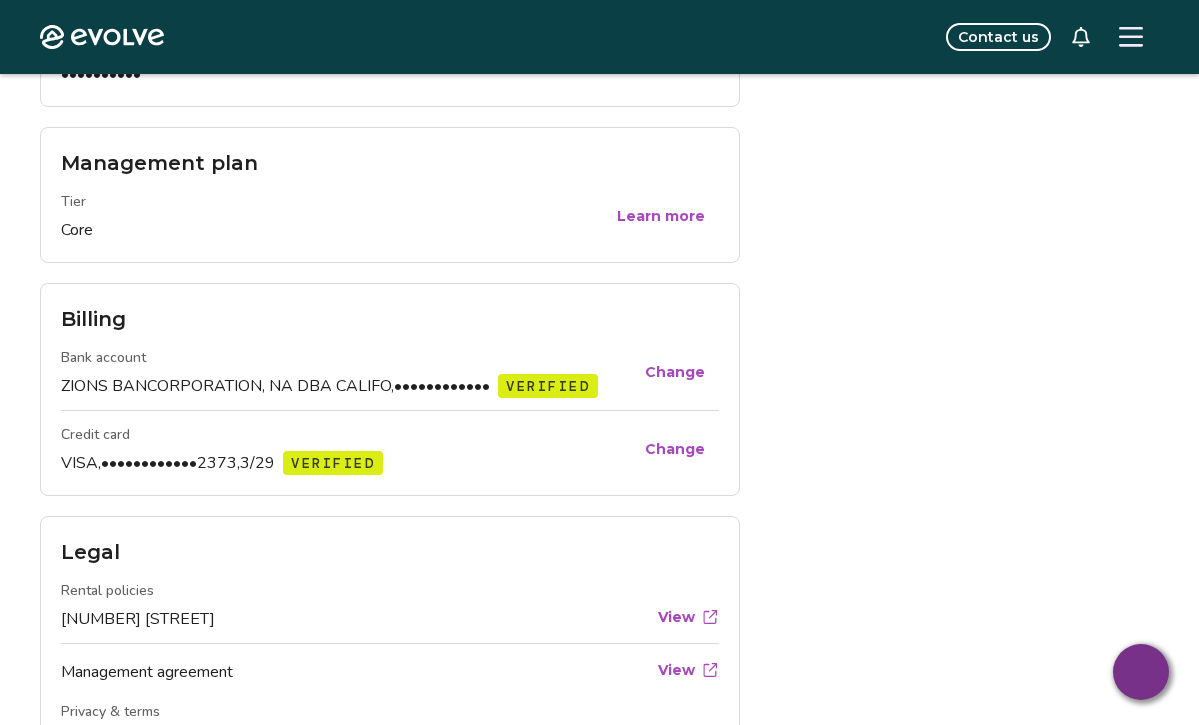 click on "Change" at bounding box center (675, 372) 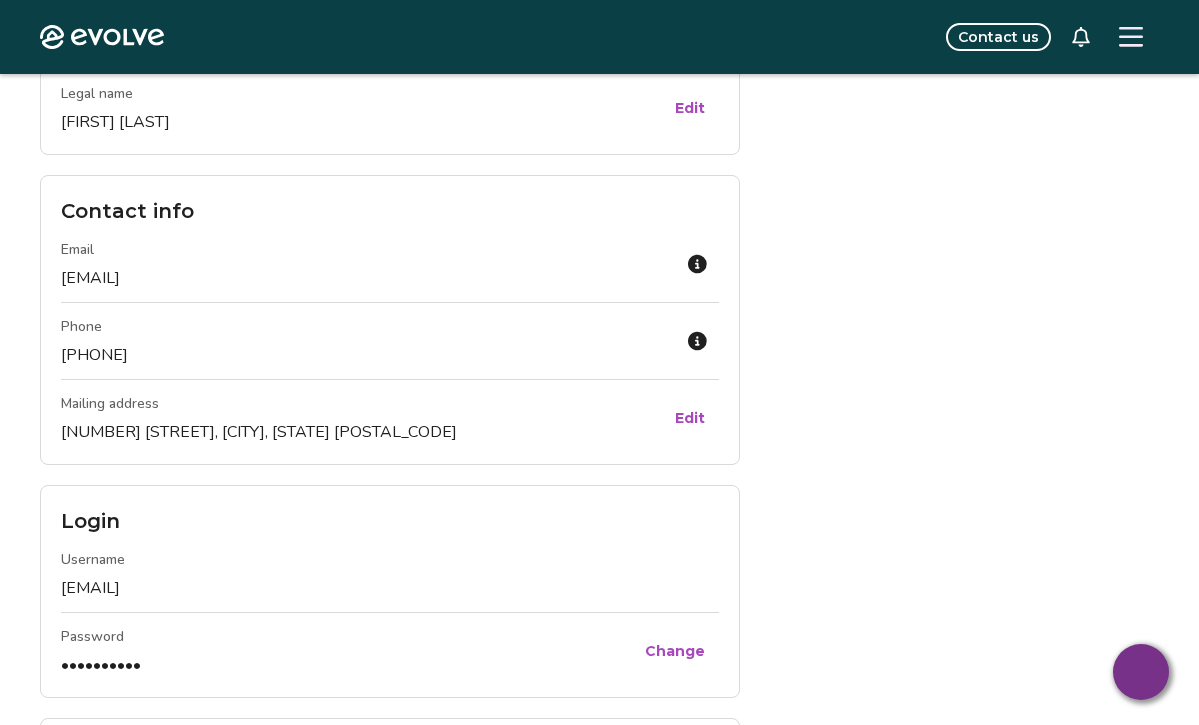 scroll, scrollTop: 0, scrollLeft: 0, axis: both 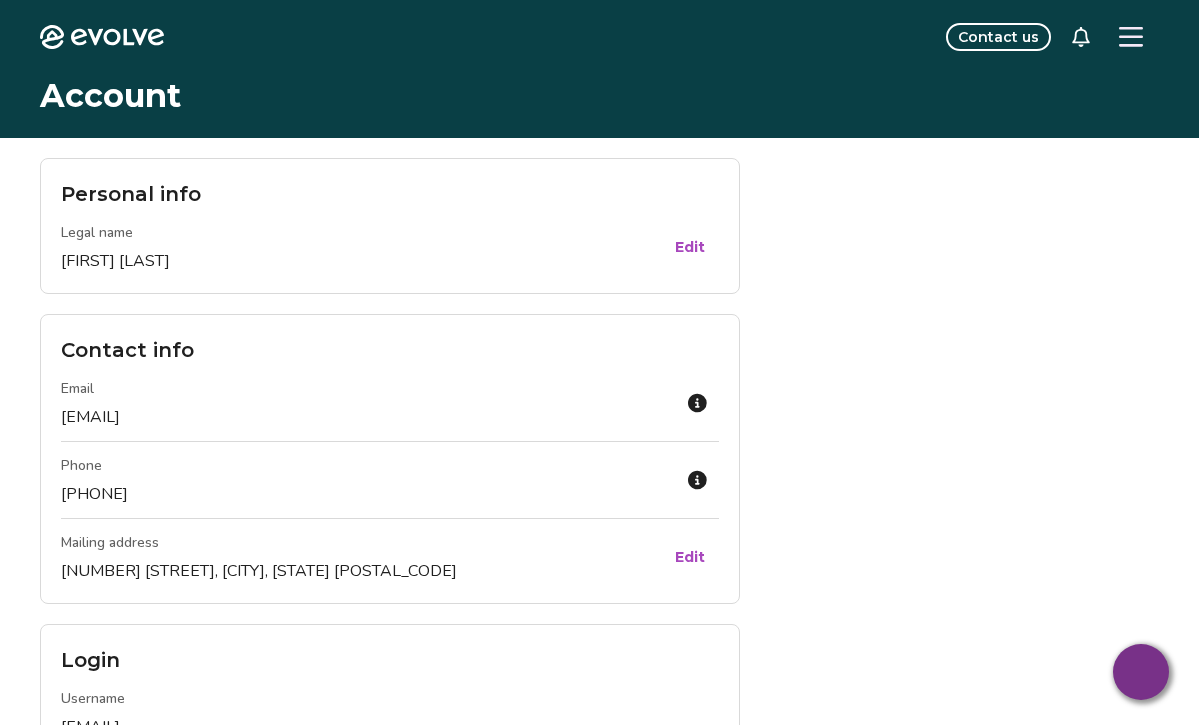 click 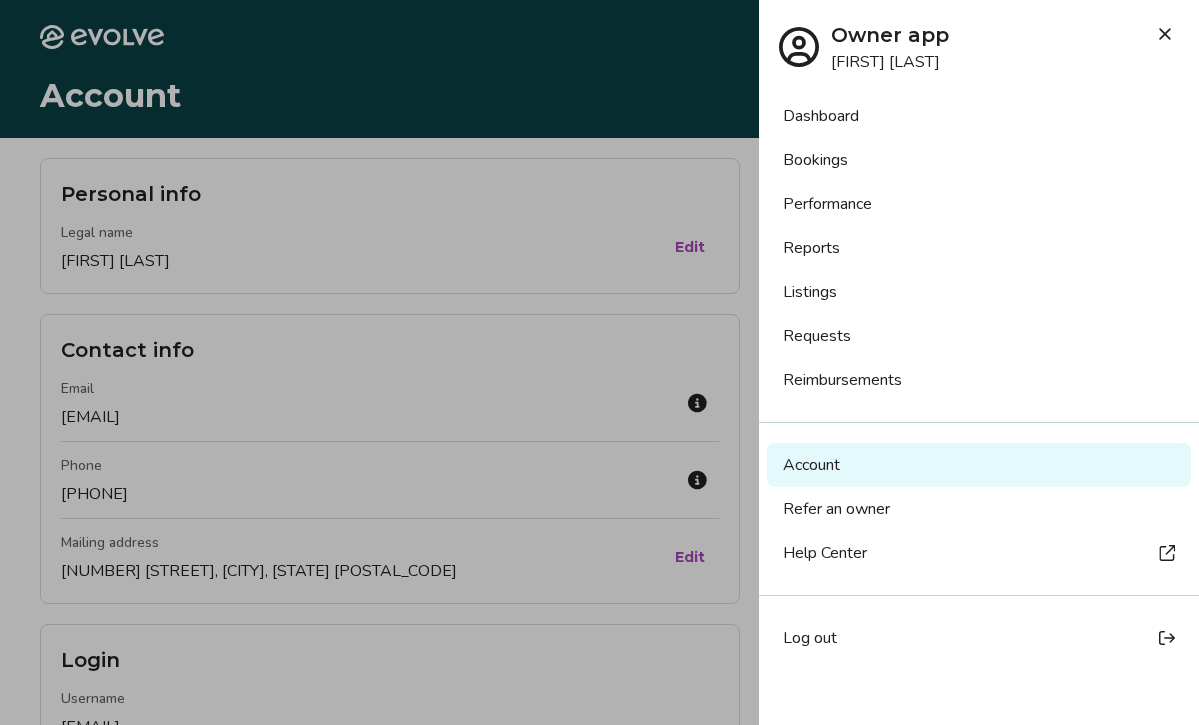 click on "Account" at bounding box center (811, 465) 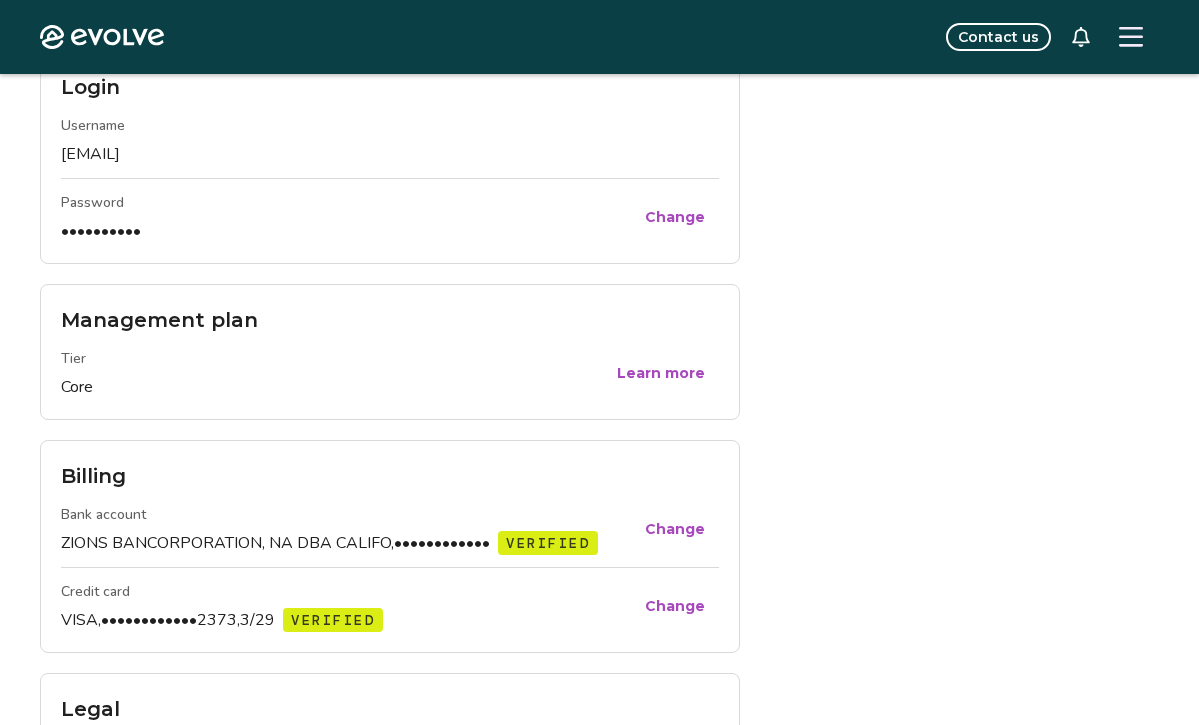 scroll, scrollTop: 606, scrollLeft: 0, axis: vertical 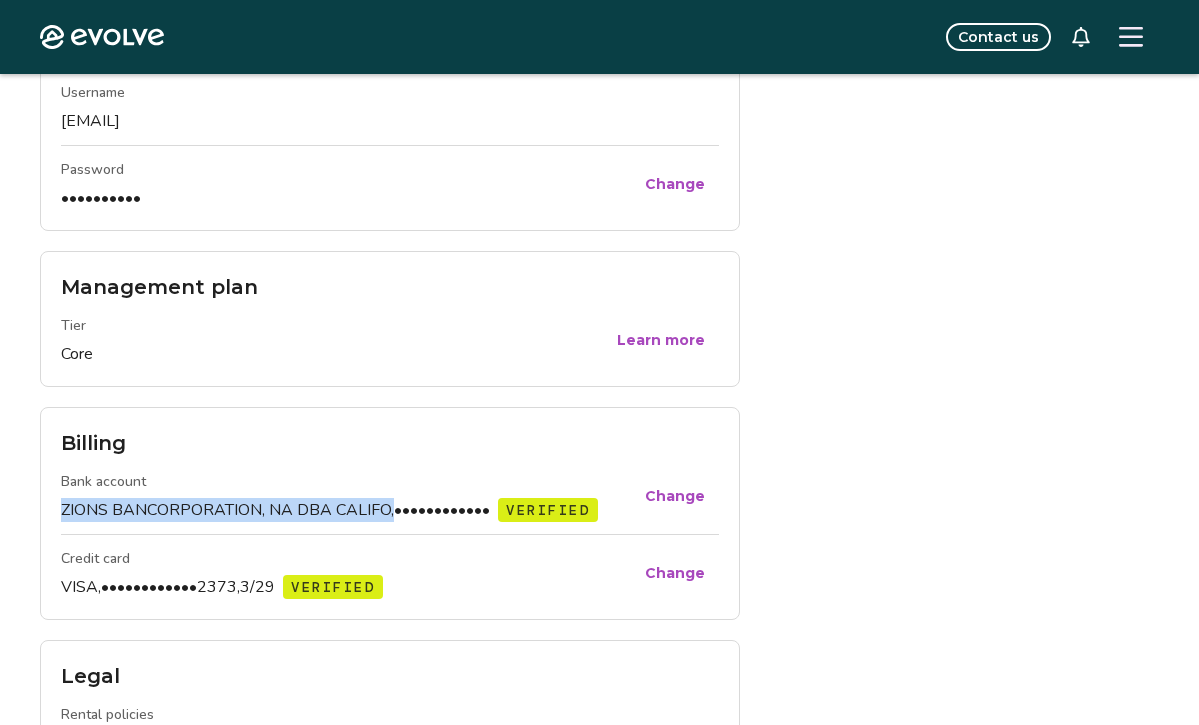 drag, startPoint x: 61, startPoint y: 508, endPoint x: 393, endPoint y: 518, distance: 332.15057 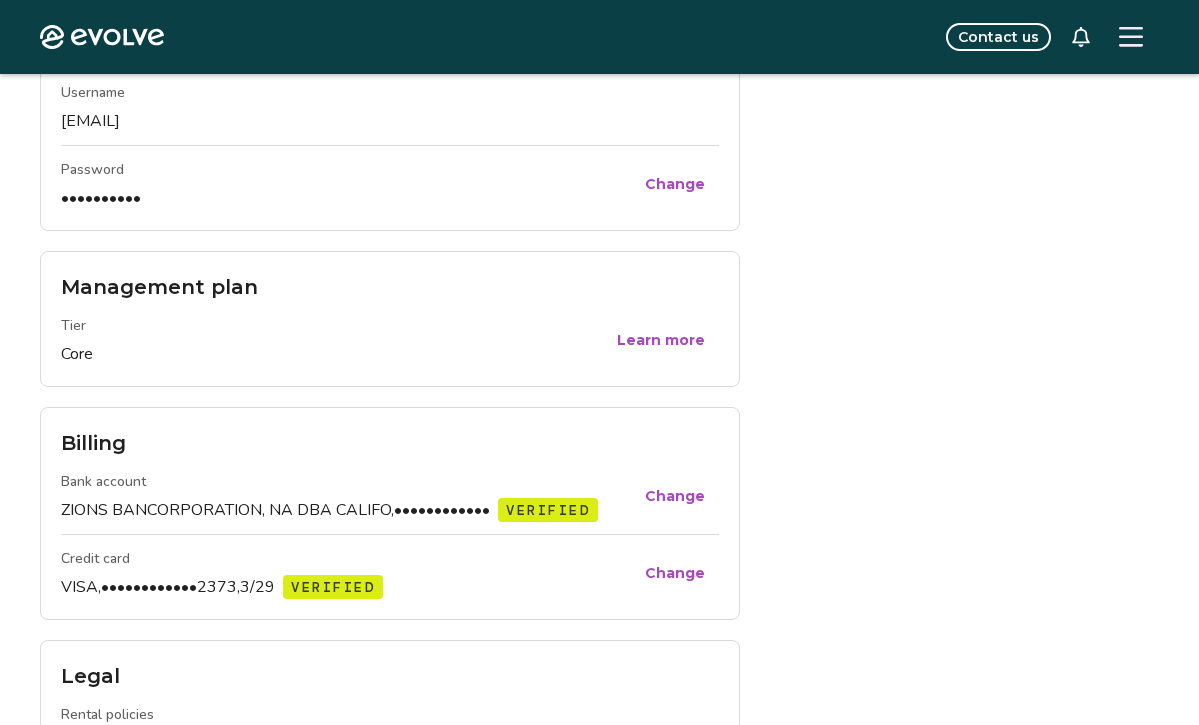 click on "Bank account" at bounding box center (346, 484) 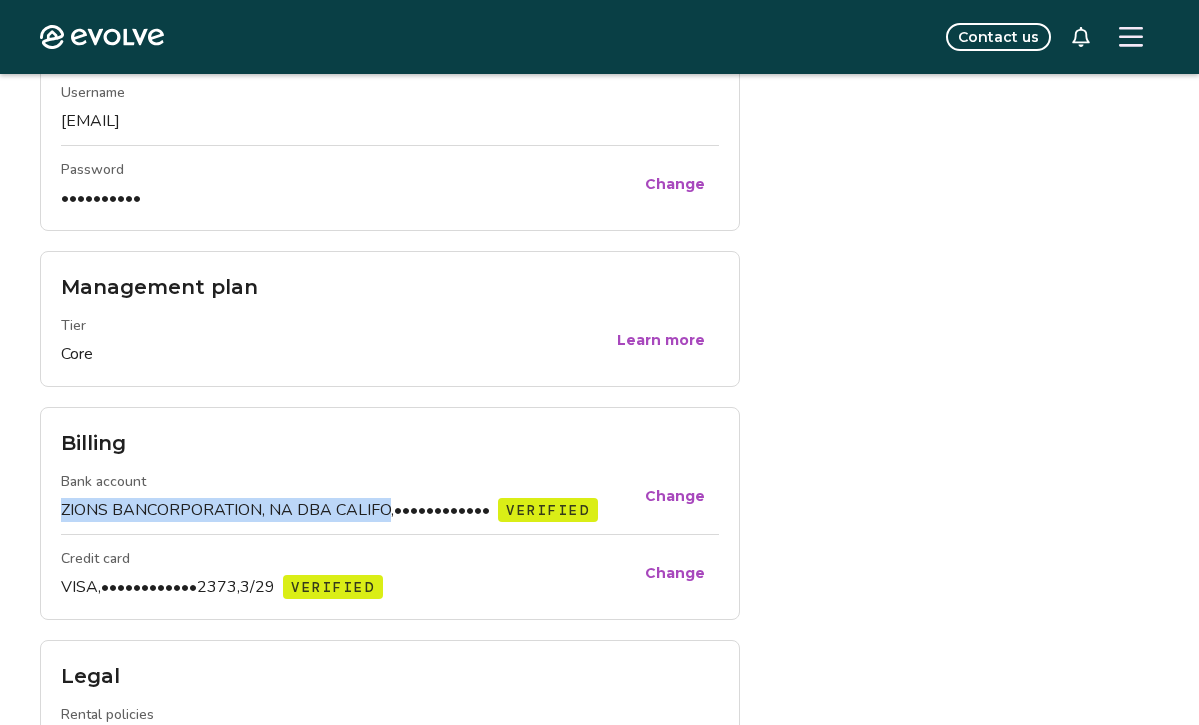 drag, startPoint x: 62, startPoint y: 509, endPoint x: 388, endPoint y: 511, distance: 326.00613 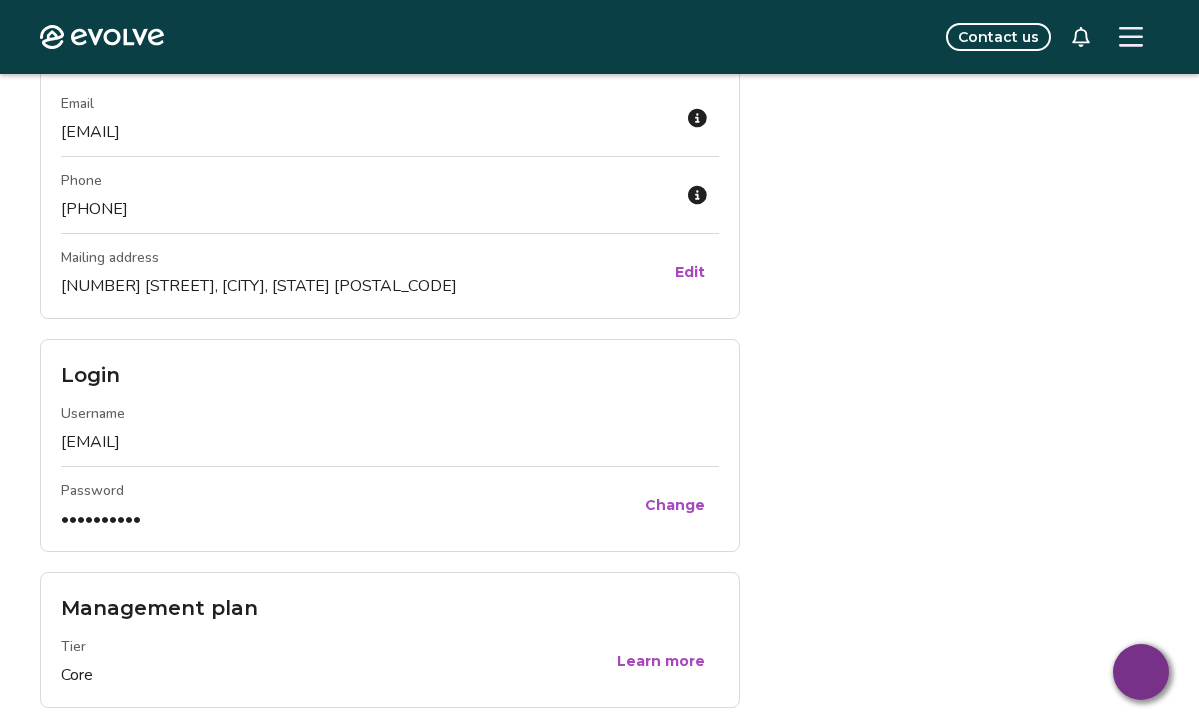 scroll, scrollTop: 0, scrollLeft: 0, axis: both 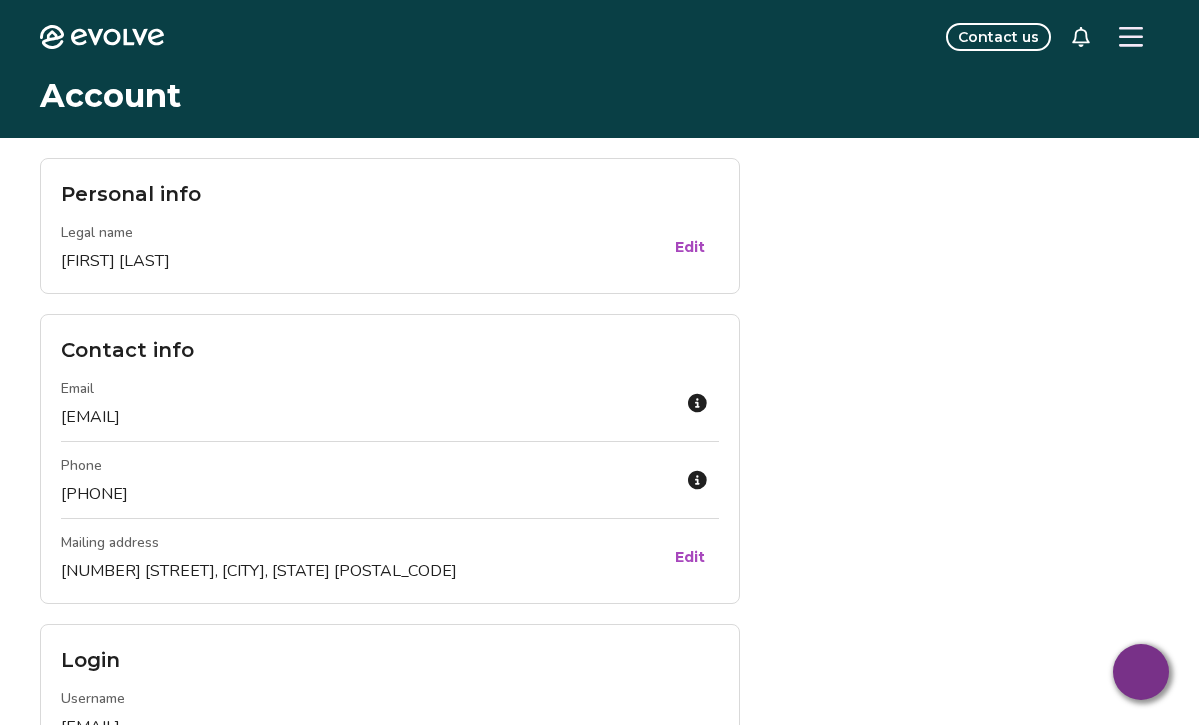 click 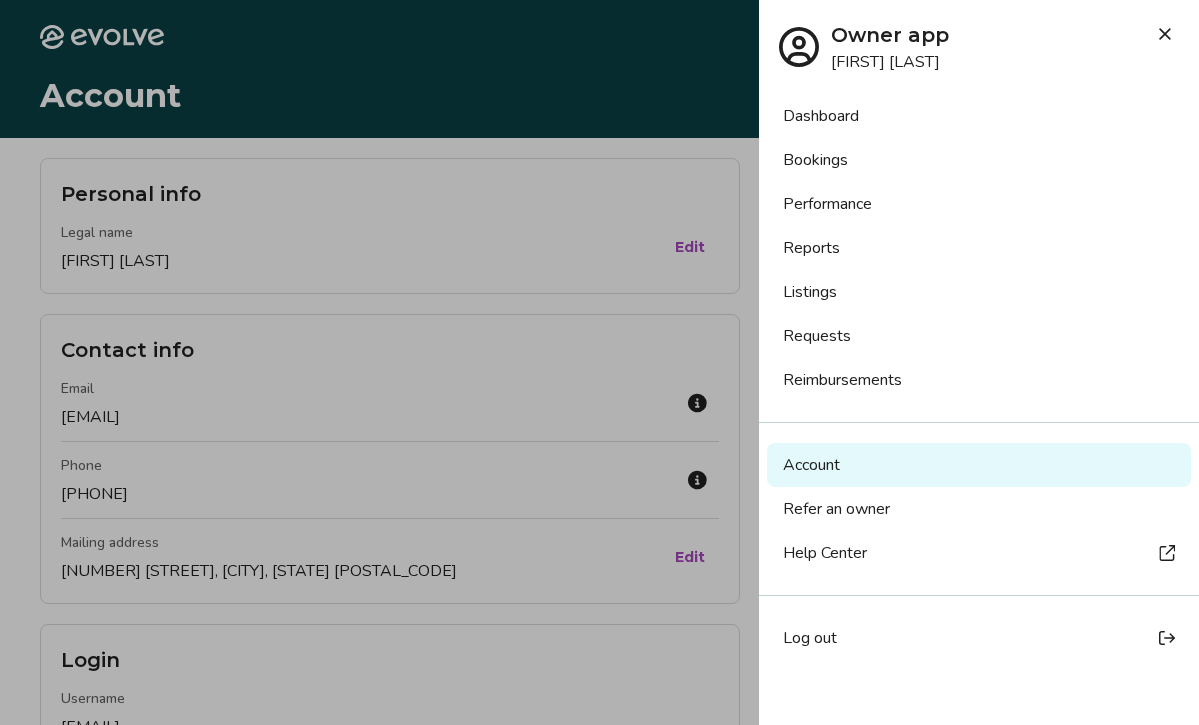 click on "Reports" at bounding box center (979, 248) 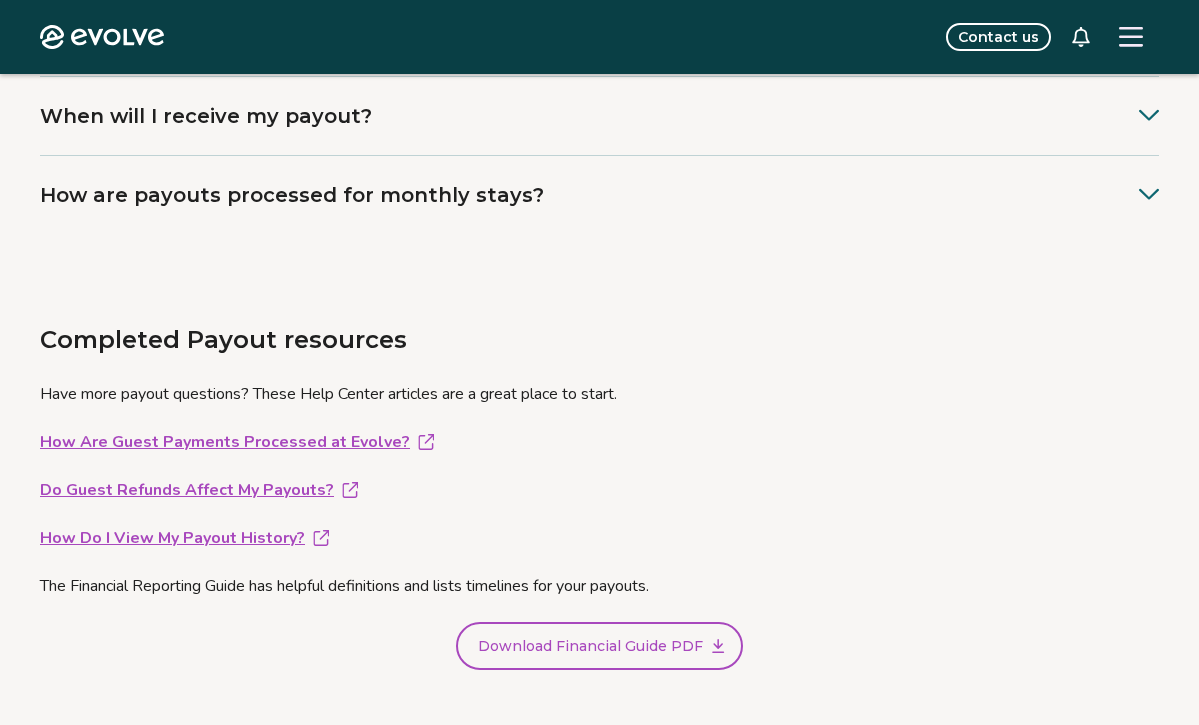 scroll, scrollTop: 628, scrollLeft: 0, axis: vertical 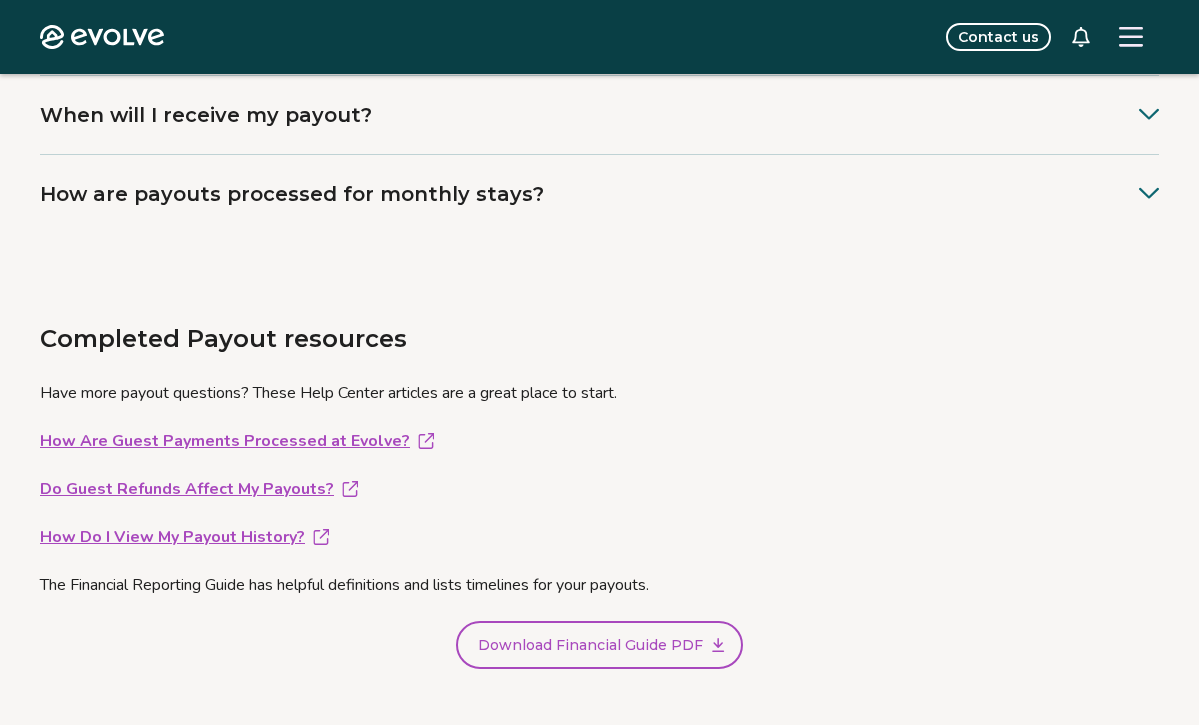 click on "How are payouts processed for monthly stays?" at bounding box center (599, 194) 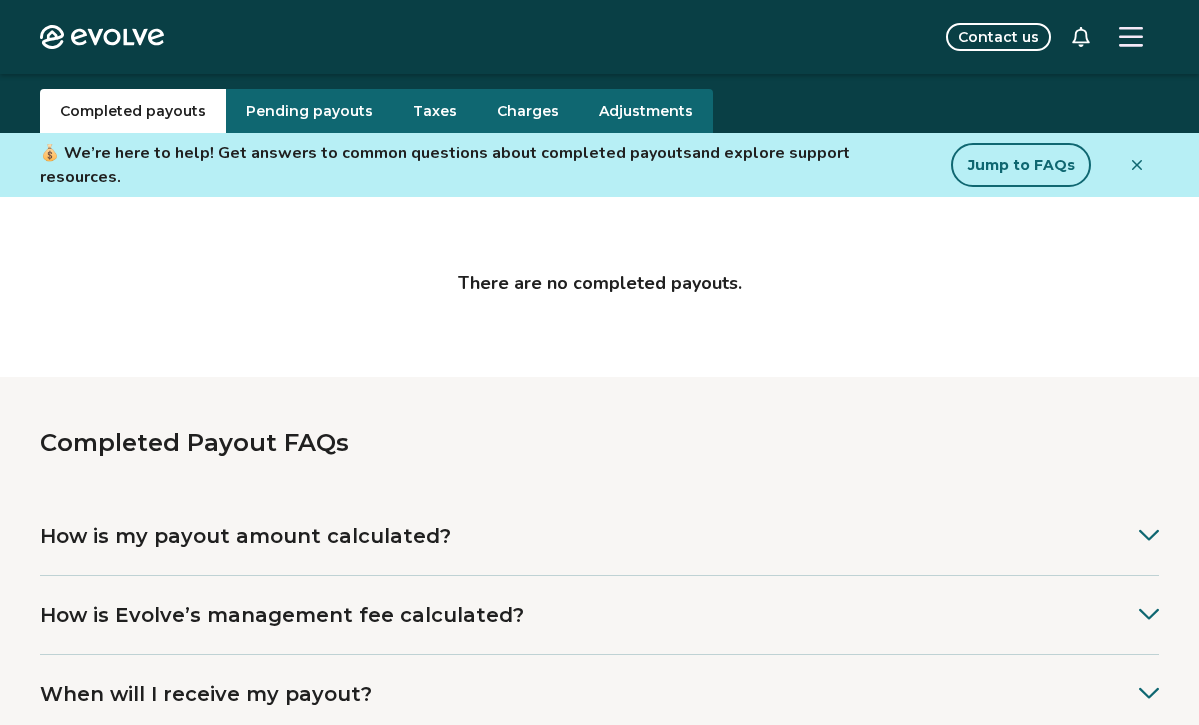scroll, scrollTop: 19, scrollLeft: 0, axis: vertical 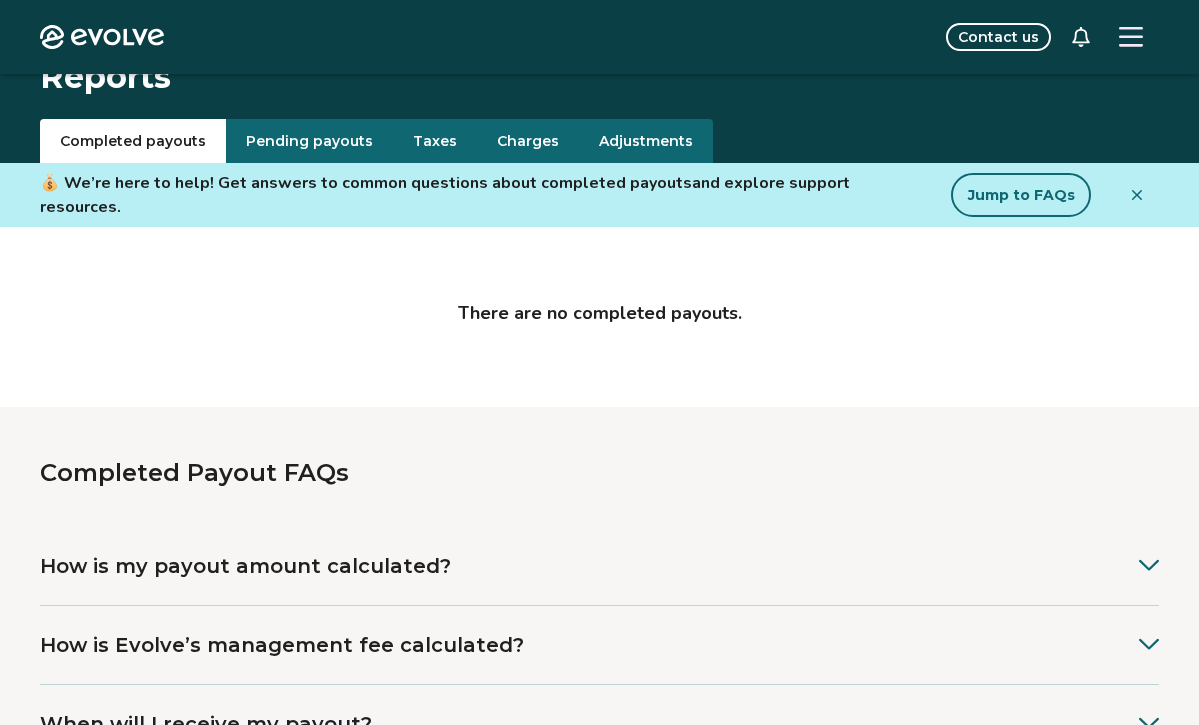click 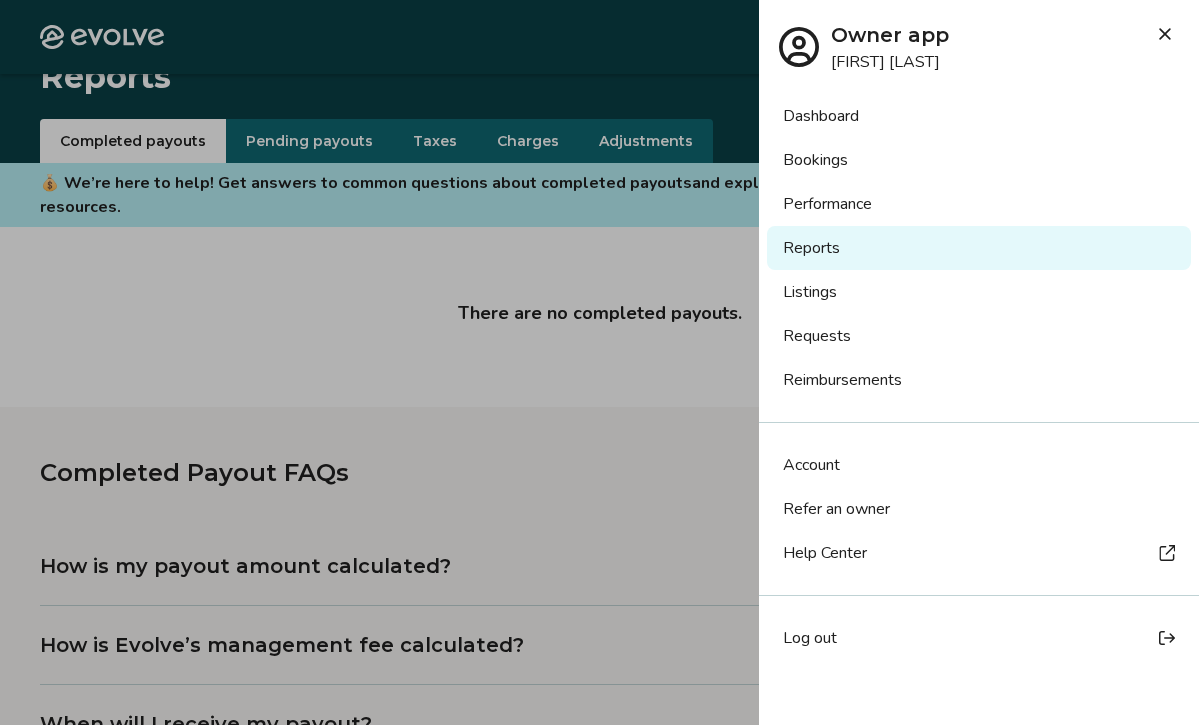 click on "Listings" at bounding box center (979, 292) 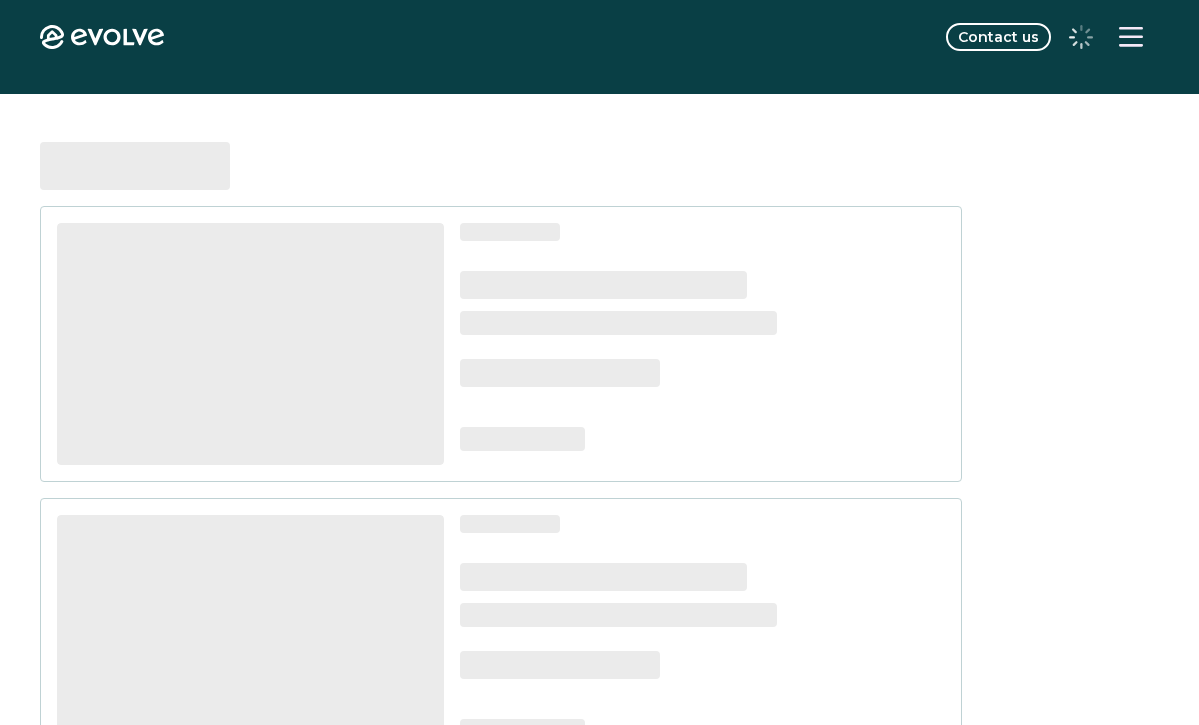 scroll, scrollTop: 0, scrollLeft: 0, axis: both 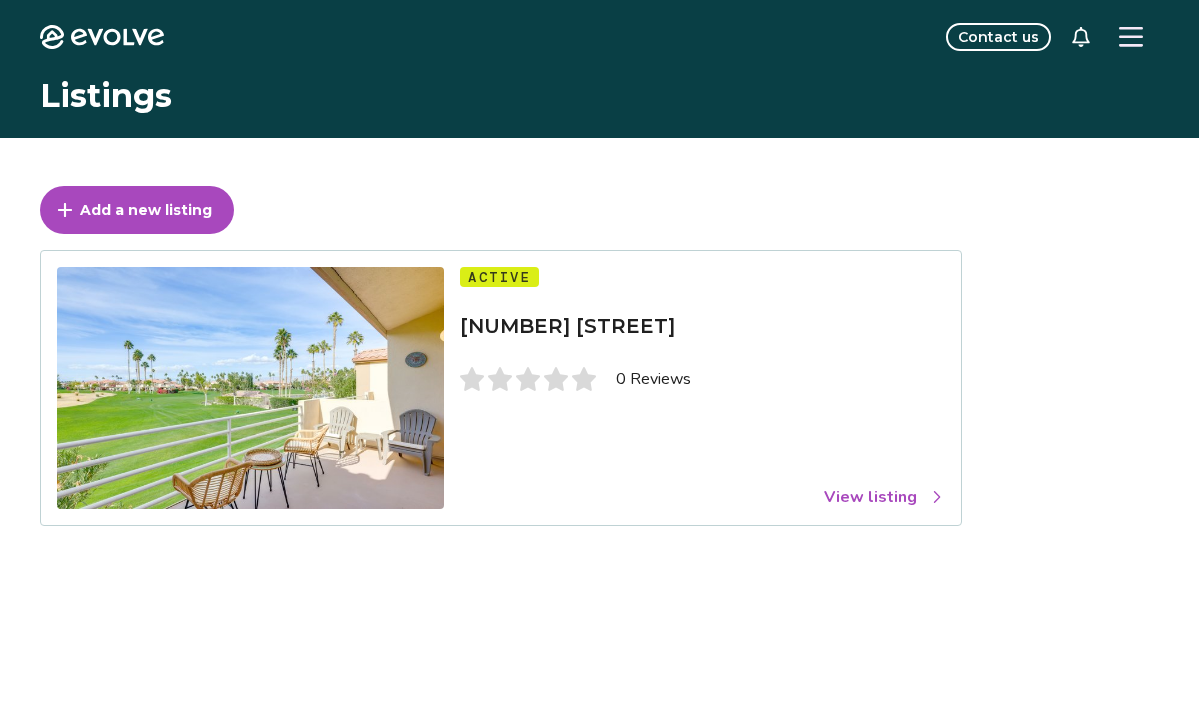 click on "View listing" at bounding box center (884, 497) 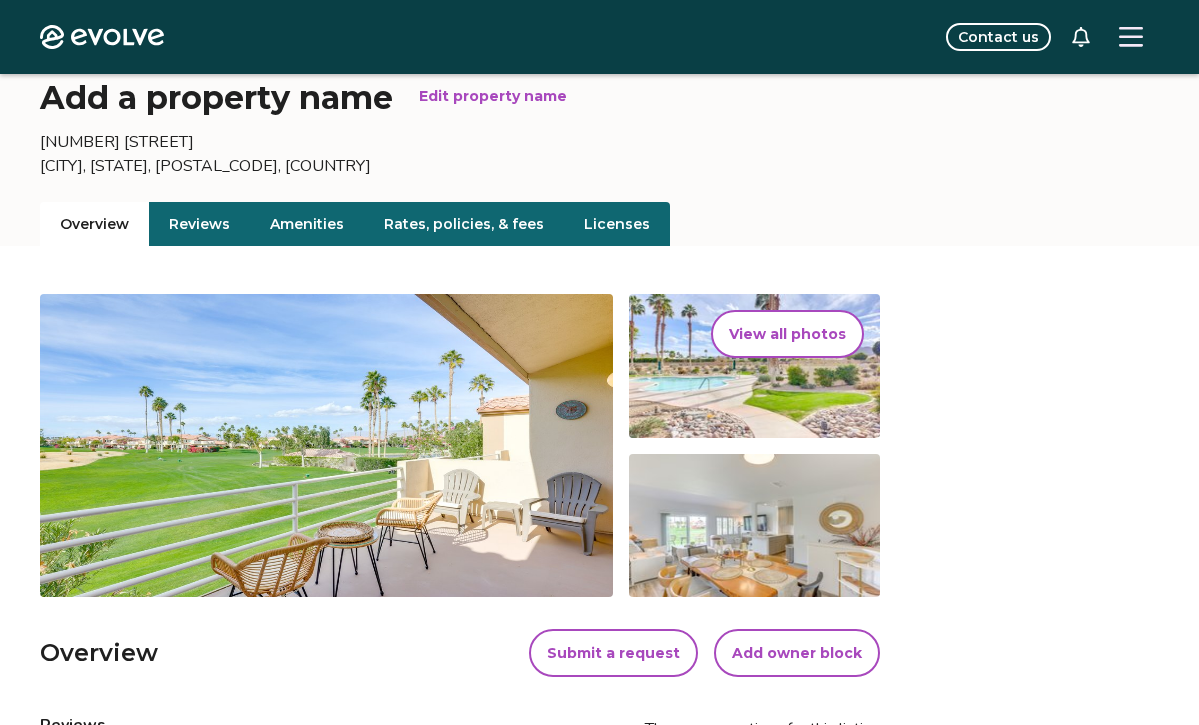 scroll, scrollTop: 94, scrollLeft: 0, axis: vertical 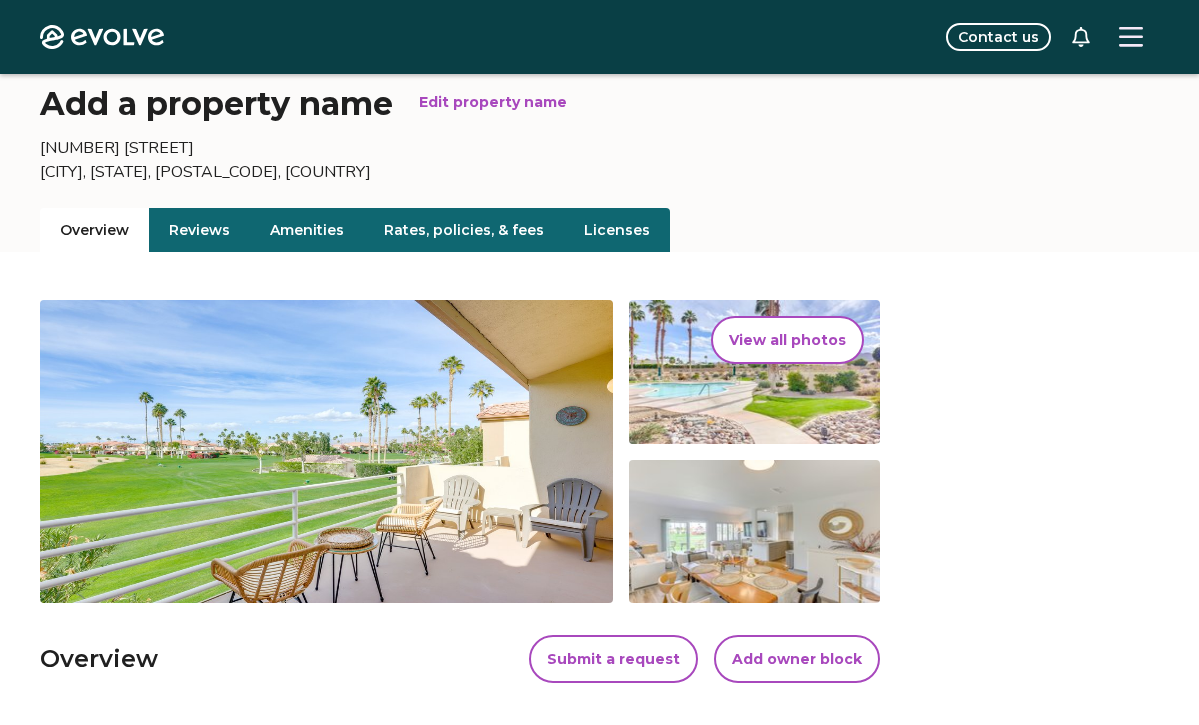 click on "Evolve Contact us Listings Listing ID:  528007 Add a property name Edit property name 78245 Scarlet Ct La Quinta, California, 92253, United States Overview Reviews Amenities Rates, policies, & fees Licenses View all photos Overview Submit a request Add owner block Reviews There are no ratings for this listing Bedrooms 1 Bathrooms 1 Maximum occupancy 4 Property type Condo Complex name Palm Royale Country Club Unit size 763 View your listing on our partner sites Viewing your listing repeatedly may negatively affect your search ranking and performance. Contacts Please be aware that only contacts designated as Guest Contacts will be shared with the guests. Full Service [FIRST]   [LAST] [EMAIL]   +1[PHONE] Property Owner [FIRST]   [LAST] [EMAIL] +1[PHONE] Information for your guests Pre-stay information Pre-stay Property description Property address 78245 Scarlet Ct, La Quinta, California, 92253, United States The property is located in Palm Royale Country Club Guest contact House rules" at bounding box center (599, 1566) 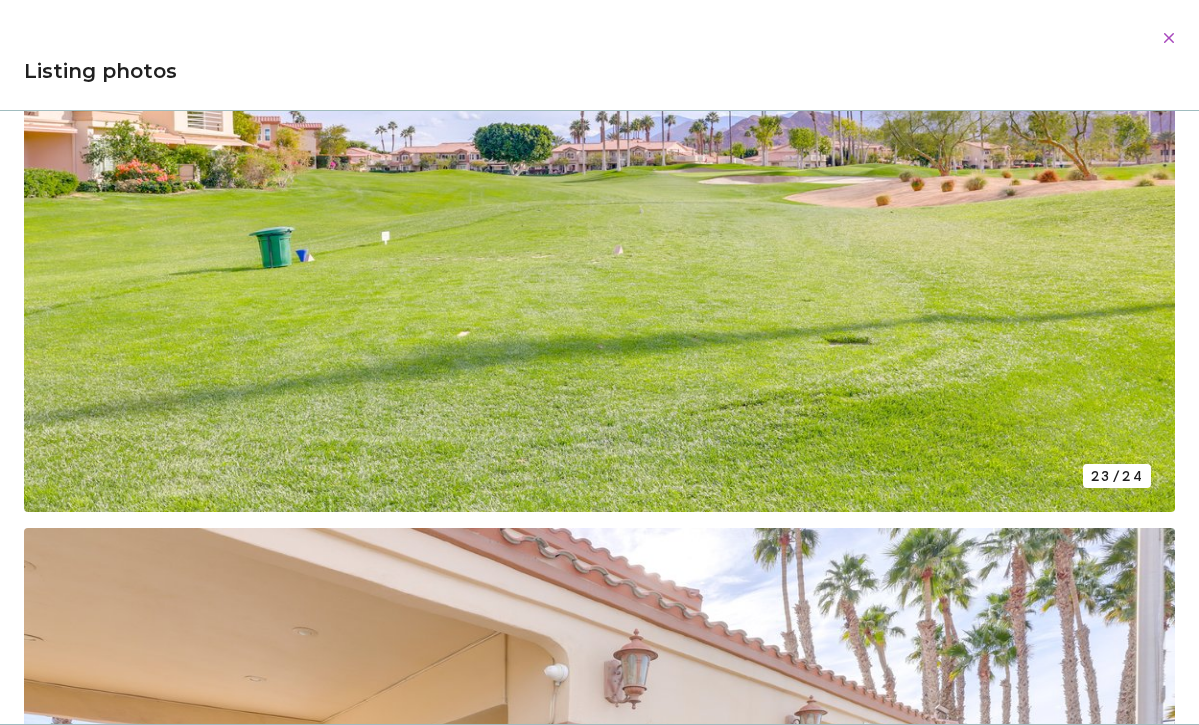scroll, scrollTop: 15301, scrollLeft: 0, axis: vertical 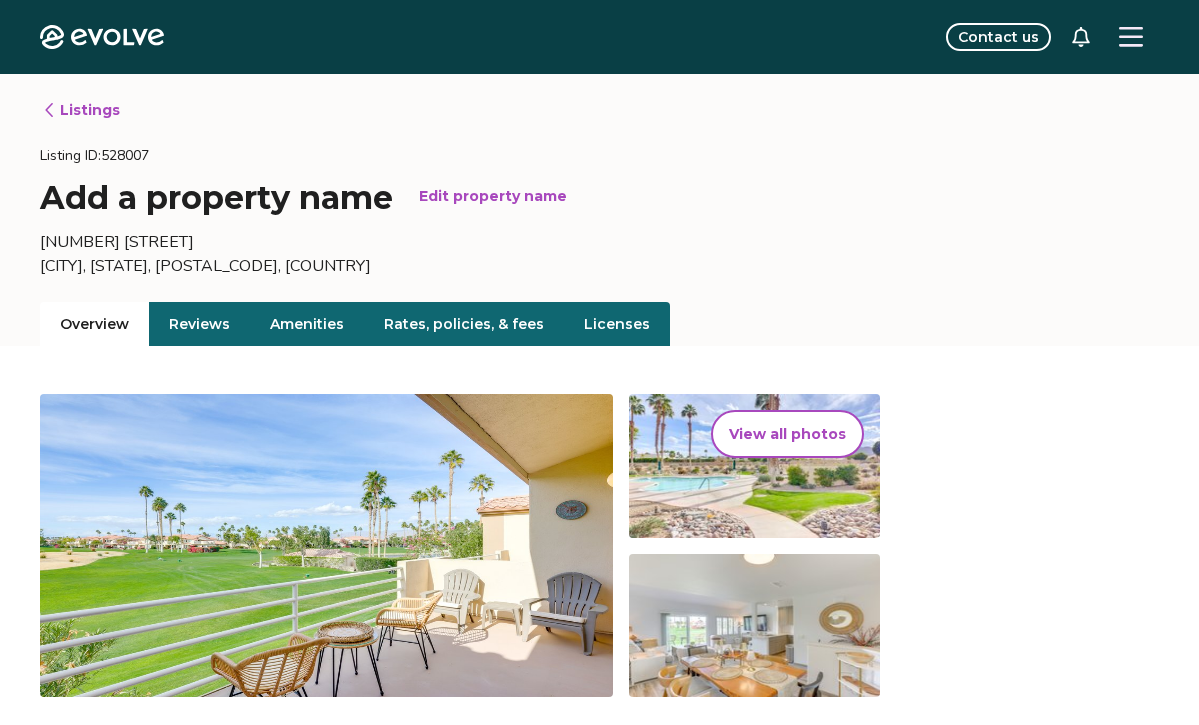 click 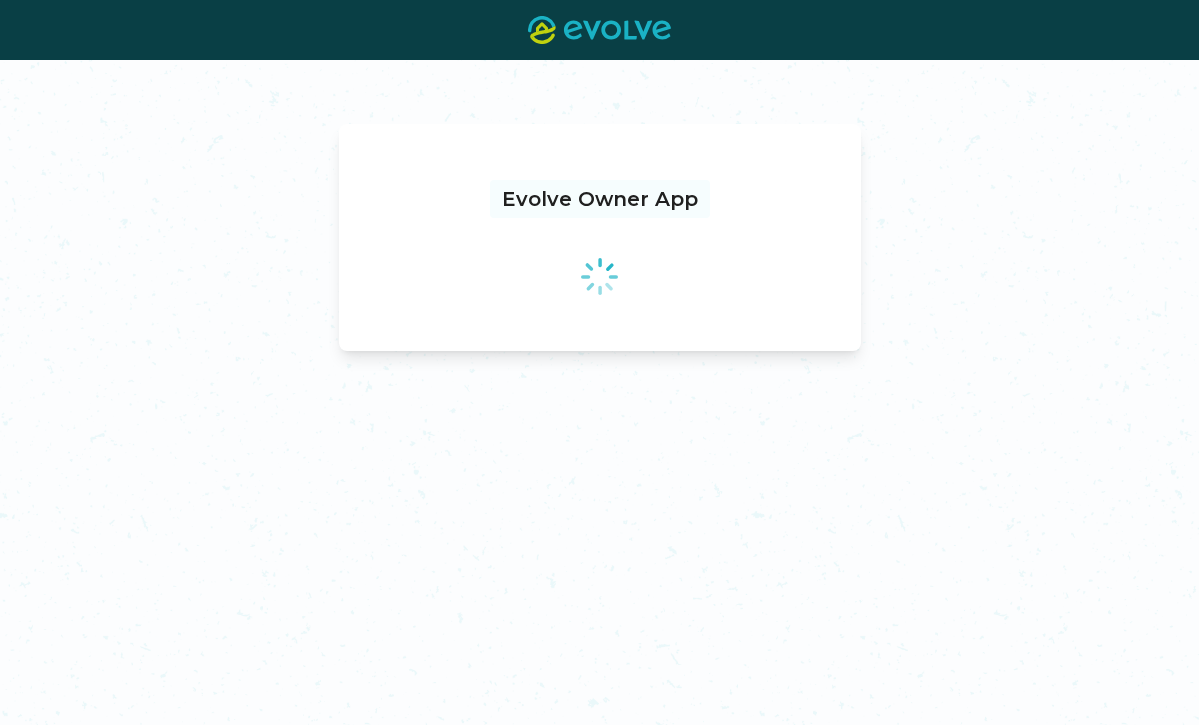 scroll, scrollTop: 0, scrollLeft: 0, axis: both 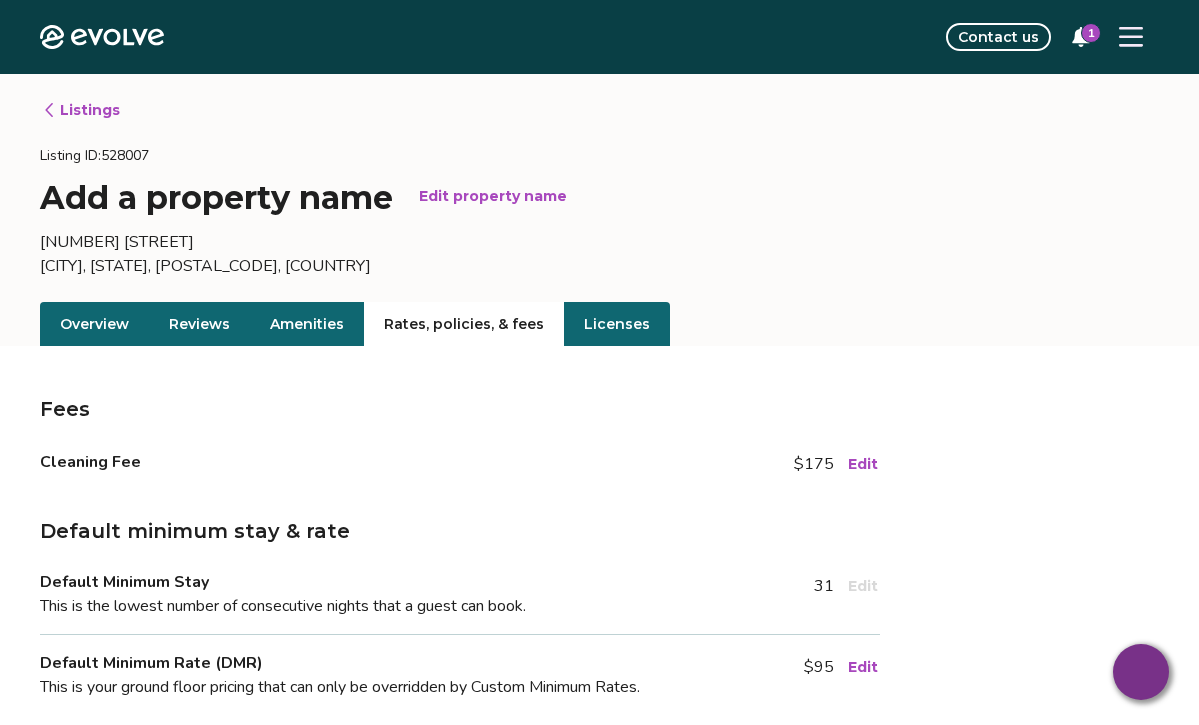 click on "Overview" at bounding box center [94, 324] 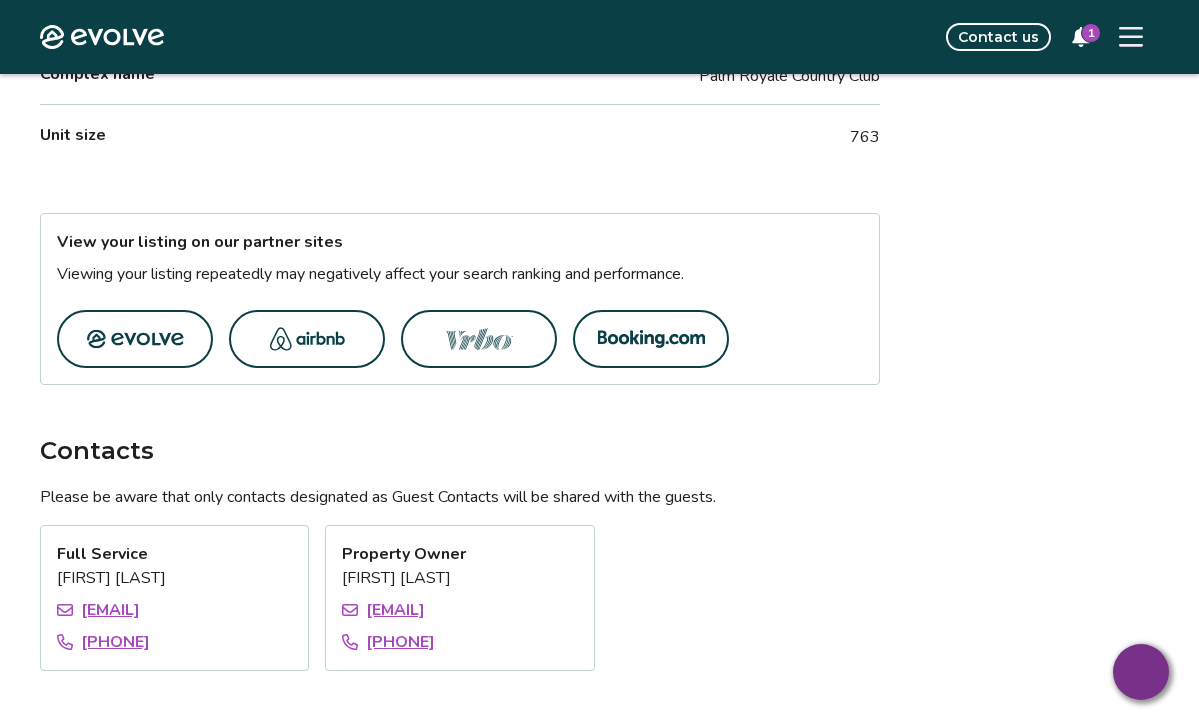scroll, scrollTop: 1061, scrollLeft: 0, axis: vertical 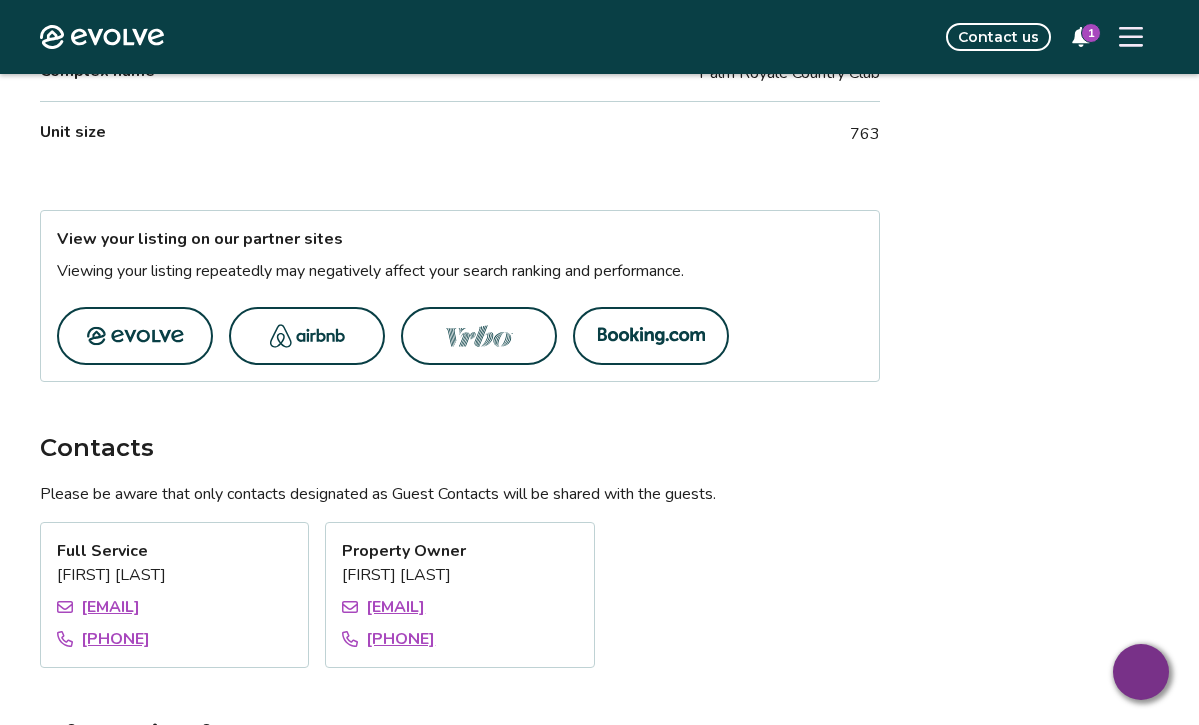click at bounding box center [479, 336] 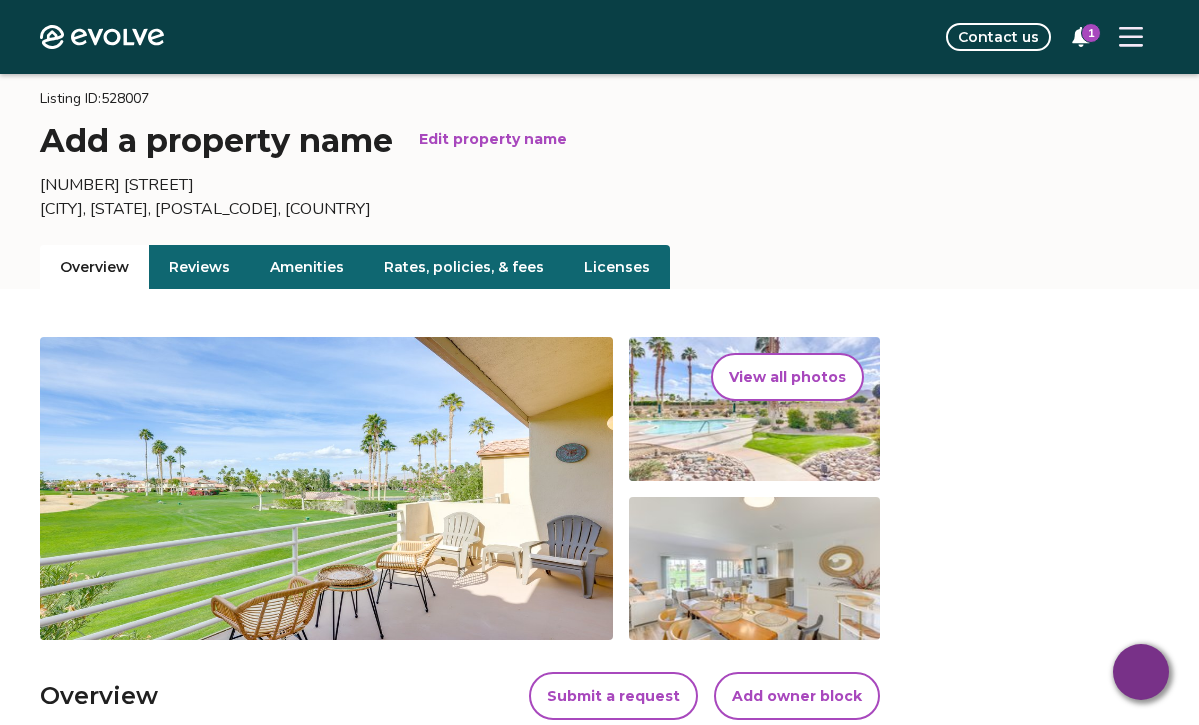 scroll, scrollTop: 3, scrollLeft: 0, axis: vertical 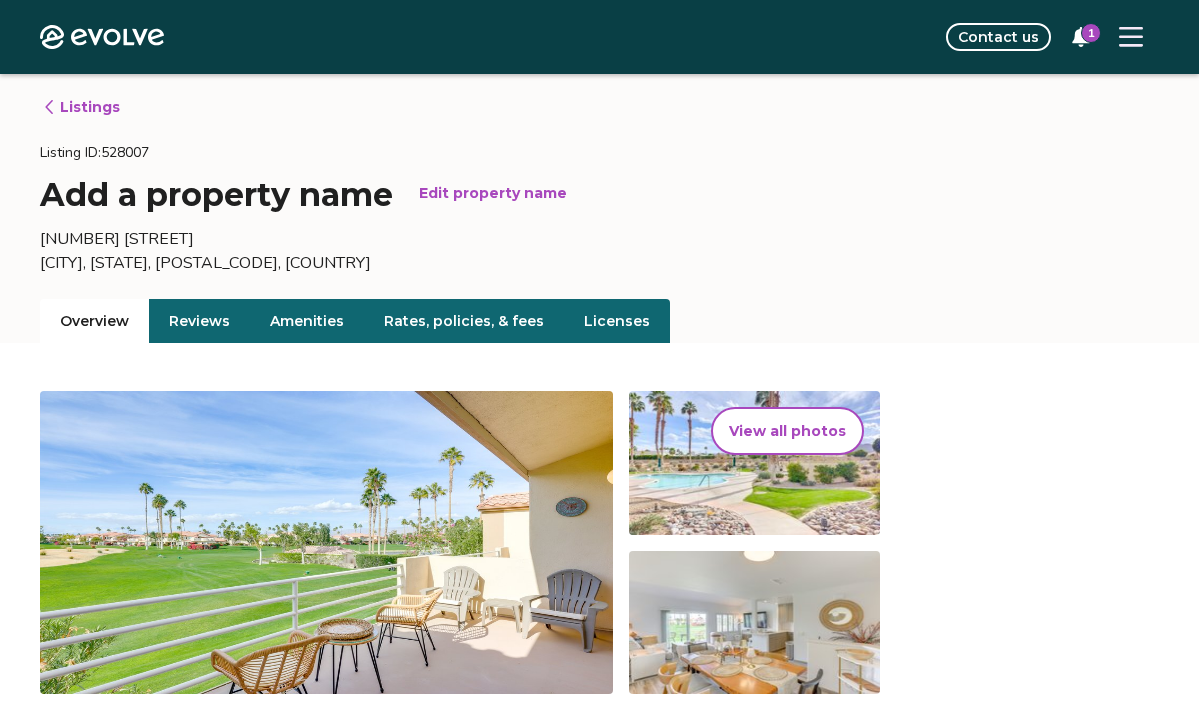 click on "1" at bounding box center [1091, 33] 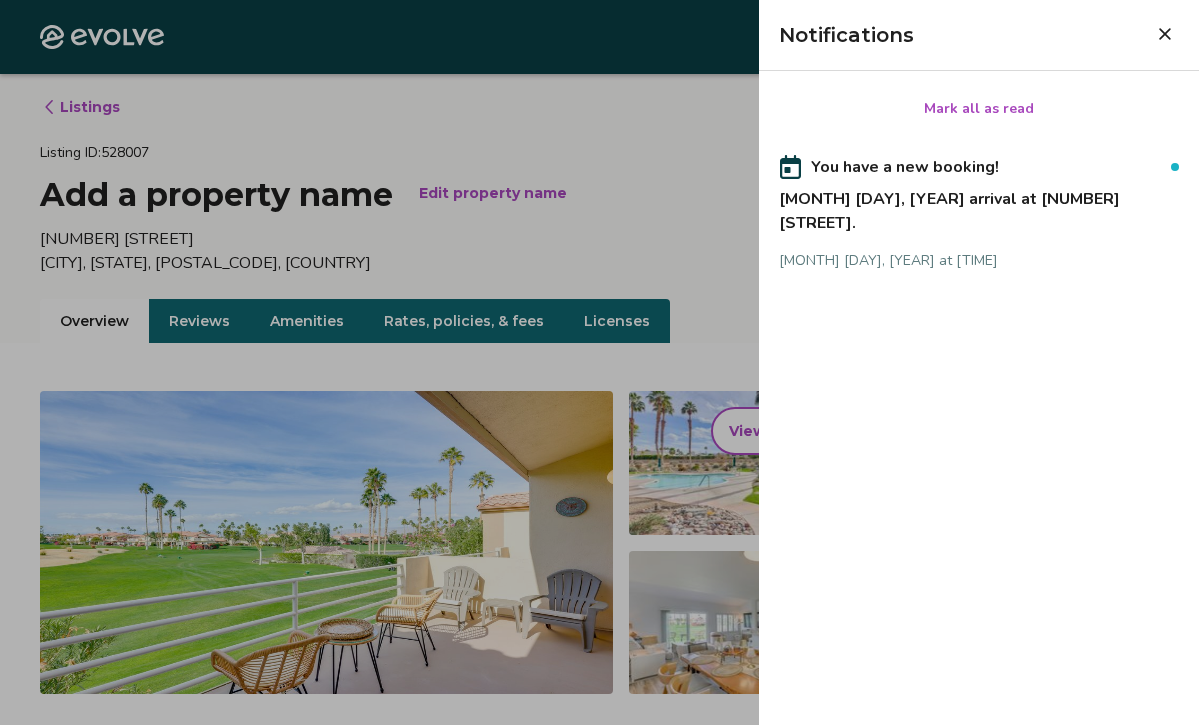 click on "Mark all as read" at bounding box center (979, 109) 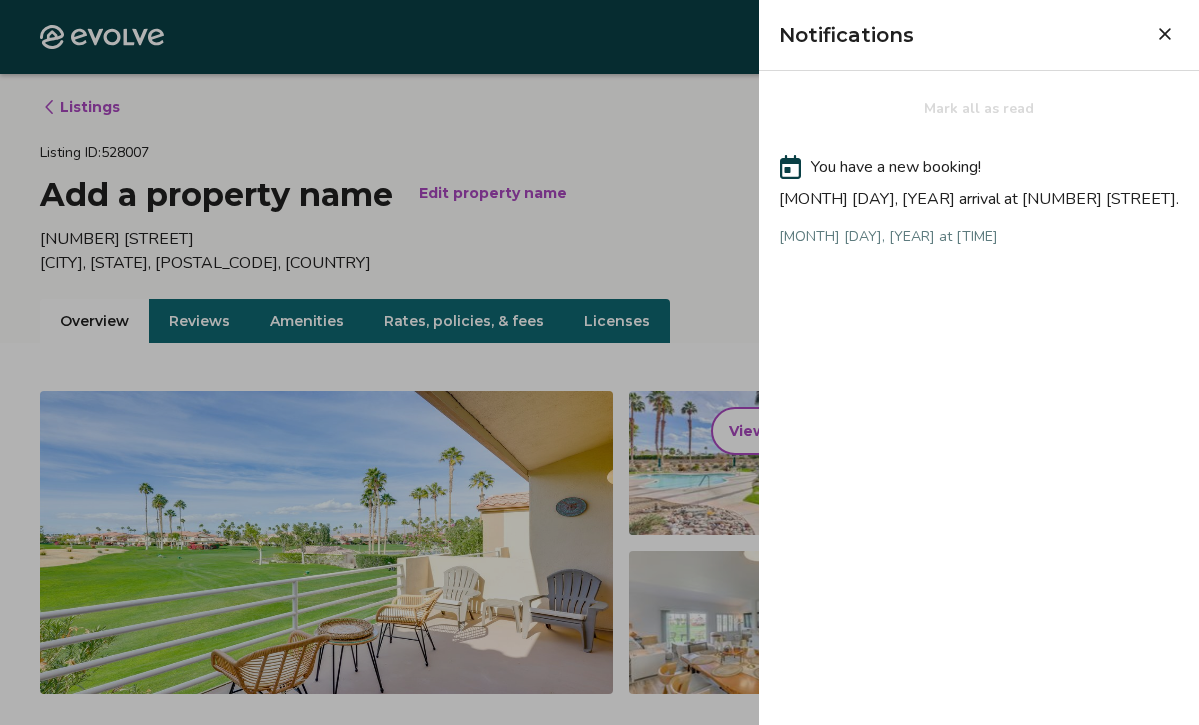click 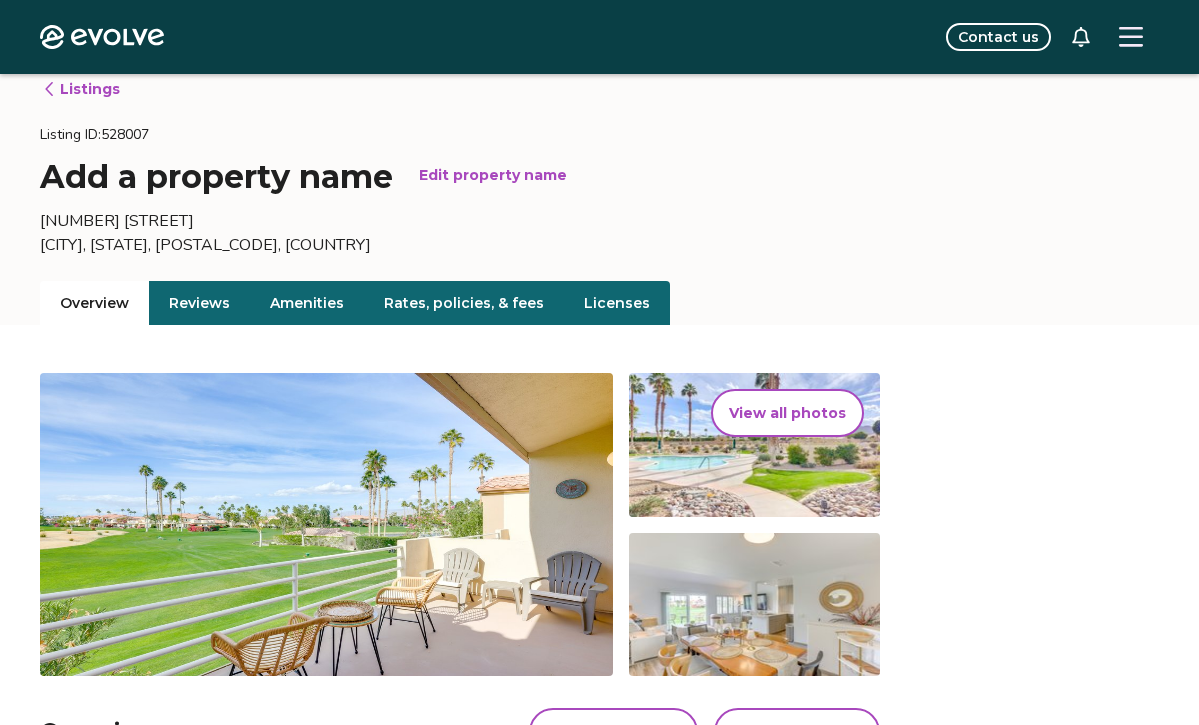 scroll, scrollTop: 0, scrollLeft: 0, axis: both 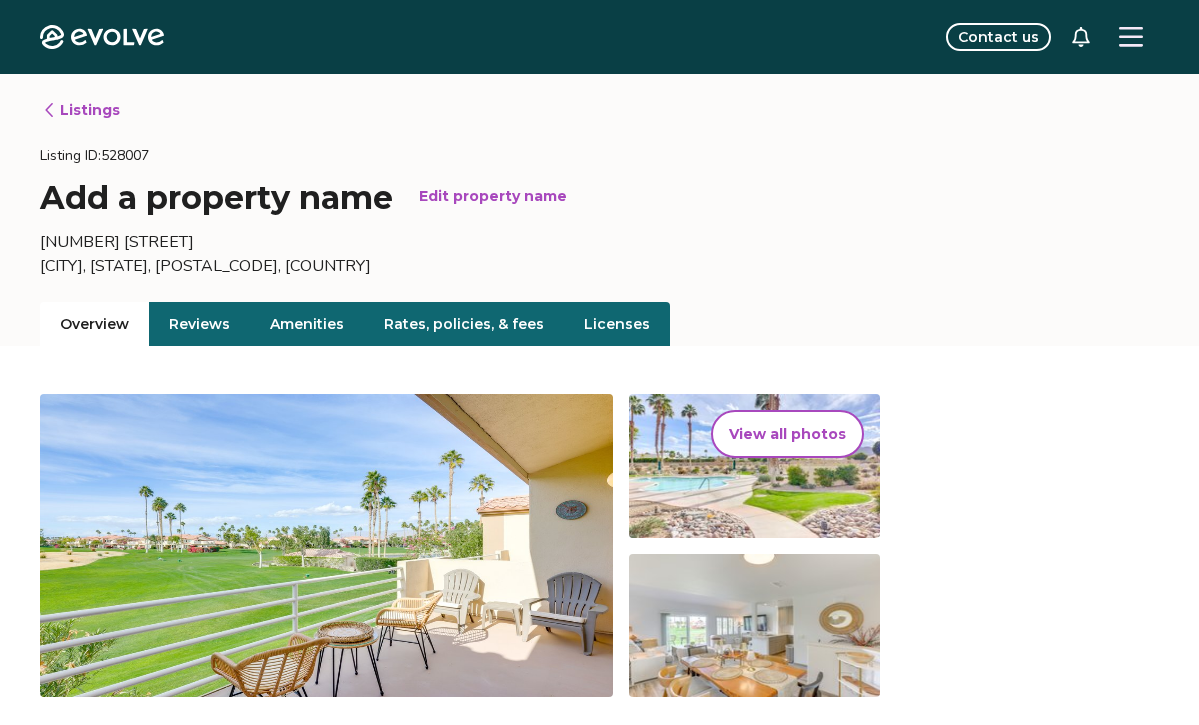 click 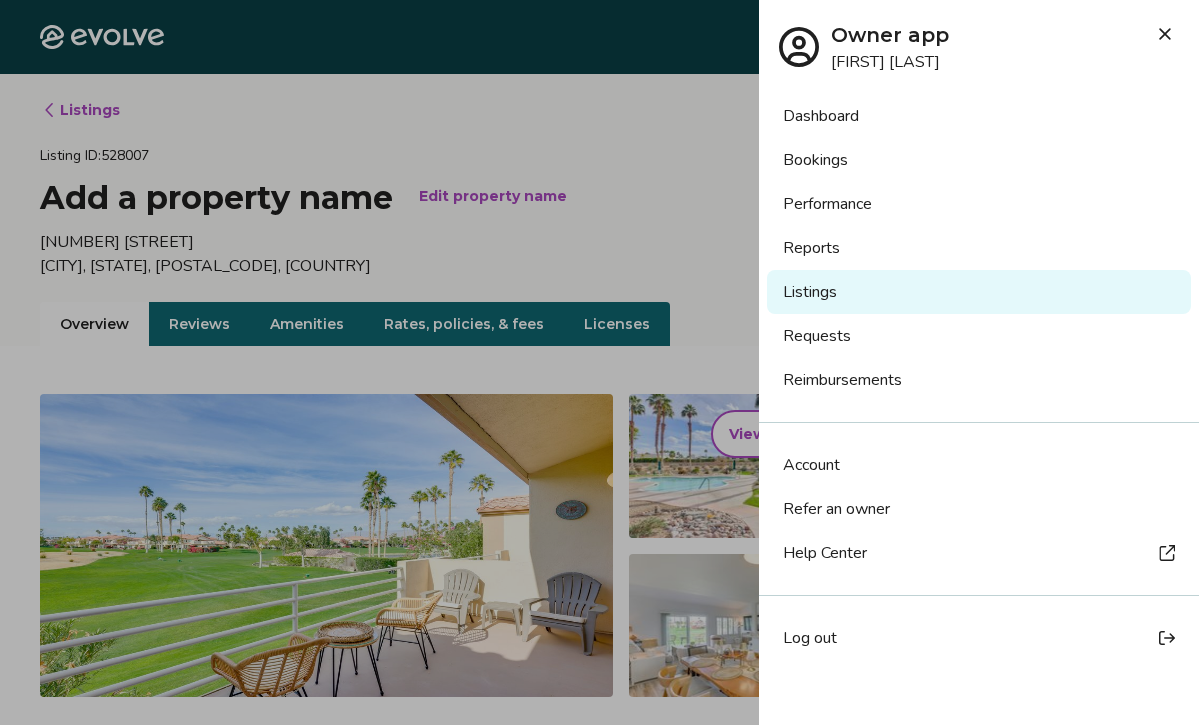 click on "Dashboard" at bounding box center [979, 116] 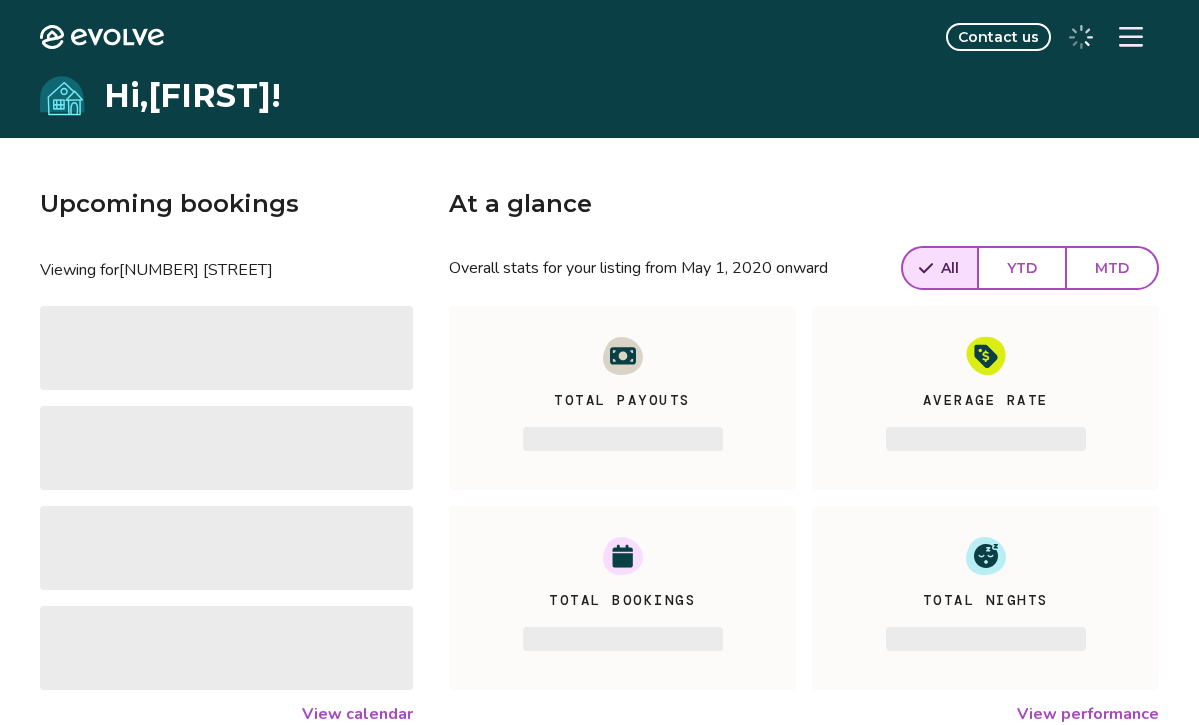 click 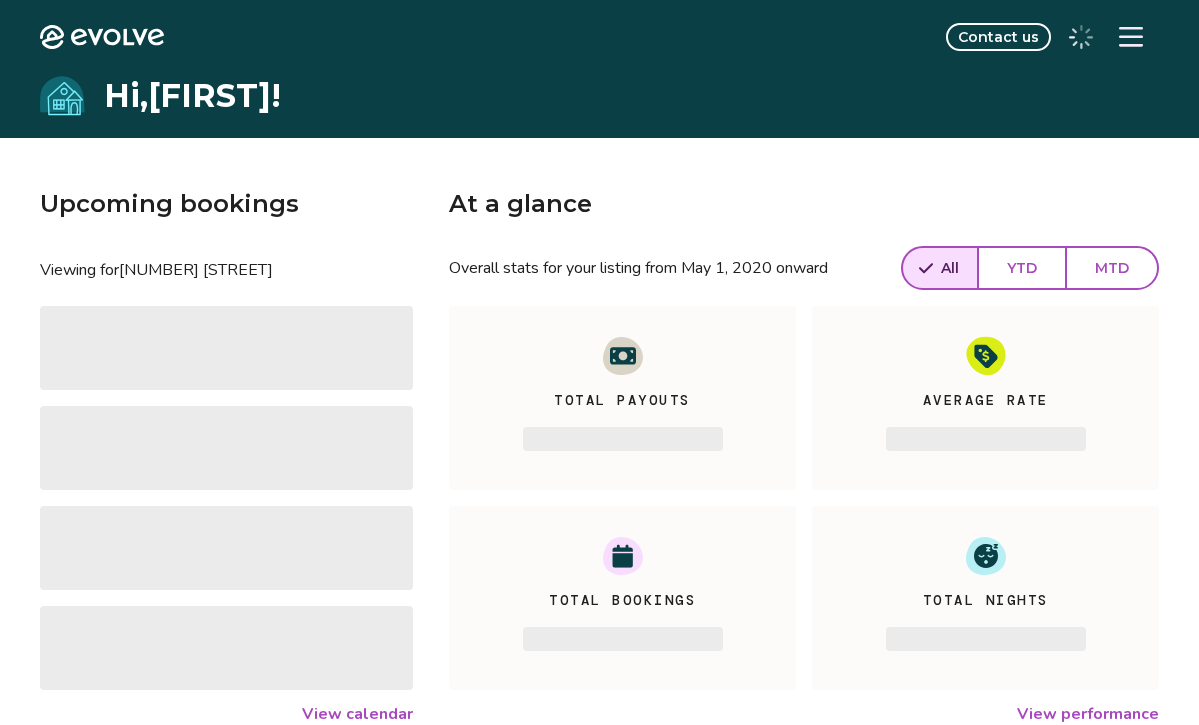 scroll, scrollTop: 0, scrollLeft: 0, axis: both 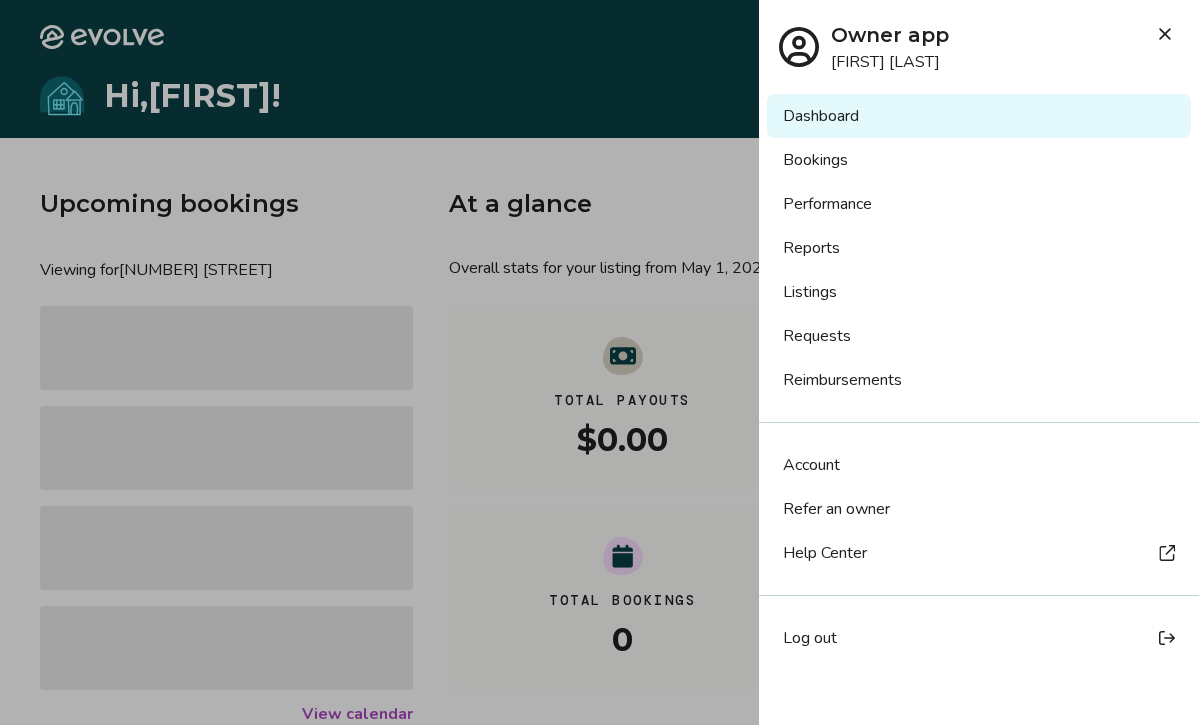 click on "Bookings" at bounding box center [979, 160] 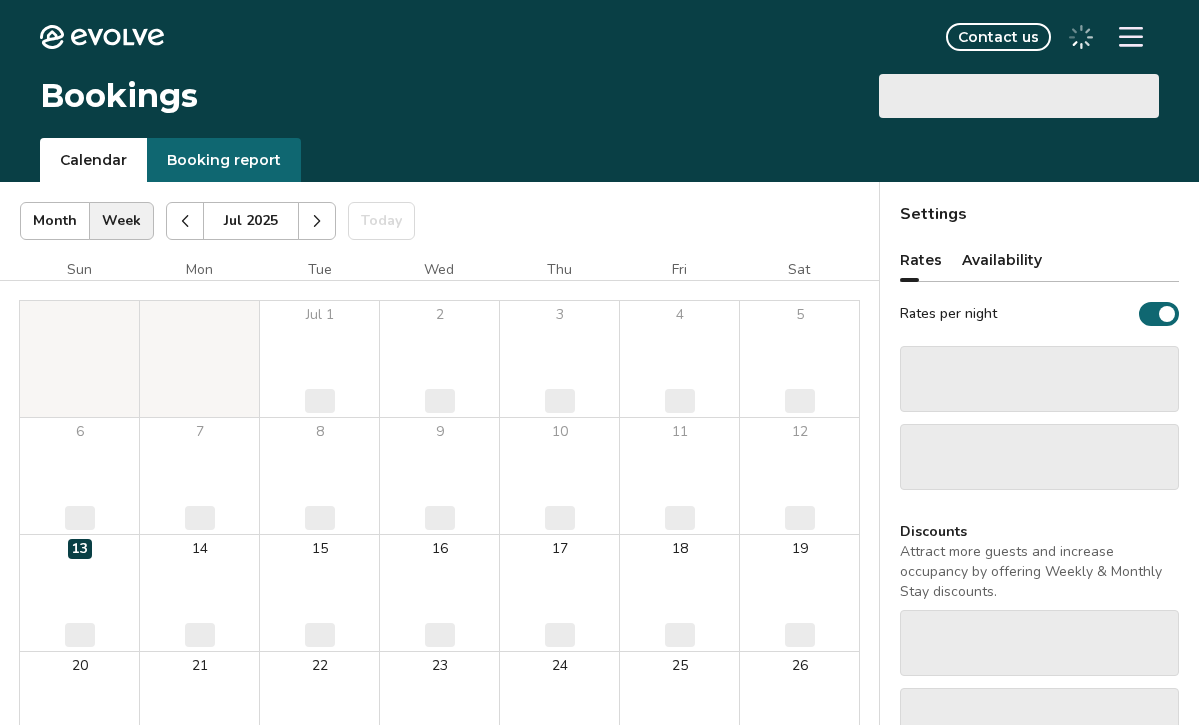 scroll, scrollTop: 0, scrollLeft: 0, axis: both 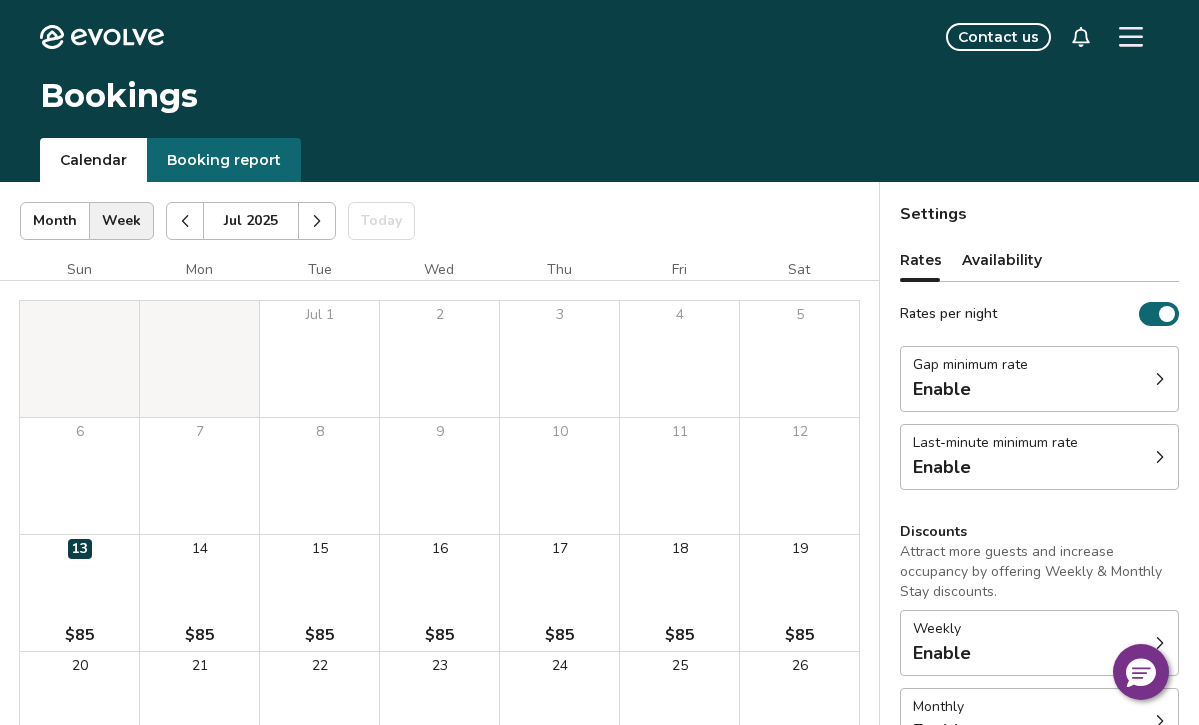 click at bounding box center (317, 221) 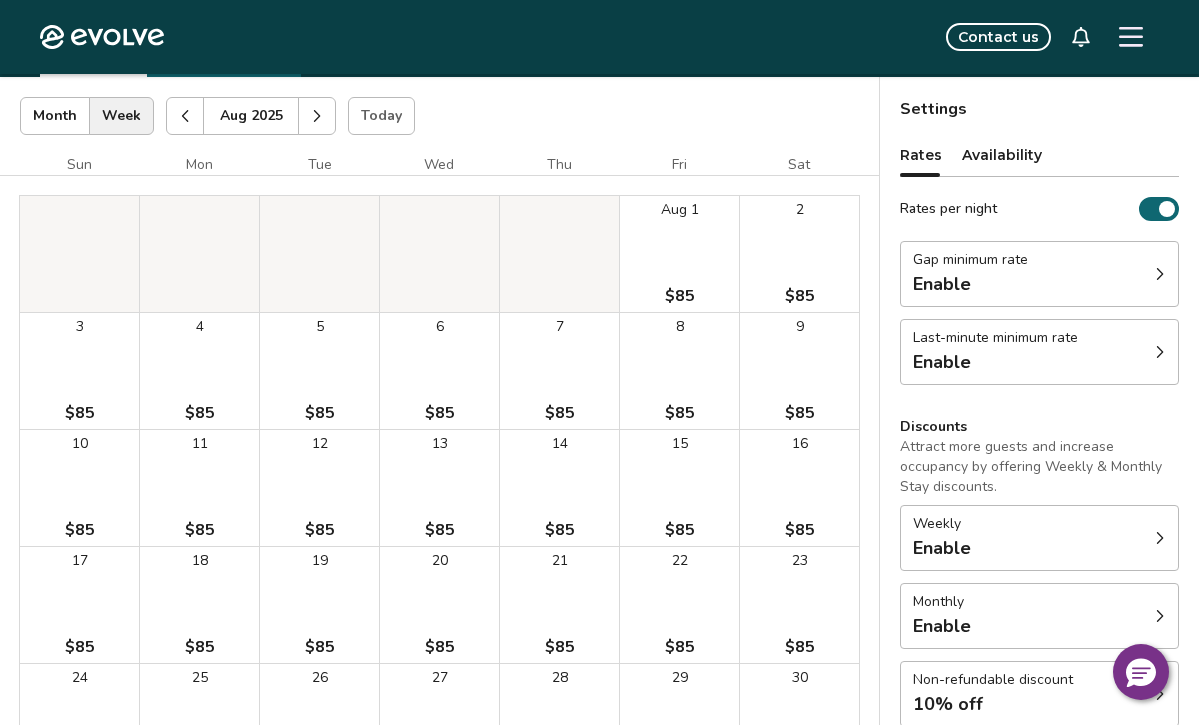 scroll, scrollTop: 99, scrollLeft: 0, axis: vertical 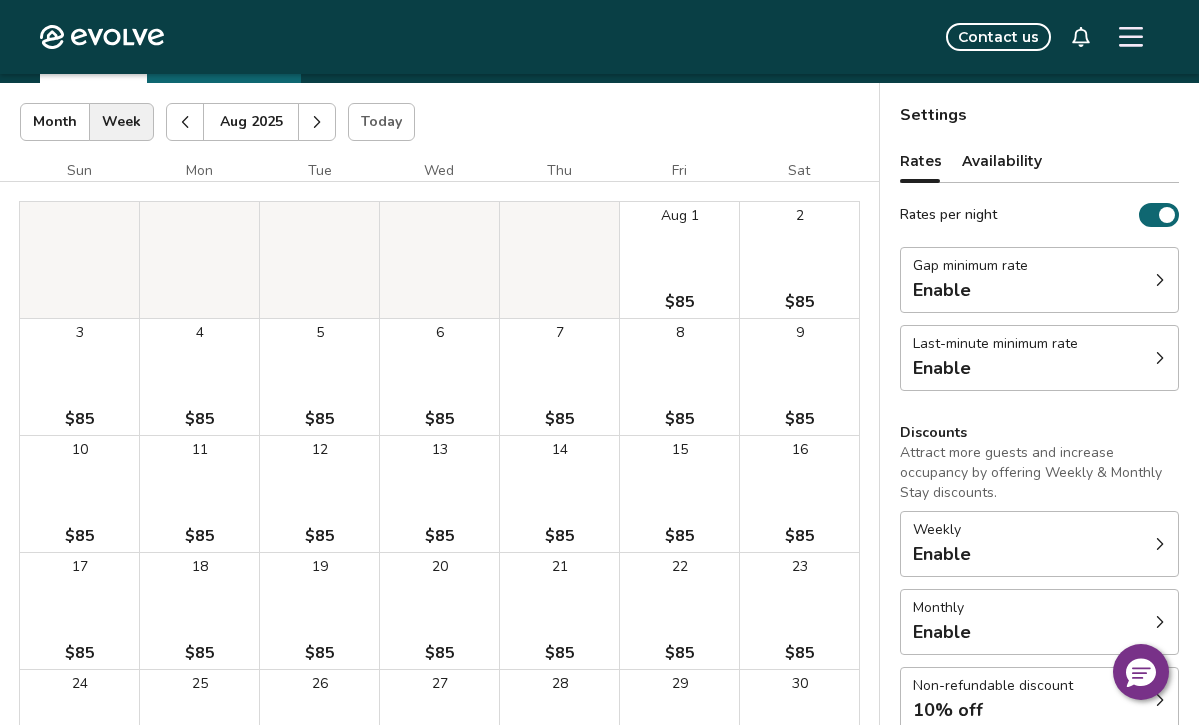 click 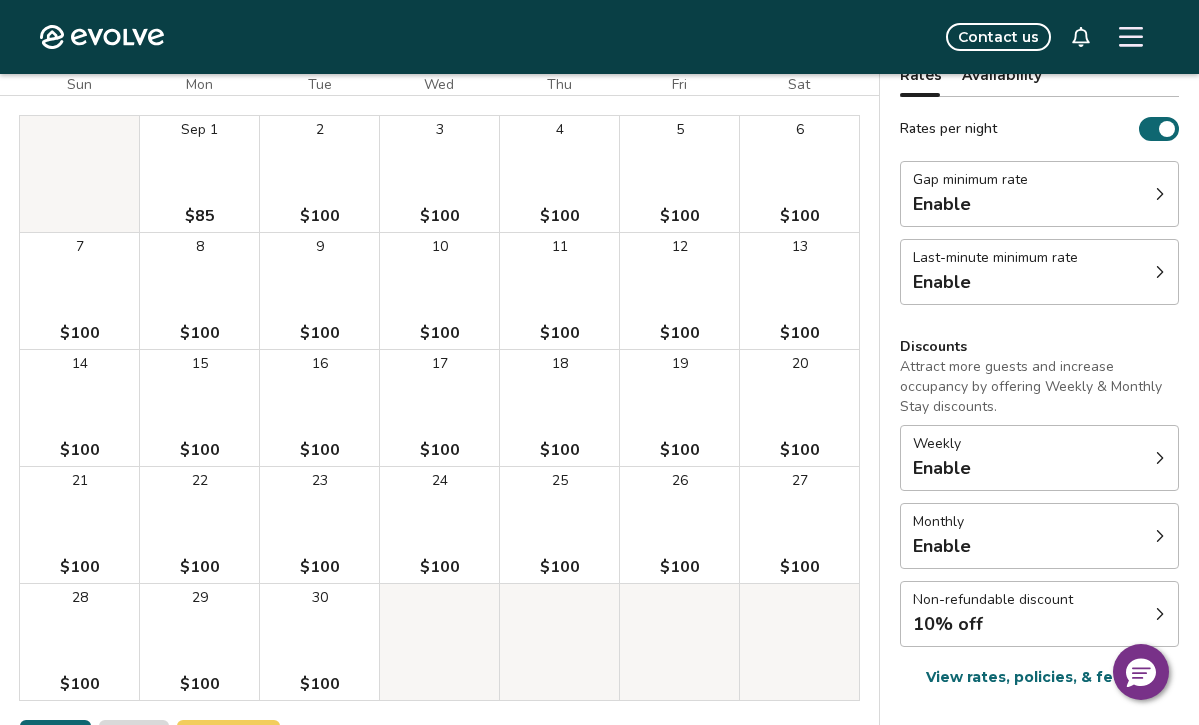 scroll, scrollTop: 0, scrollLeft: 0, axis: both 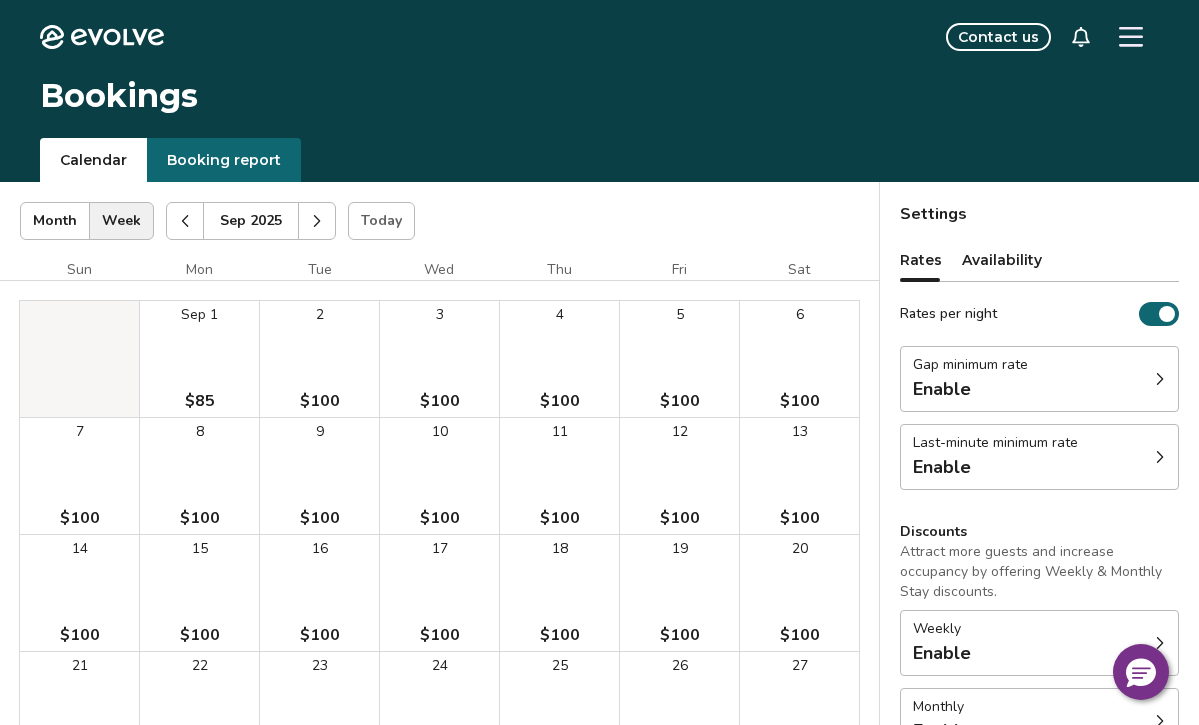 click at bounding box center (185, 221) 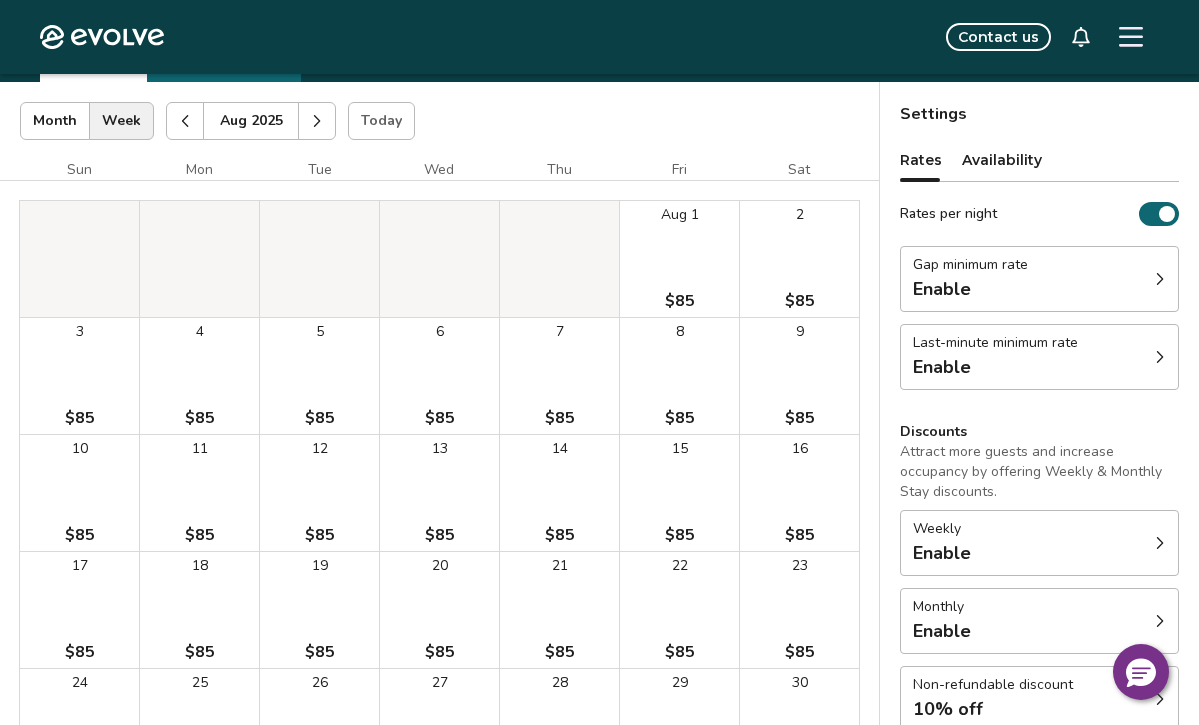 scroll, scrollTop: 0, scrollLeft: 0, axis: both 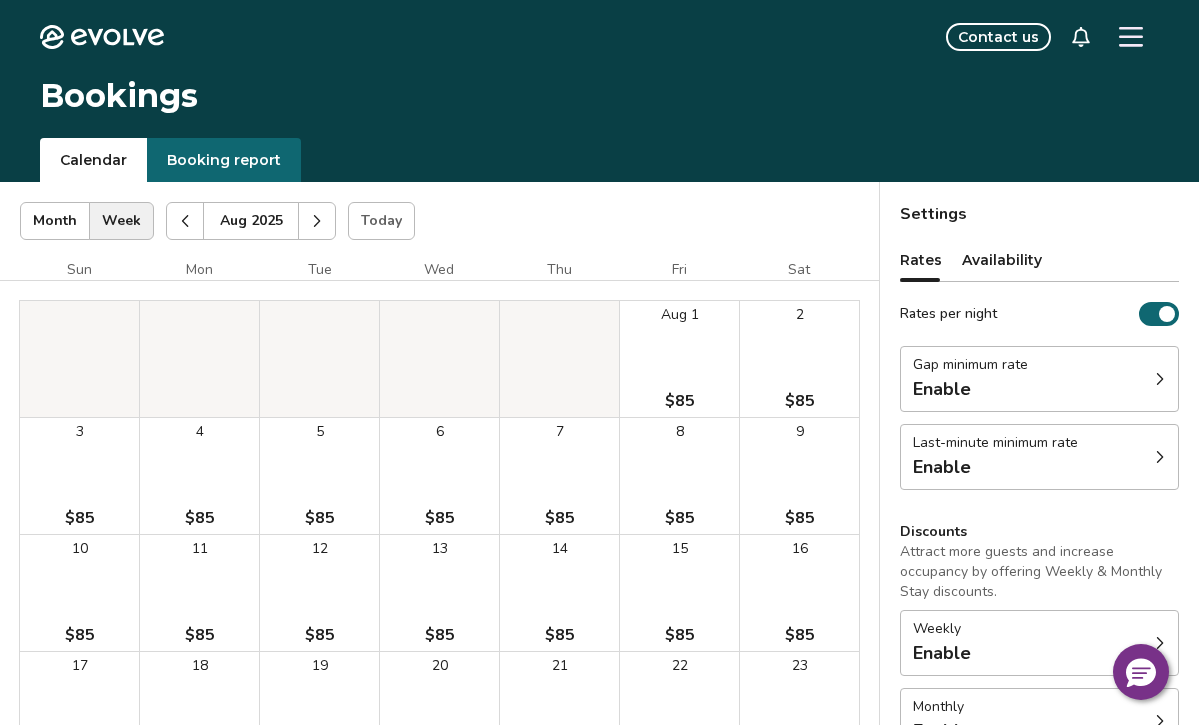 click 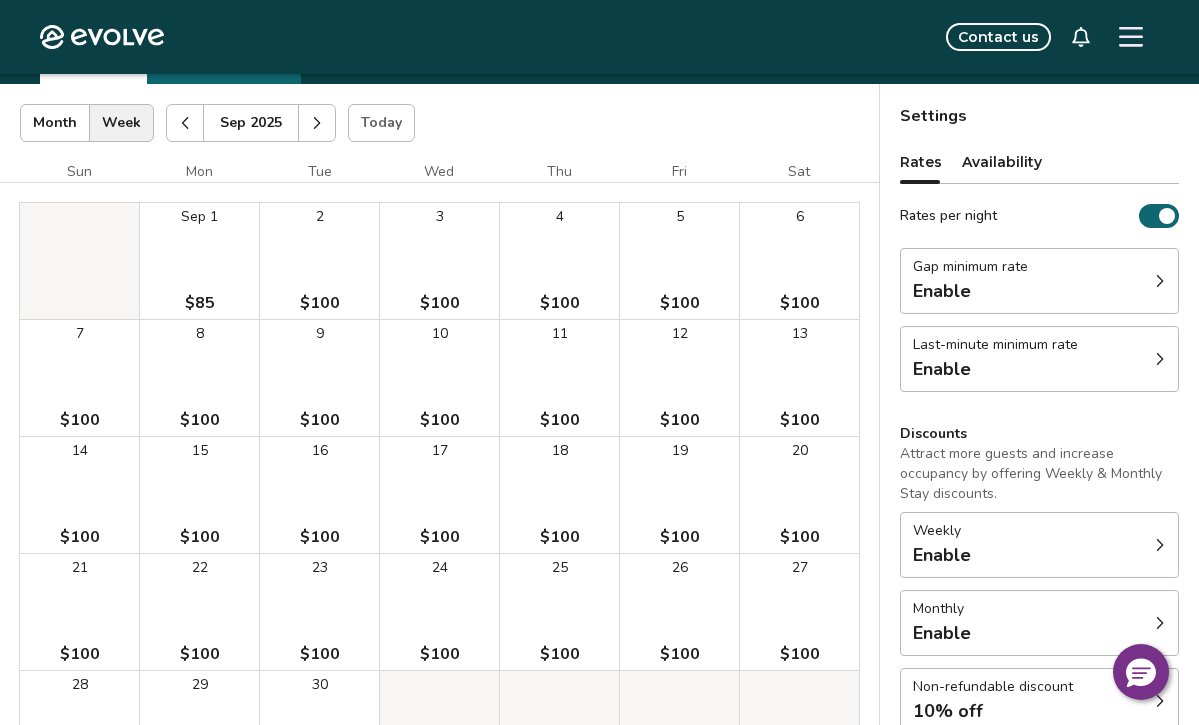 scroll, scrollTop: 101, scrollLeft: 0, axis: vertical 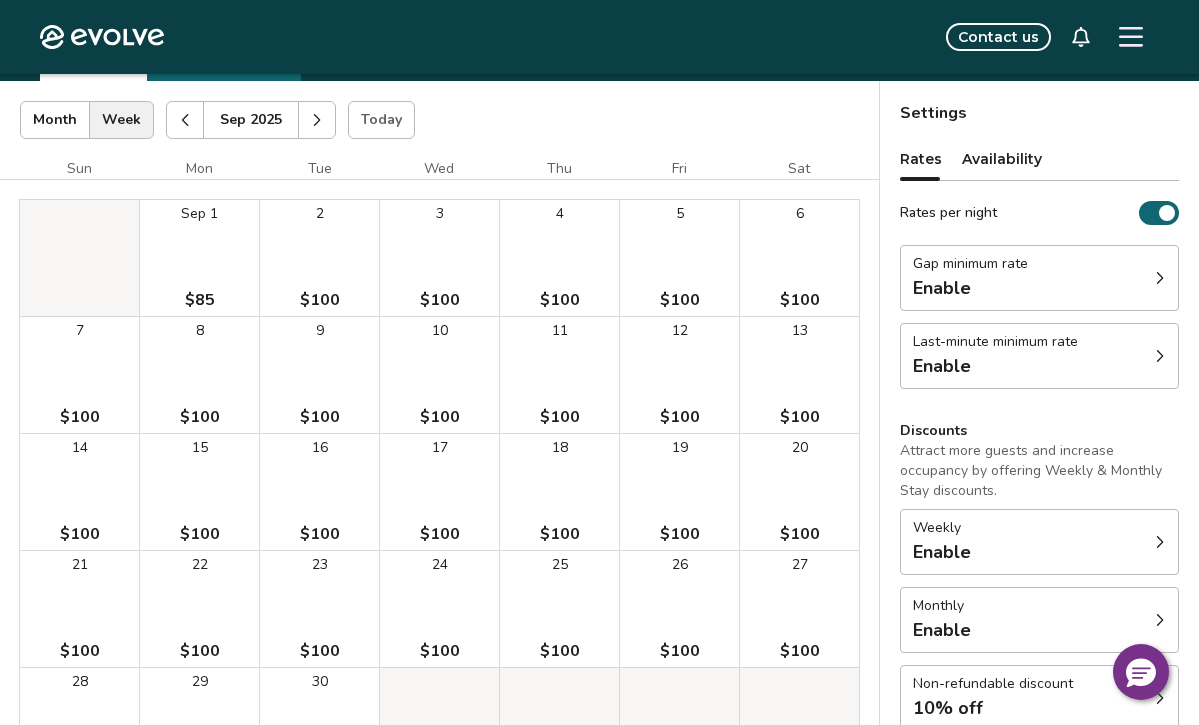 click 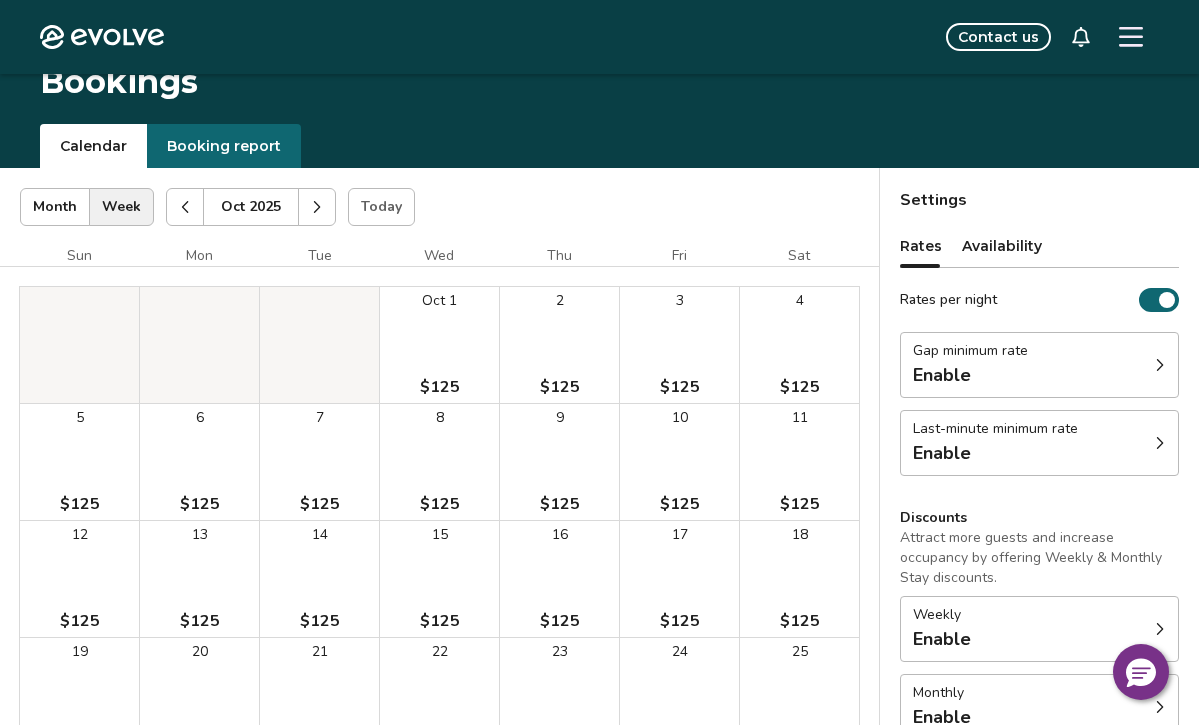 scroll, scrollTop: 12, scrollLeft: 0, axis: vertical 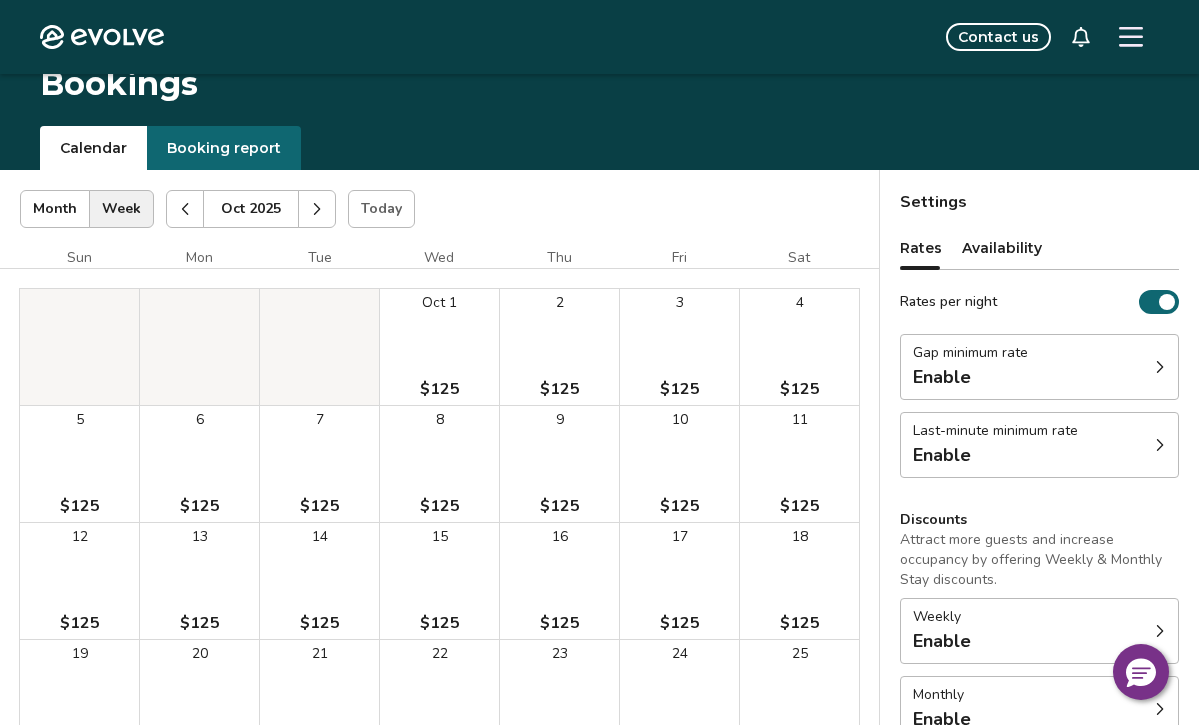 click at bounding box center (185, 209) 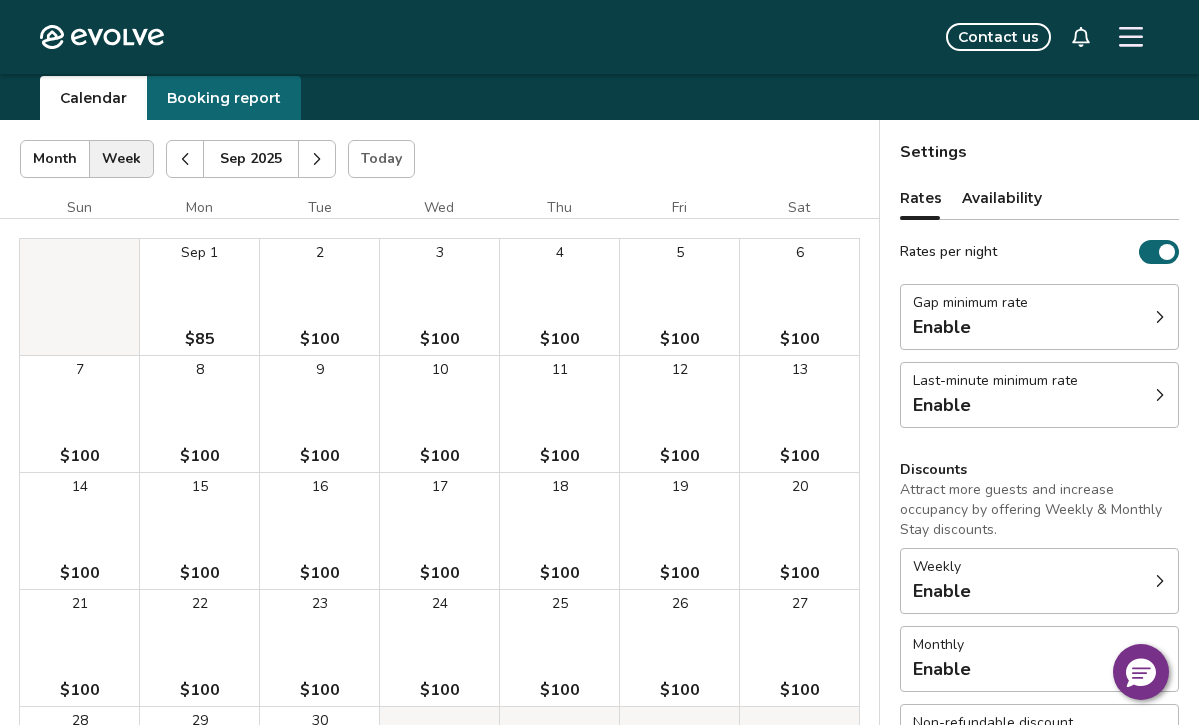 scroll, scrollTop: 0, scrollLeft: 0, axis: both 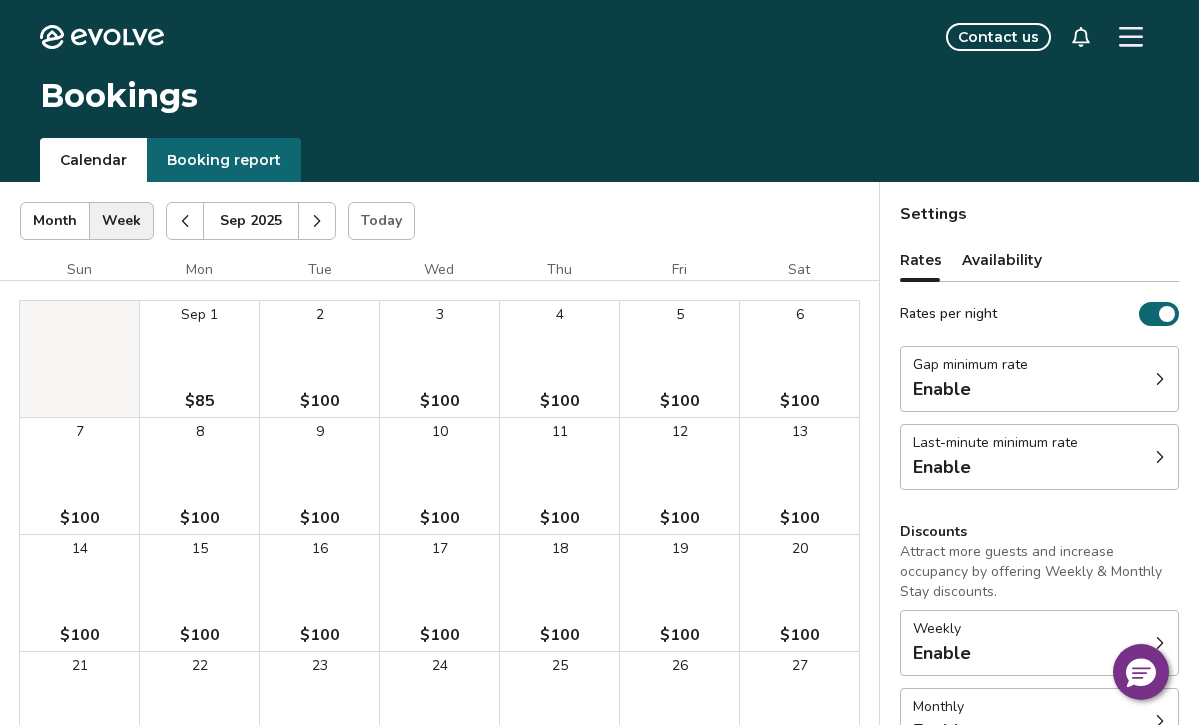 click 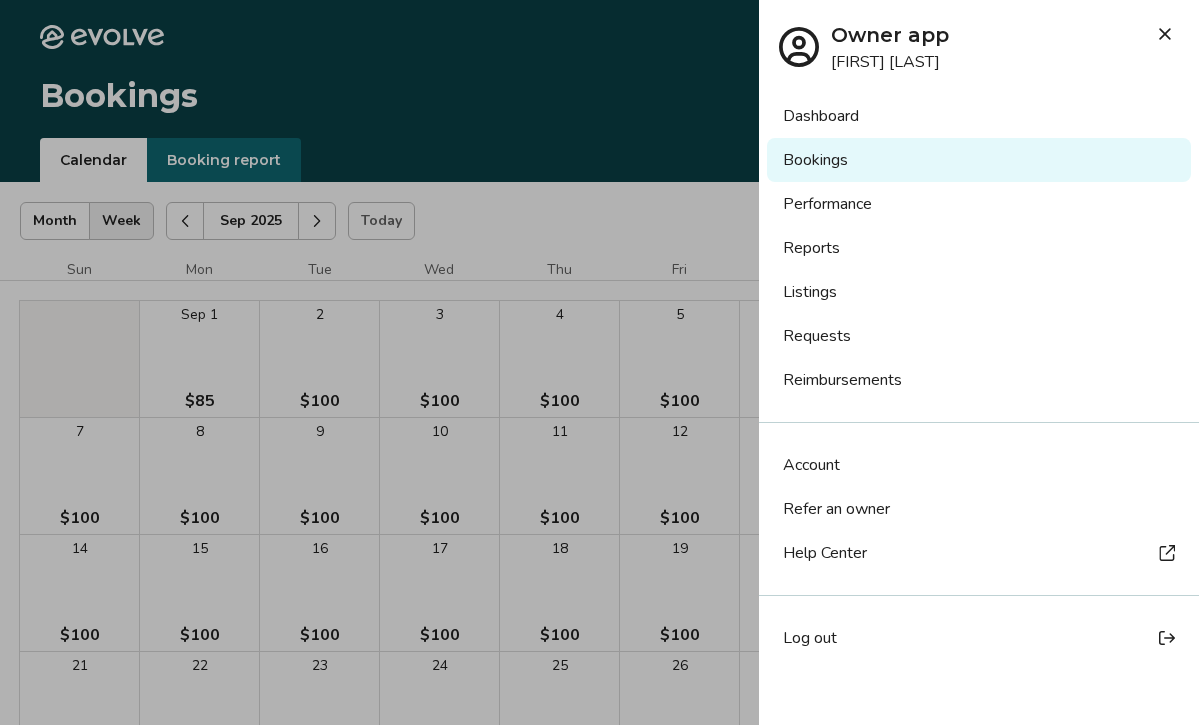 click on "Dashboard" at bounding box center [979, 116] 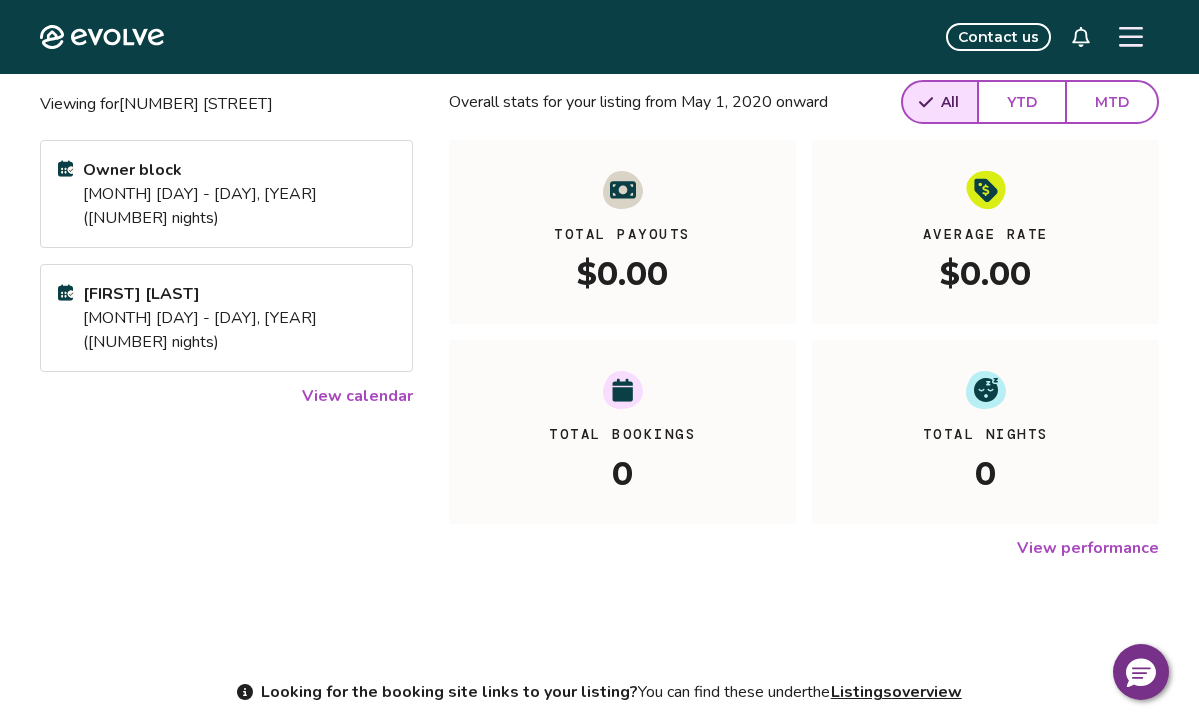 scroll, scrollTop: 0, scrollLeft: 0, axis: both 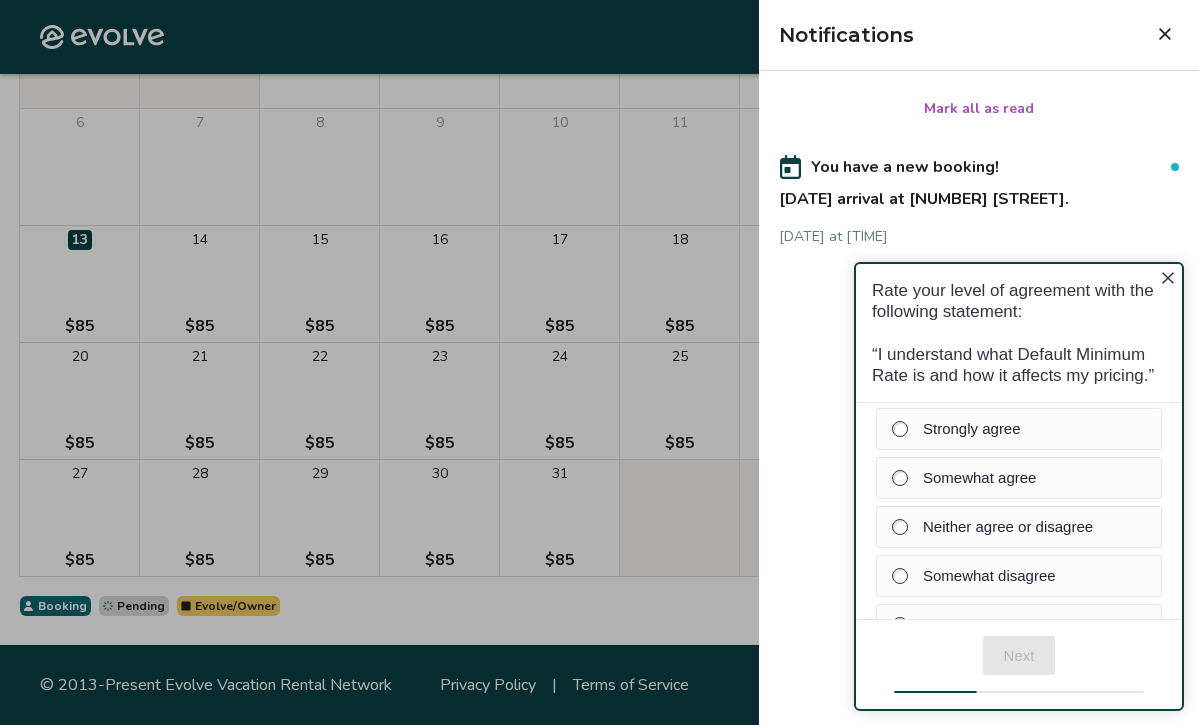 click on "Mark all as read You have a new booking! Jan 18, 2026 arrival at 78245 Scarlet Ct. Jul 13, 2025 at 7:30 AM" at bounding box center (979, 179) 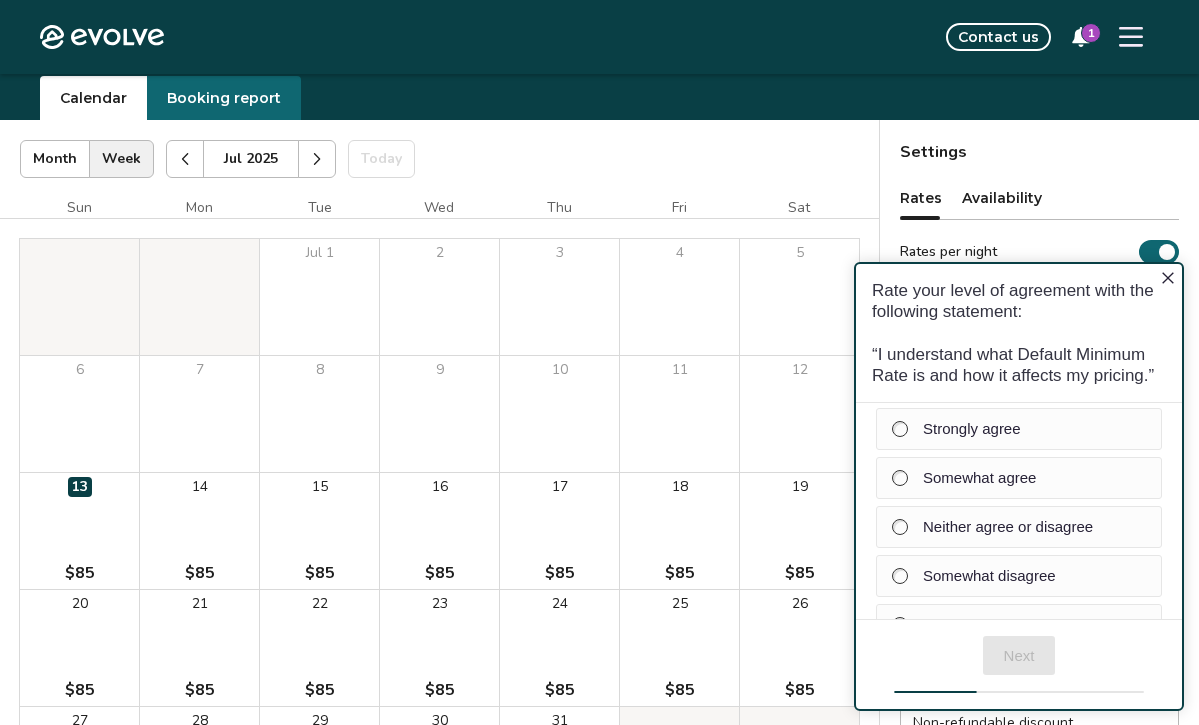 scroll, scrollTop: 58, scrollLeft: 0, axis: vertical 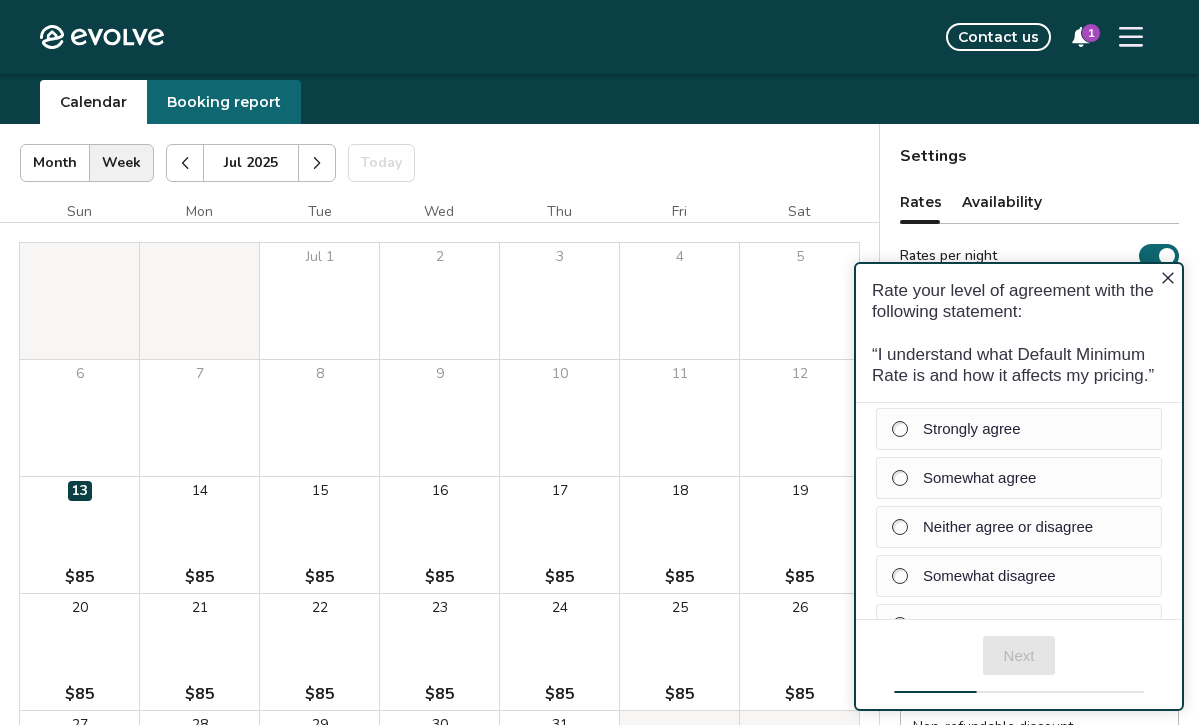 click on "Availability" at bounding box center (1002, 202) 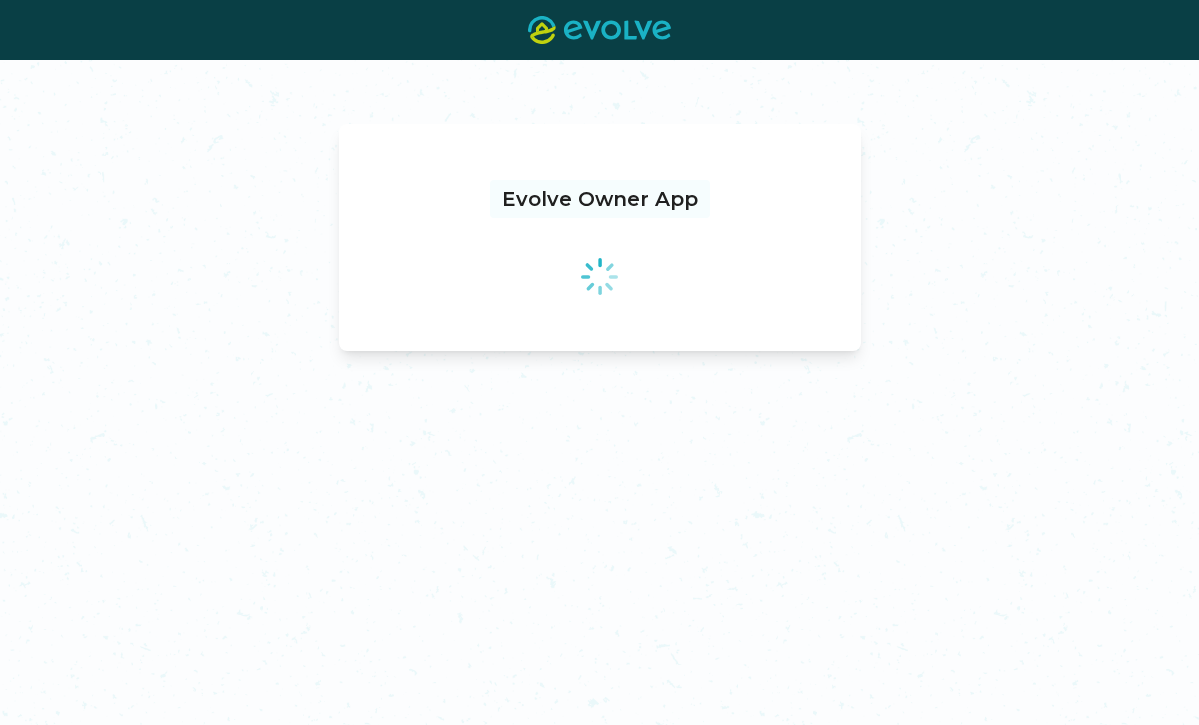 scroll, scrollTop: 0, scrollLeft: 0, axis: both 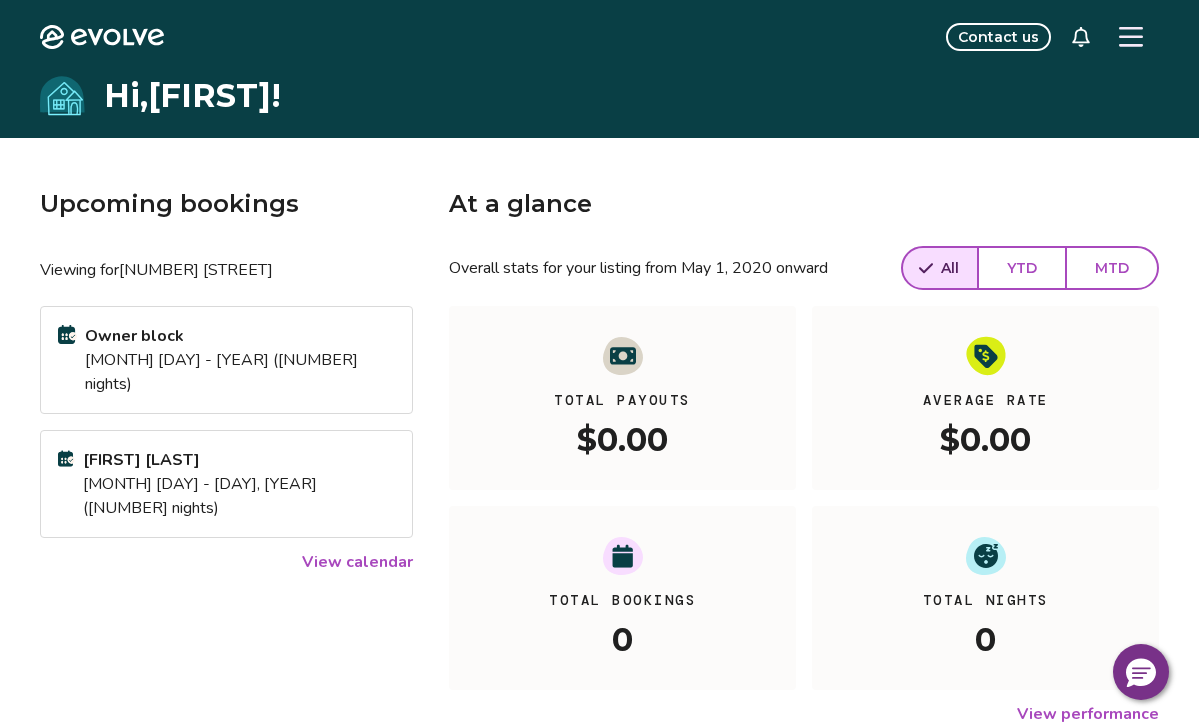 click 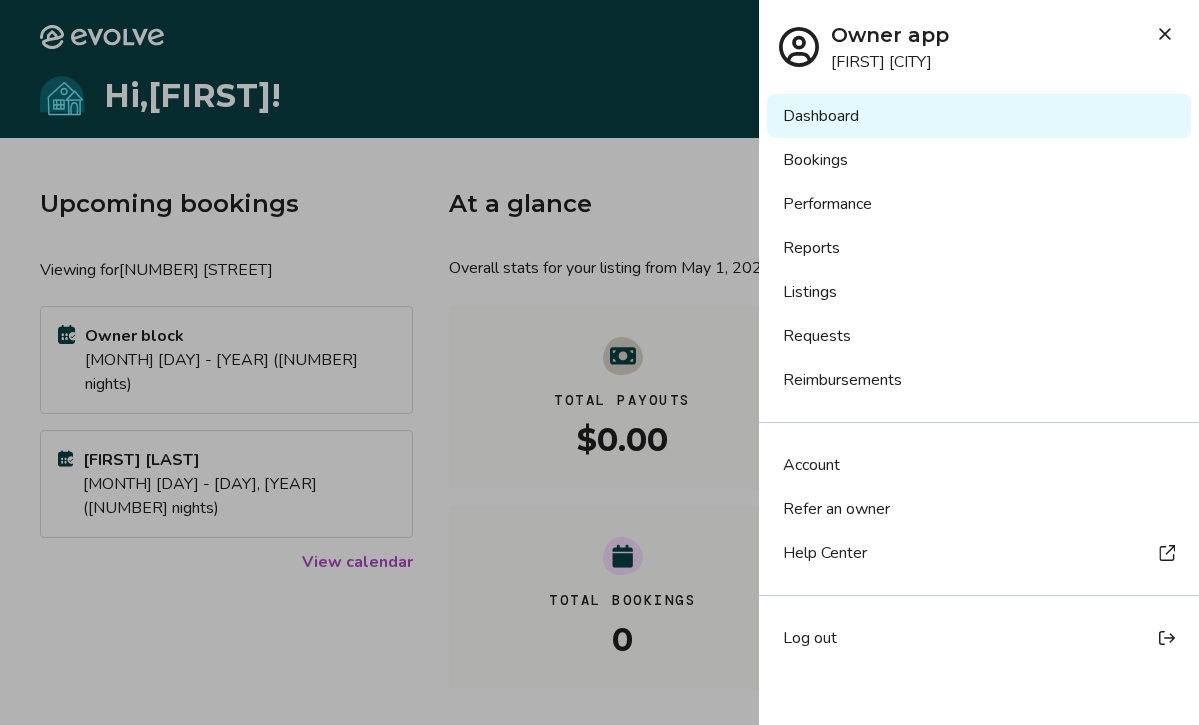 click on "Account" at bounding box center [811, 465] 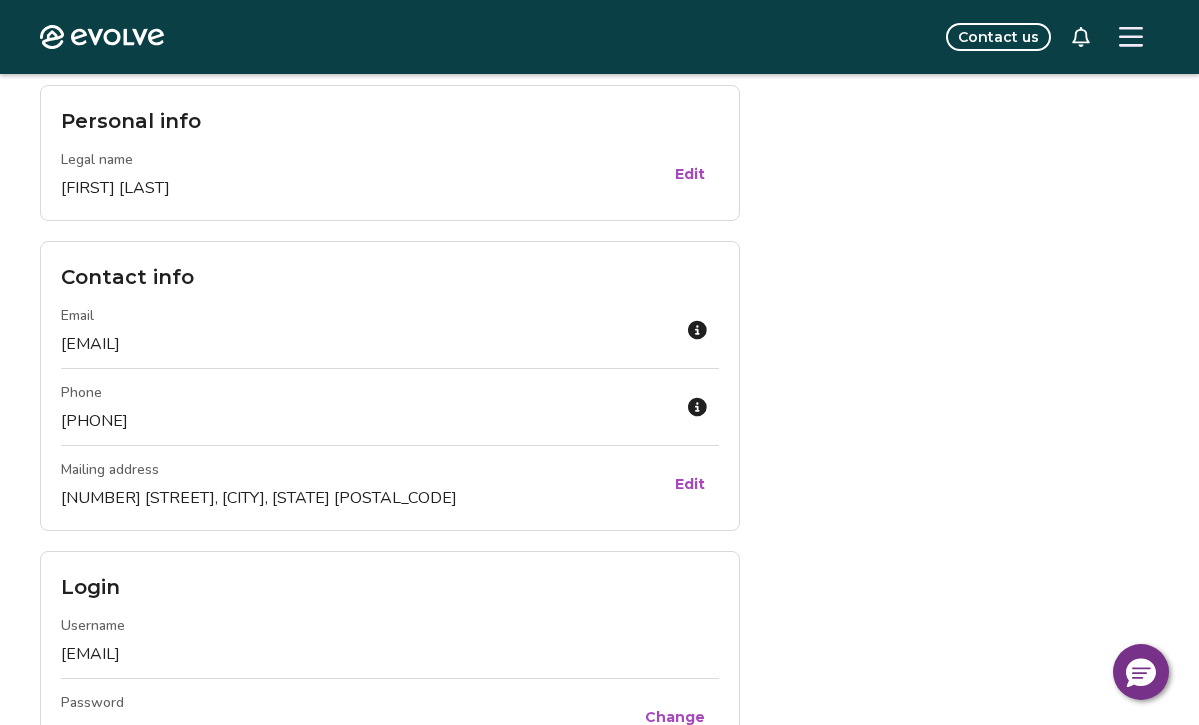 scroll, scrollTop: 0, scrollLeft: 0, axis: both 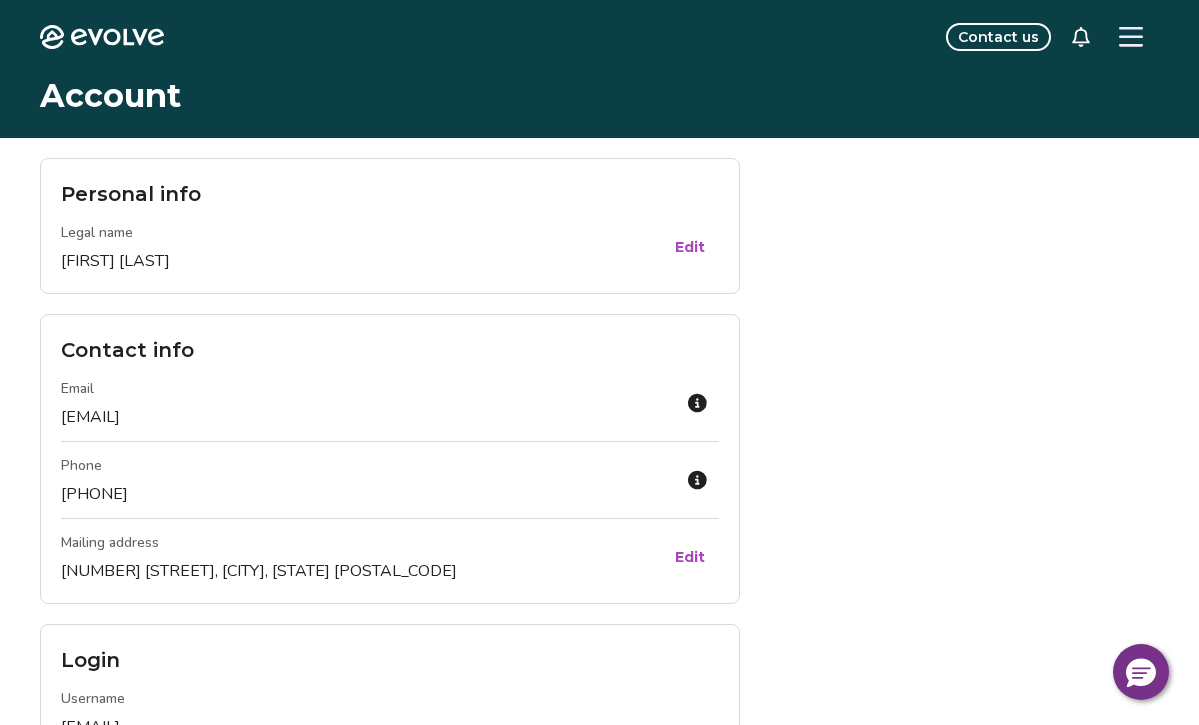 click 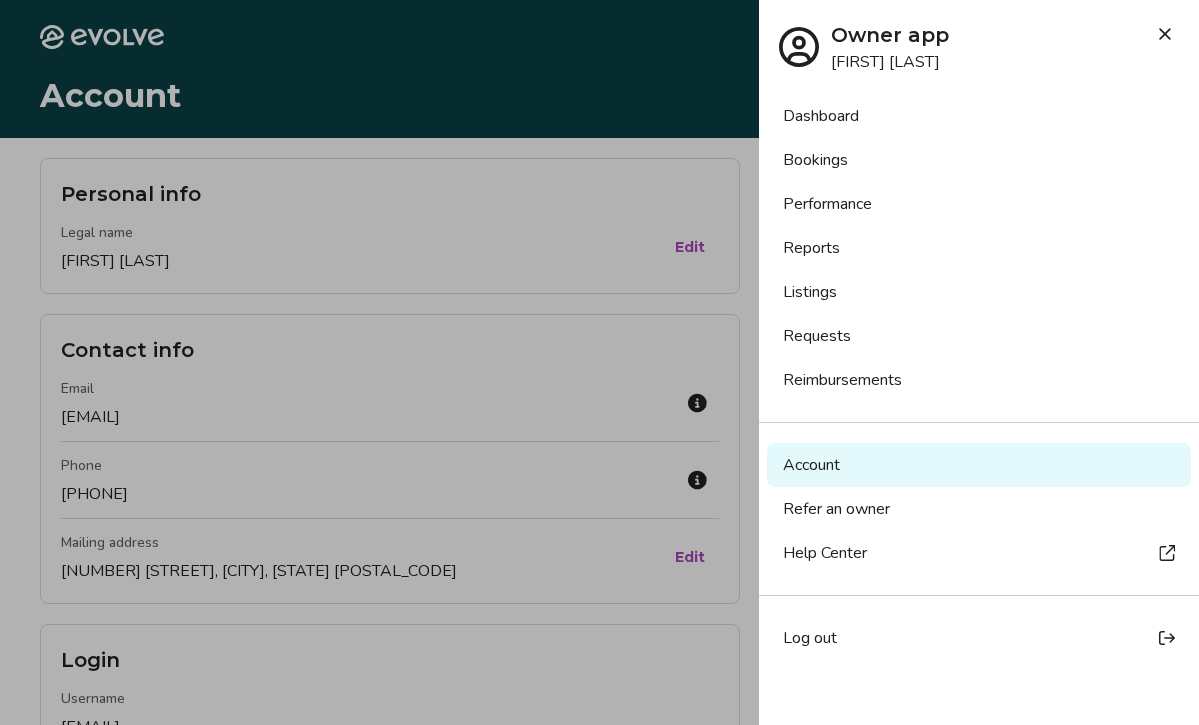 click on "Listings" at bounding box center [979, 292] 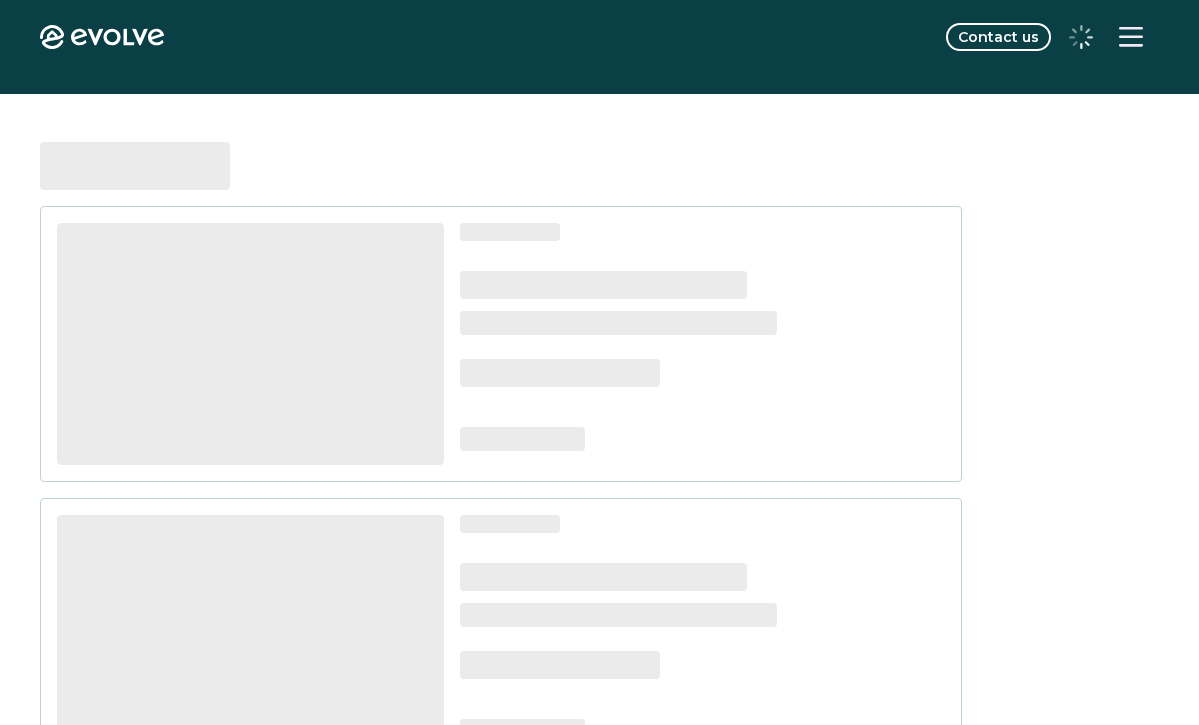 scroll, scrollTop: 0, scrollLeft: 0, axis: both 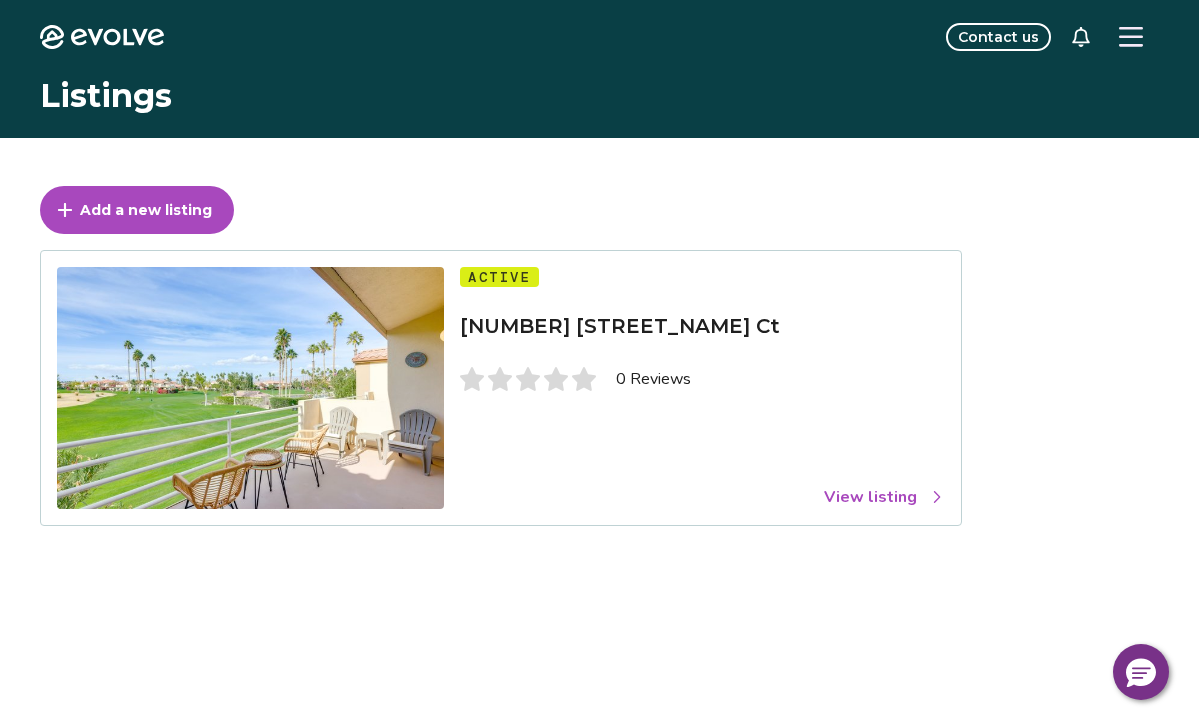 click on "View listing" at bounding box center [884, 497] 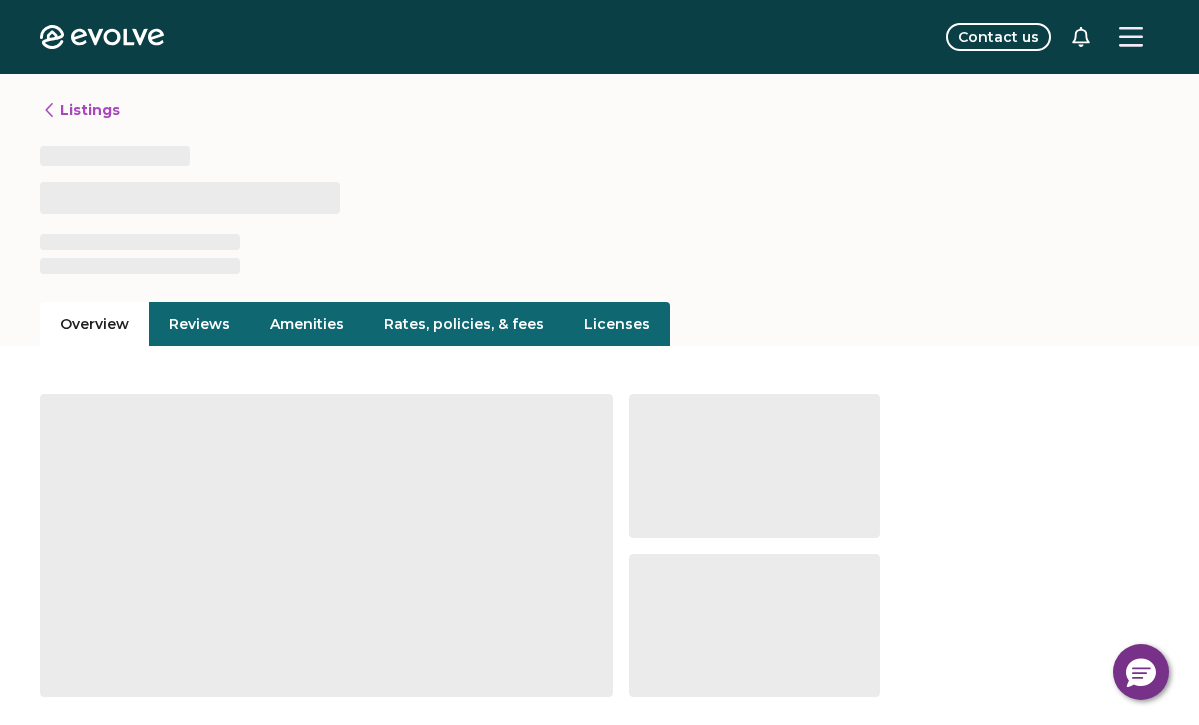 click on "Rates, policies, & fees" at bounding box center [464, 324] 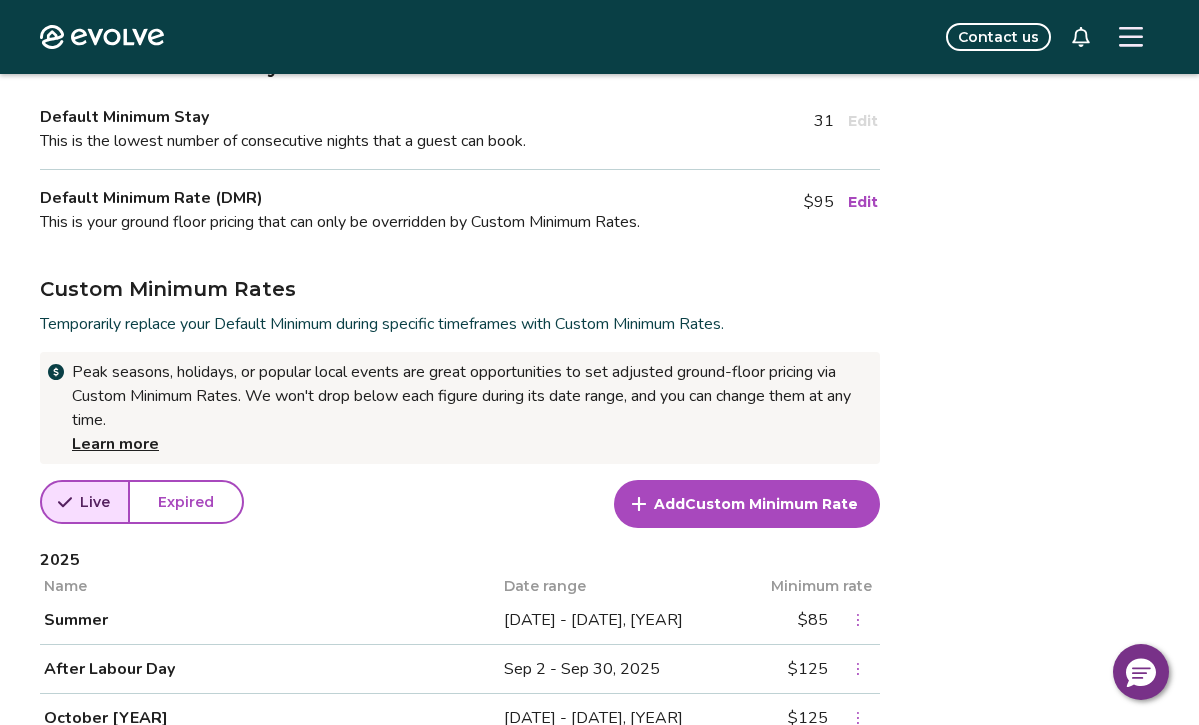 scroll, scrollTop: 467, scrollLeft: 0, axis: vertical 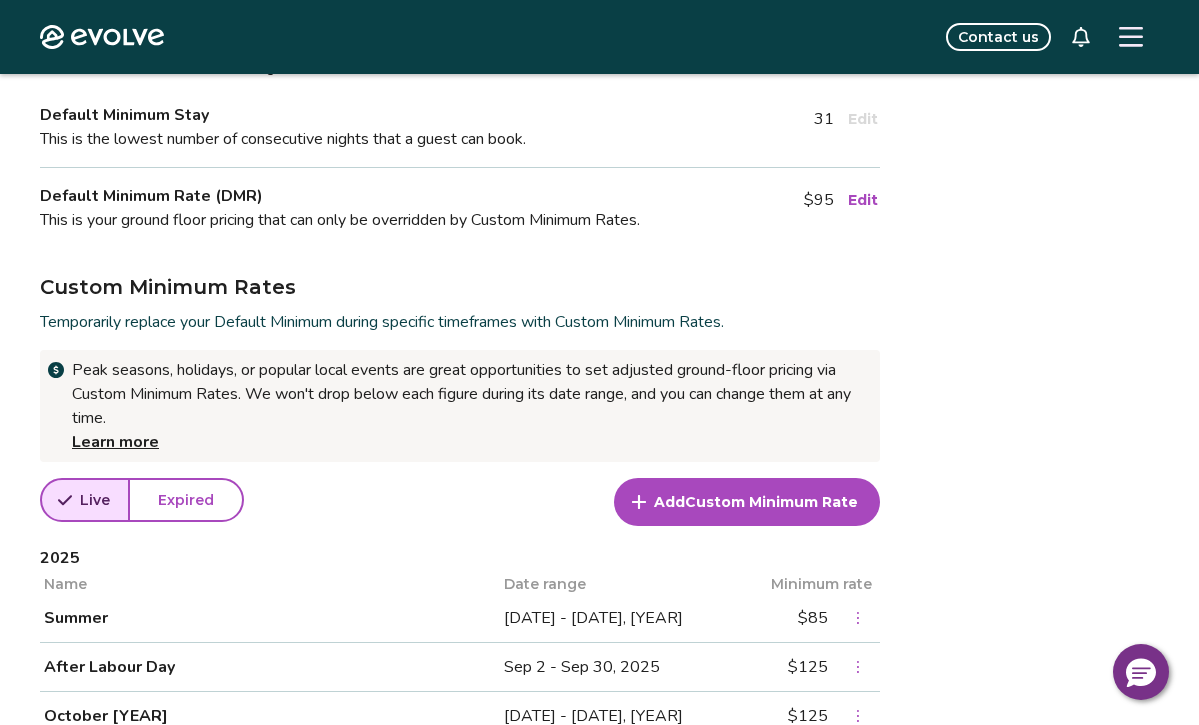 click on "Edit" at bounding box center [863, 200] 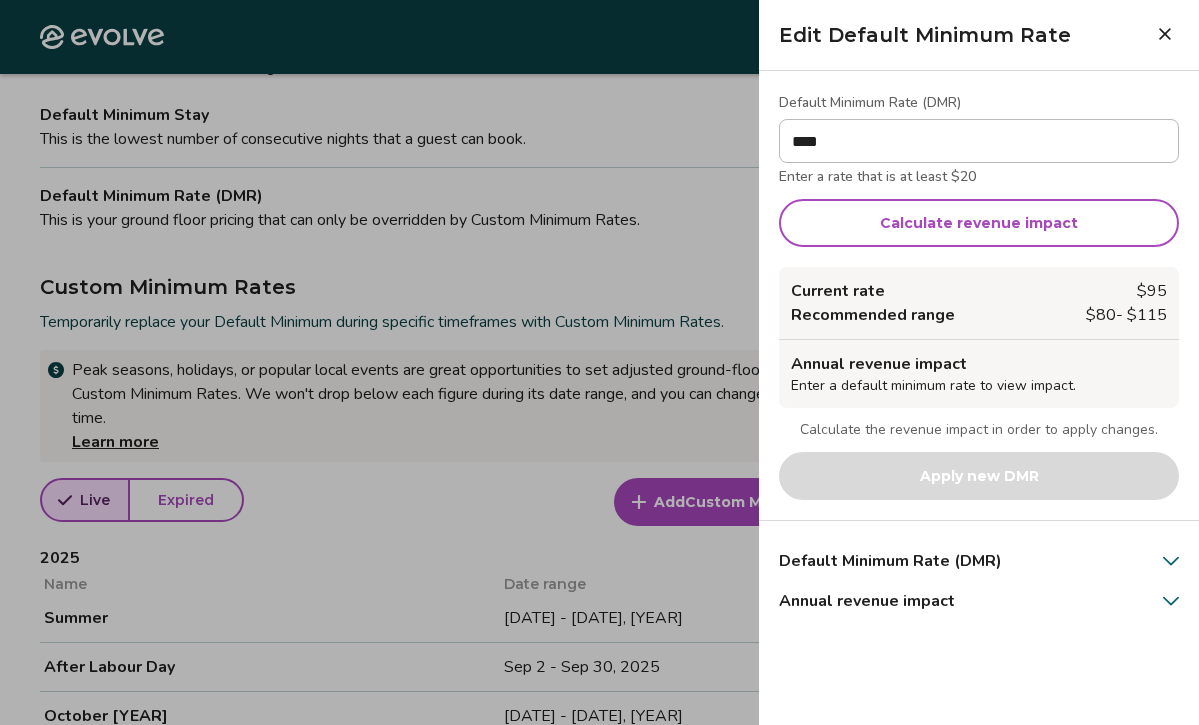 type on "****" 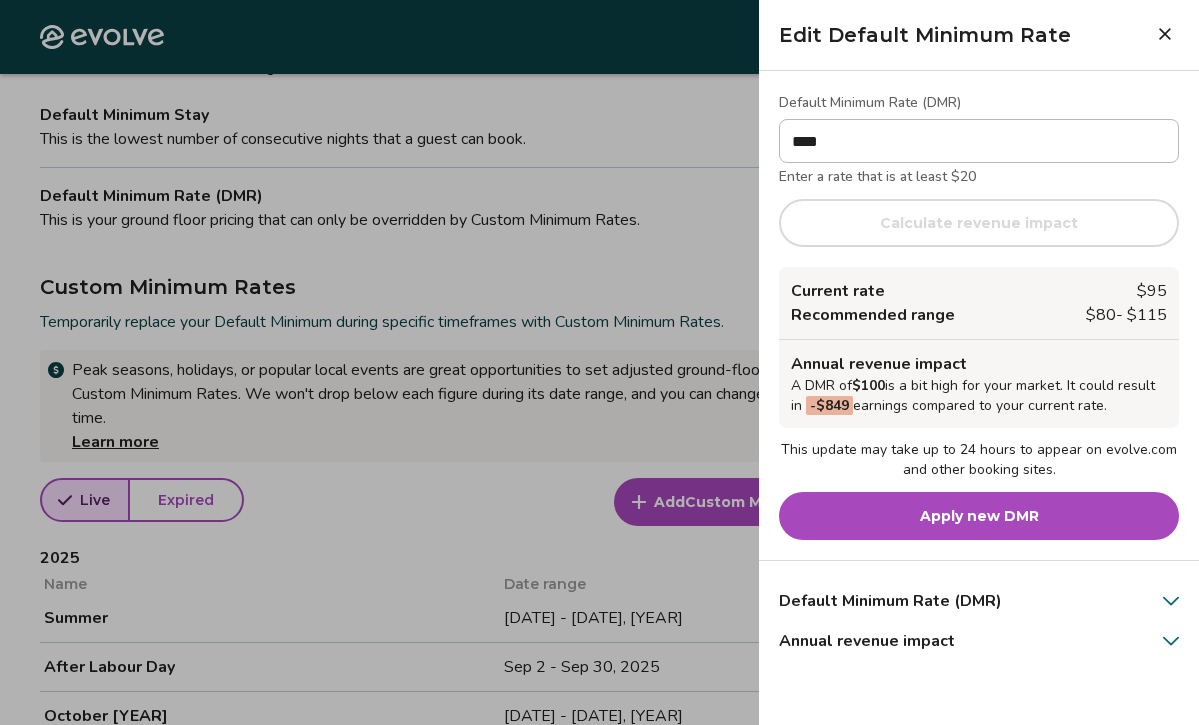 click on "Apply new DMR" at bounding box center [979, 516] 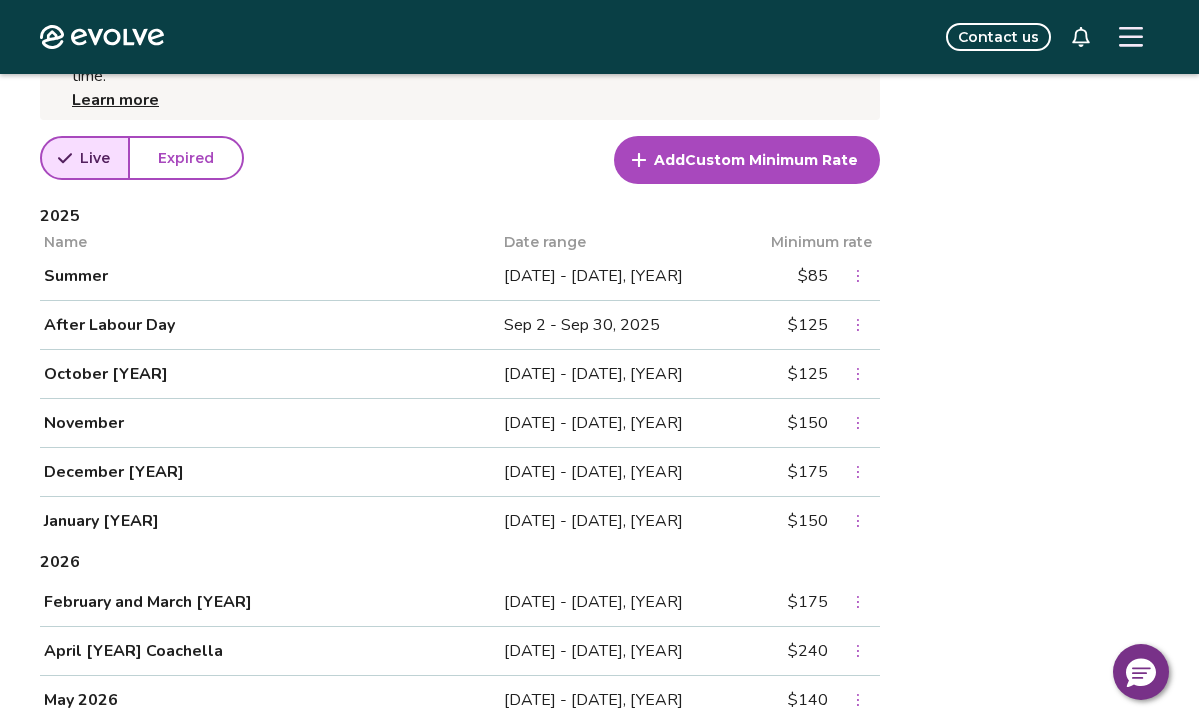 scroll, scrollTop: 781, scrollLeft: 0, axis: vertical 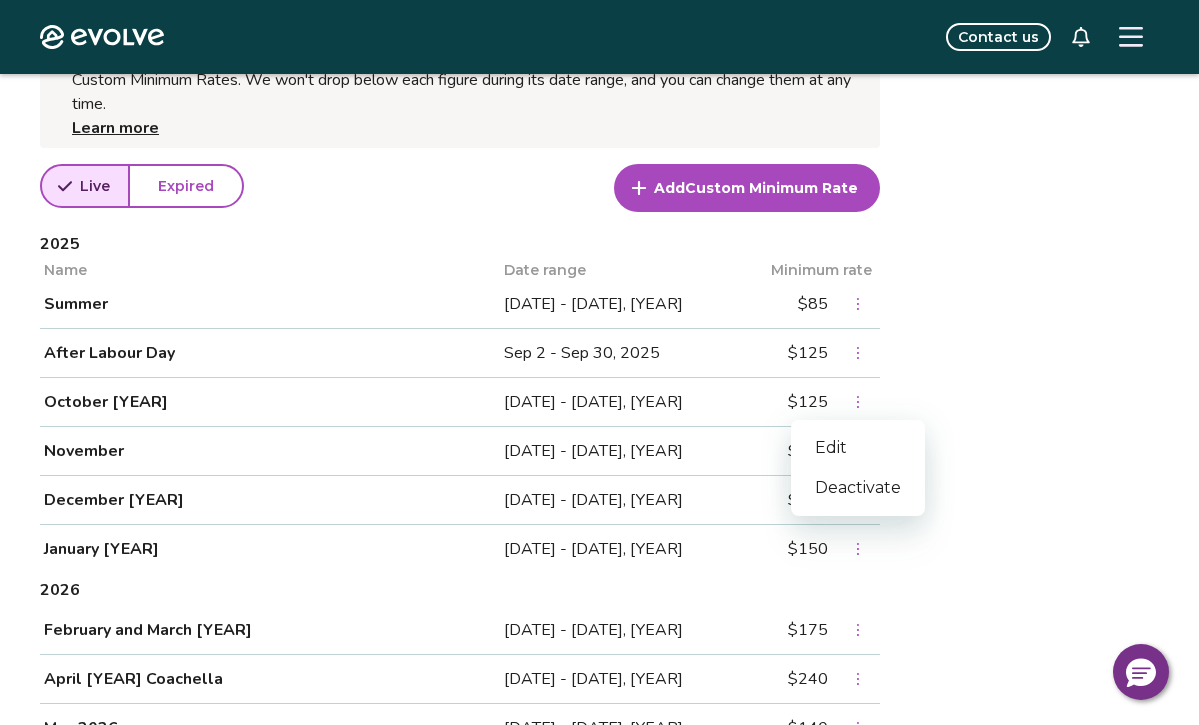 click 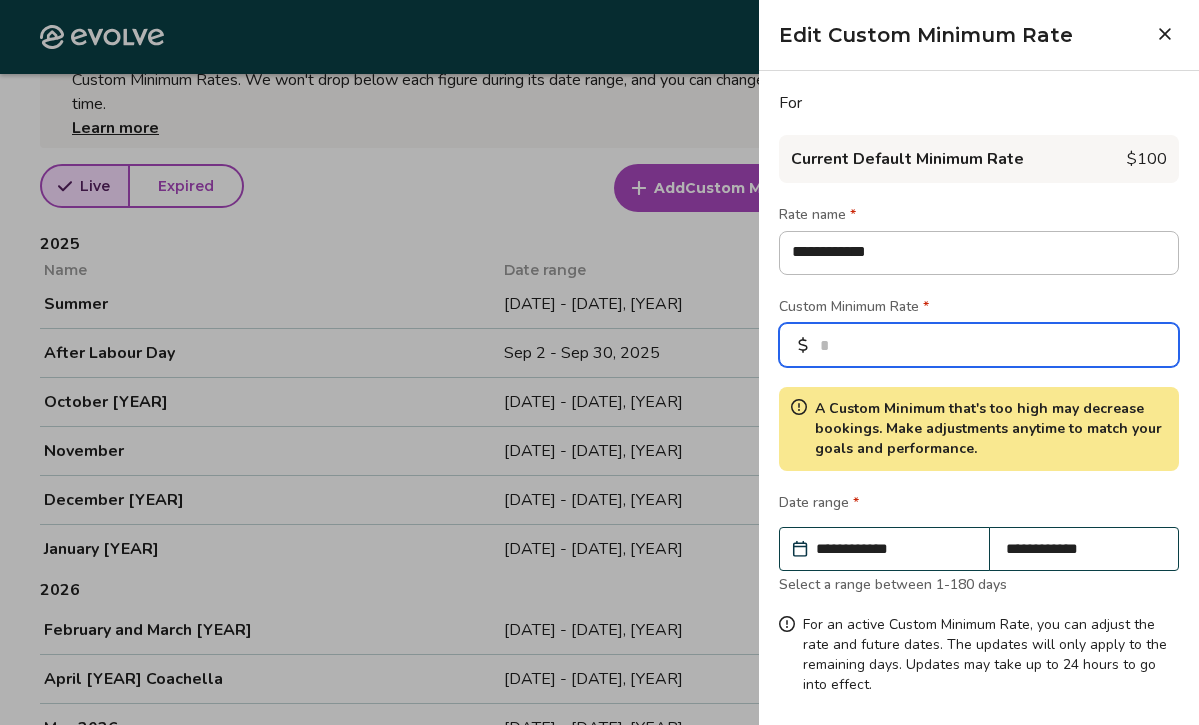 click on "***" at bounding box center (979, 345) 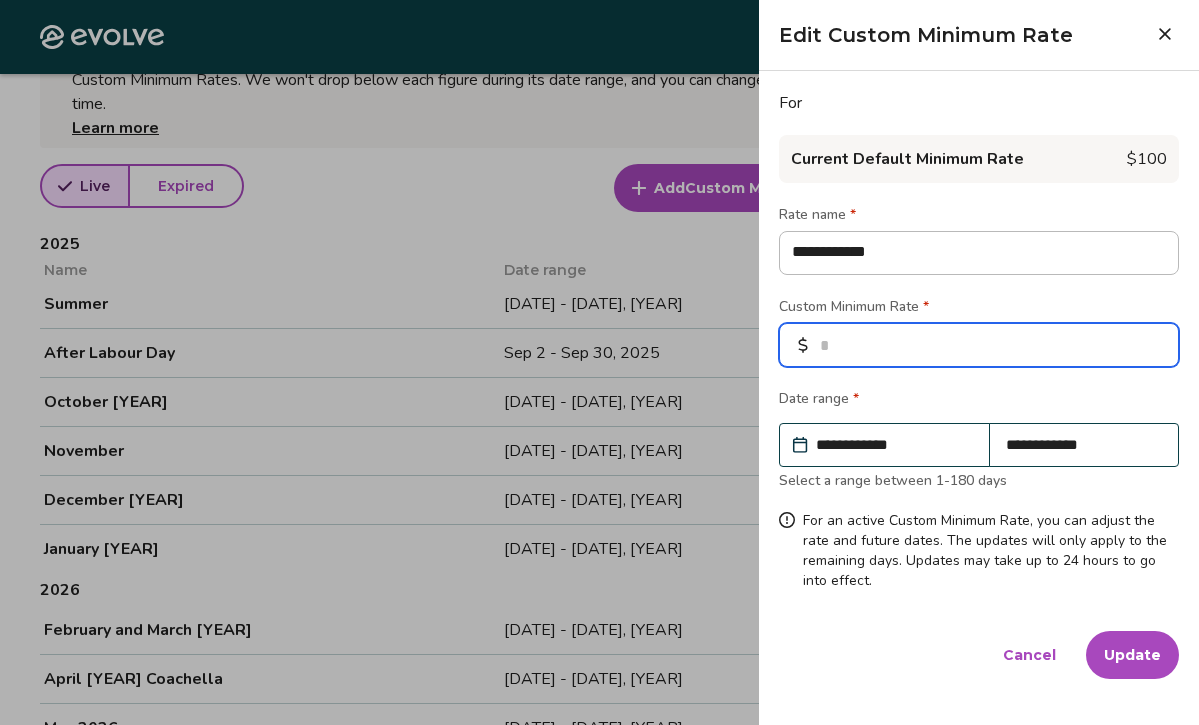 type on "**" 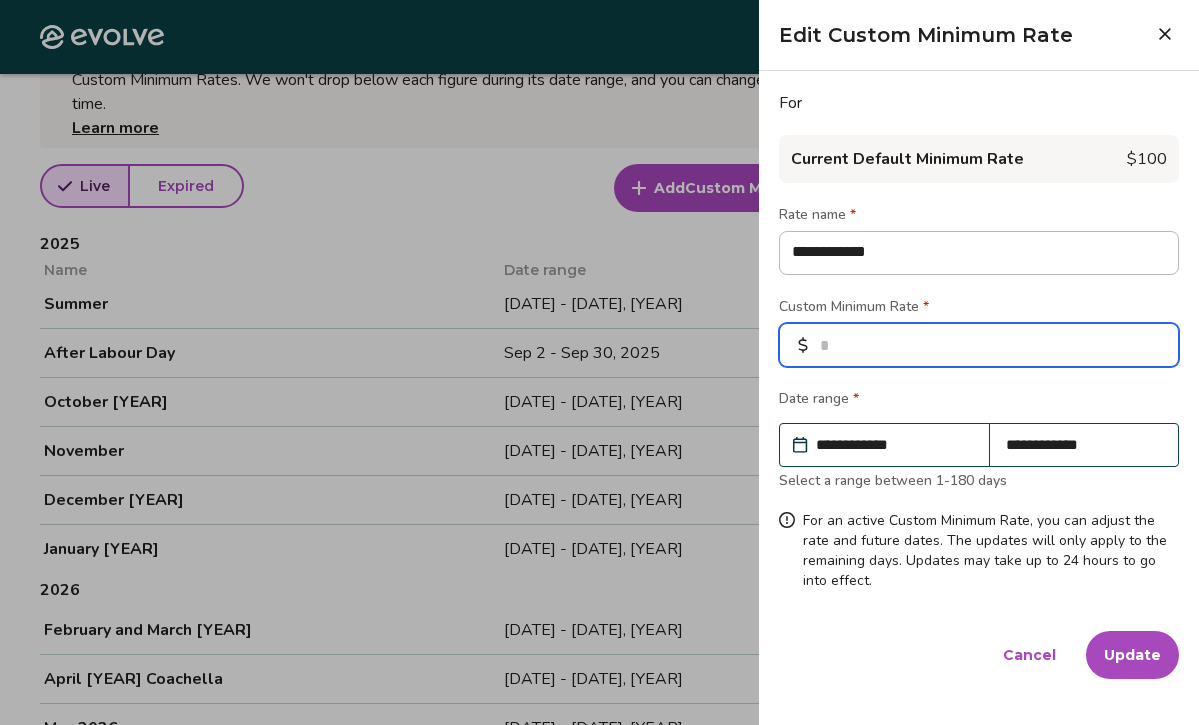 type on "*" 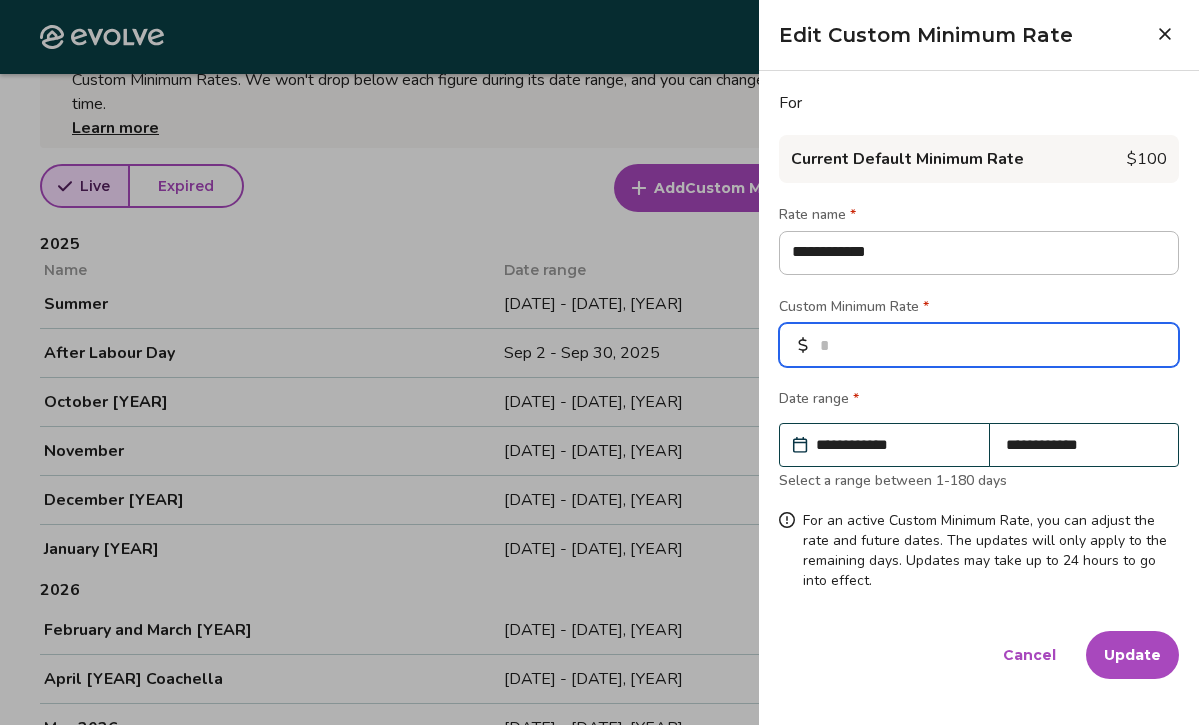 type on "*" 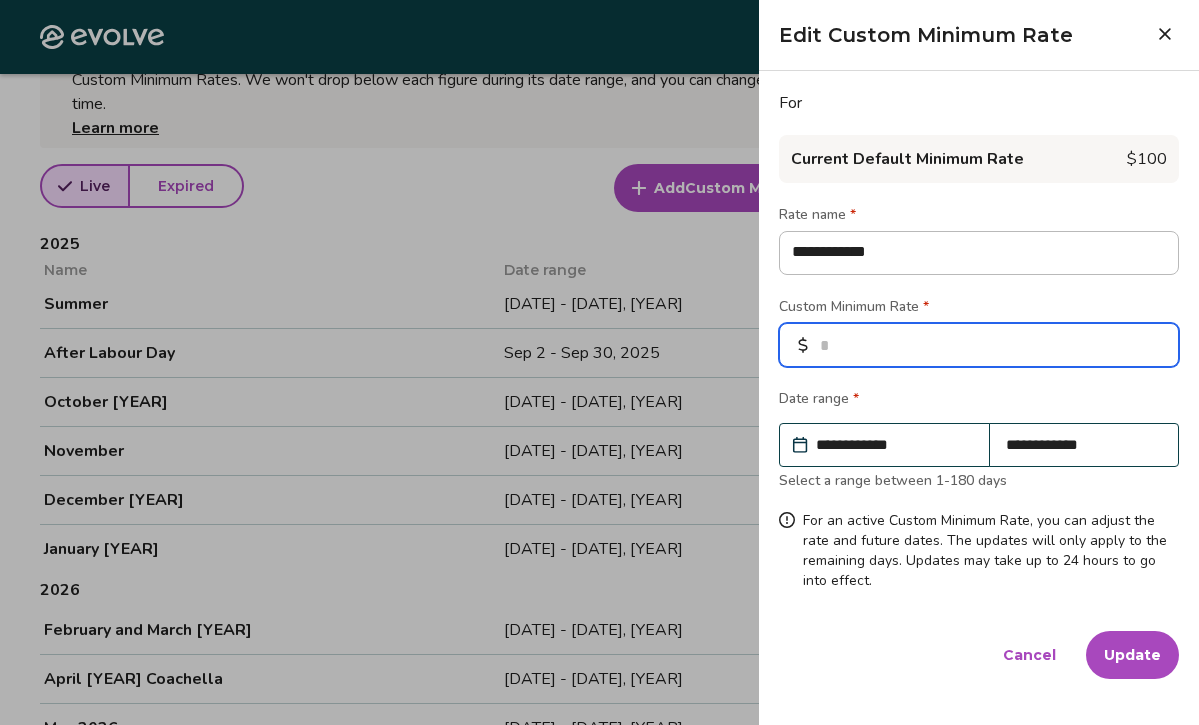 type on "*" 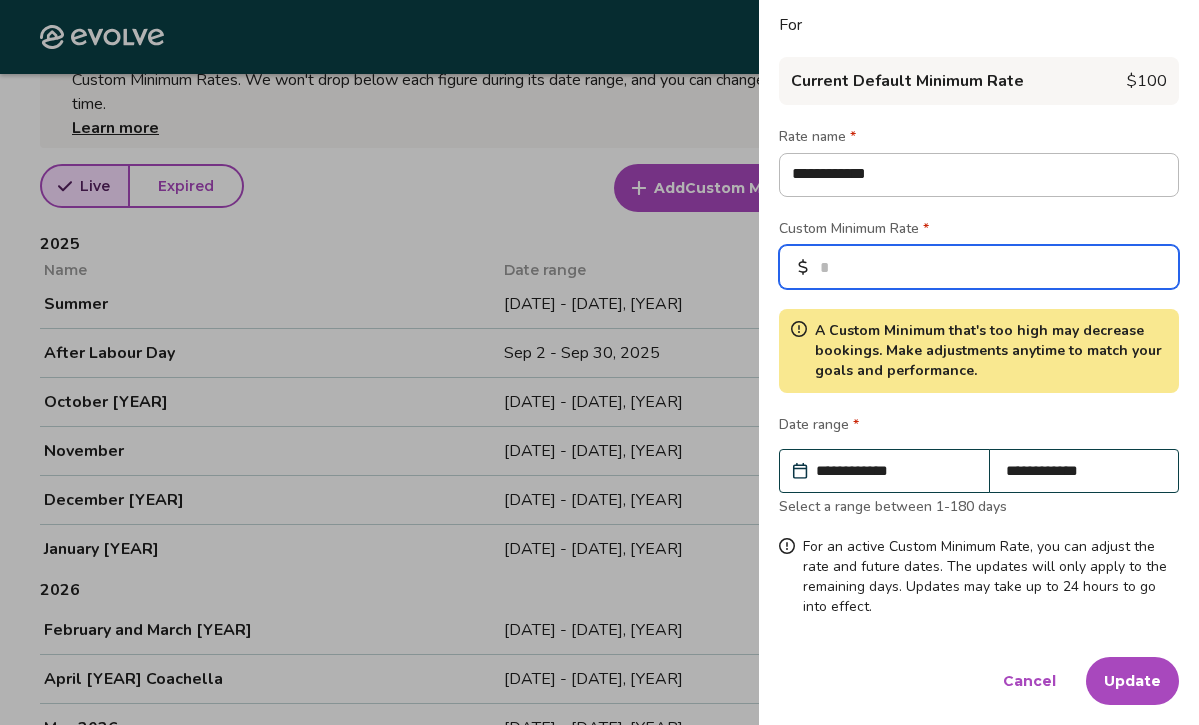 scroll, scrollTop: 79, scrollLeft: 0, axis: vertical 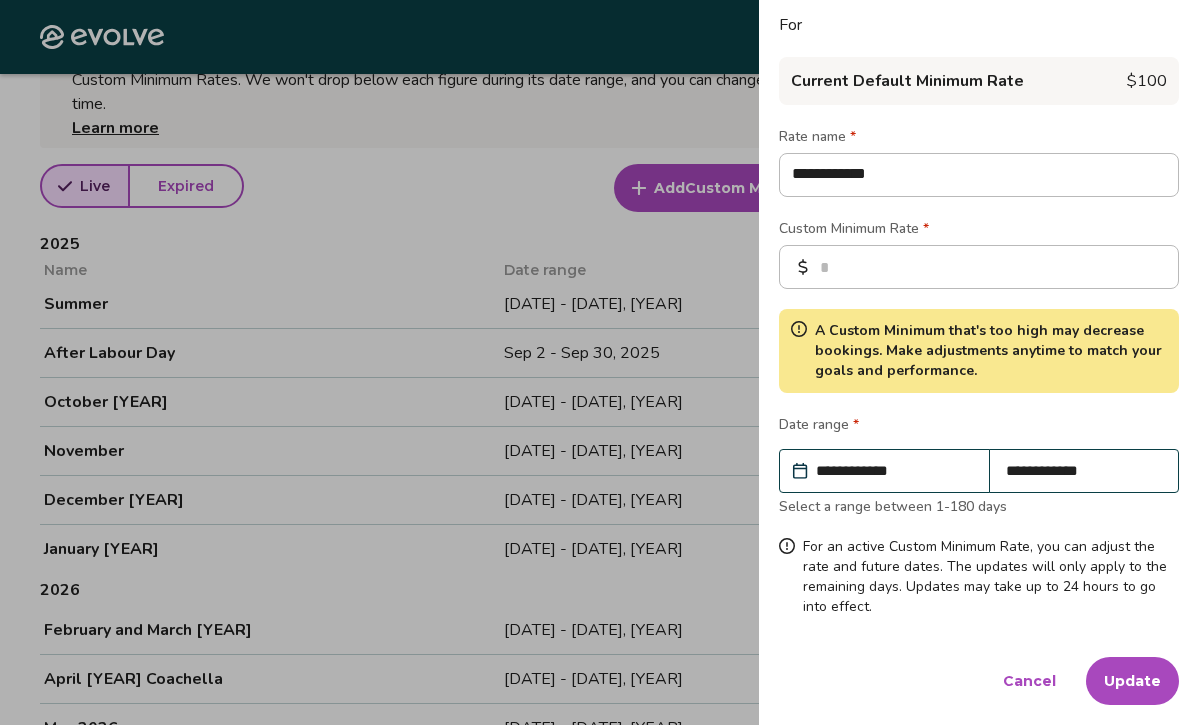 click on "Update" at bounding box center [1132, 681] 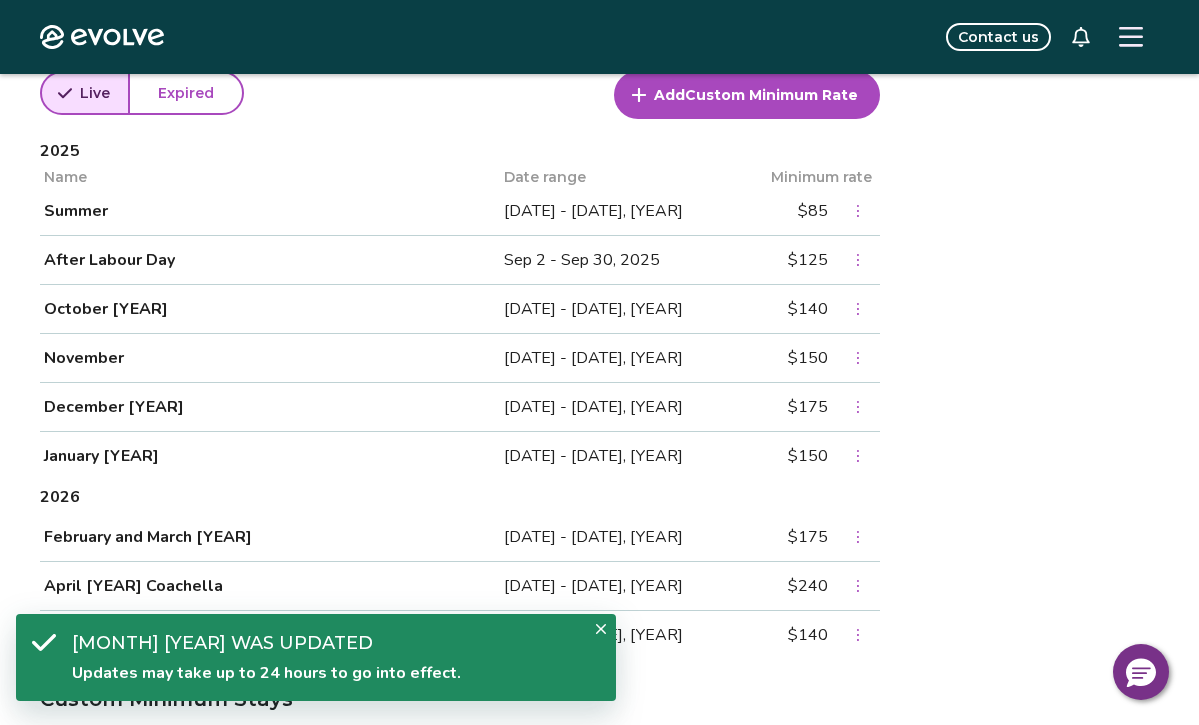 scroll, scrollTop: 884, scrollLeft: 0, axis: vertical 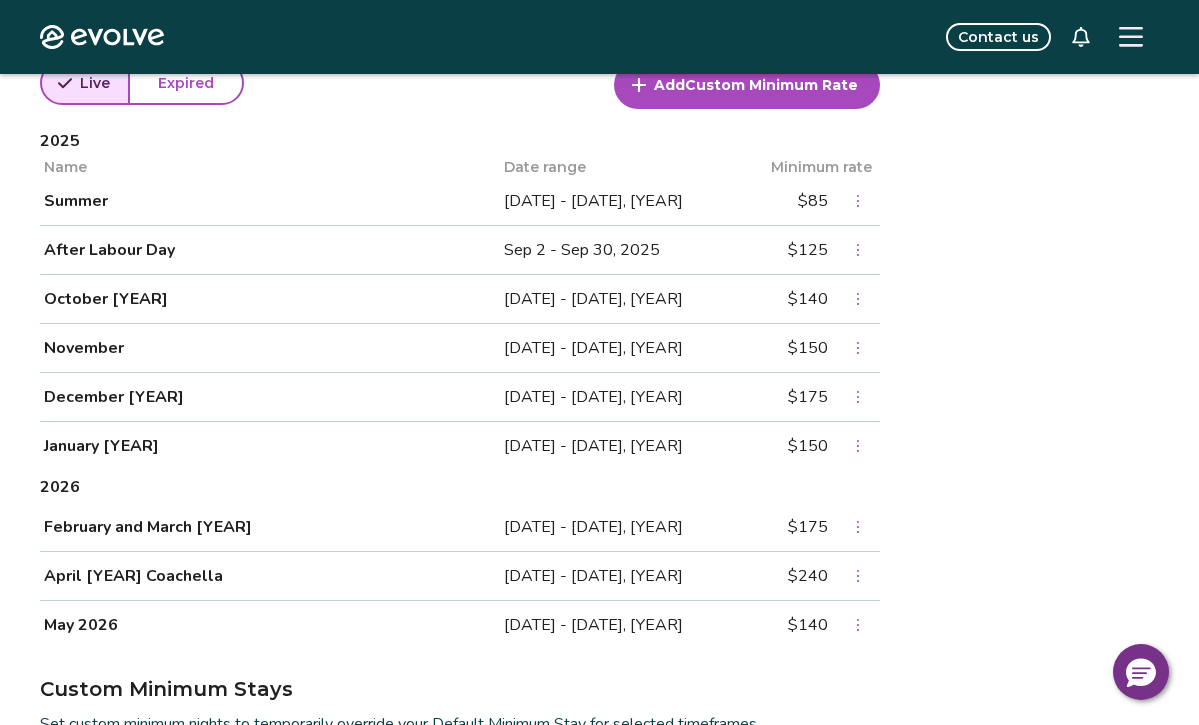 click 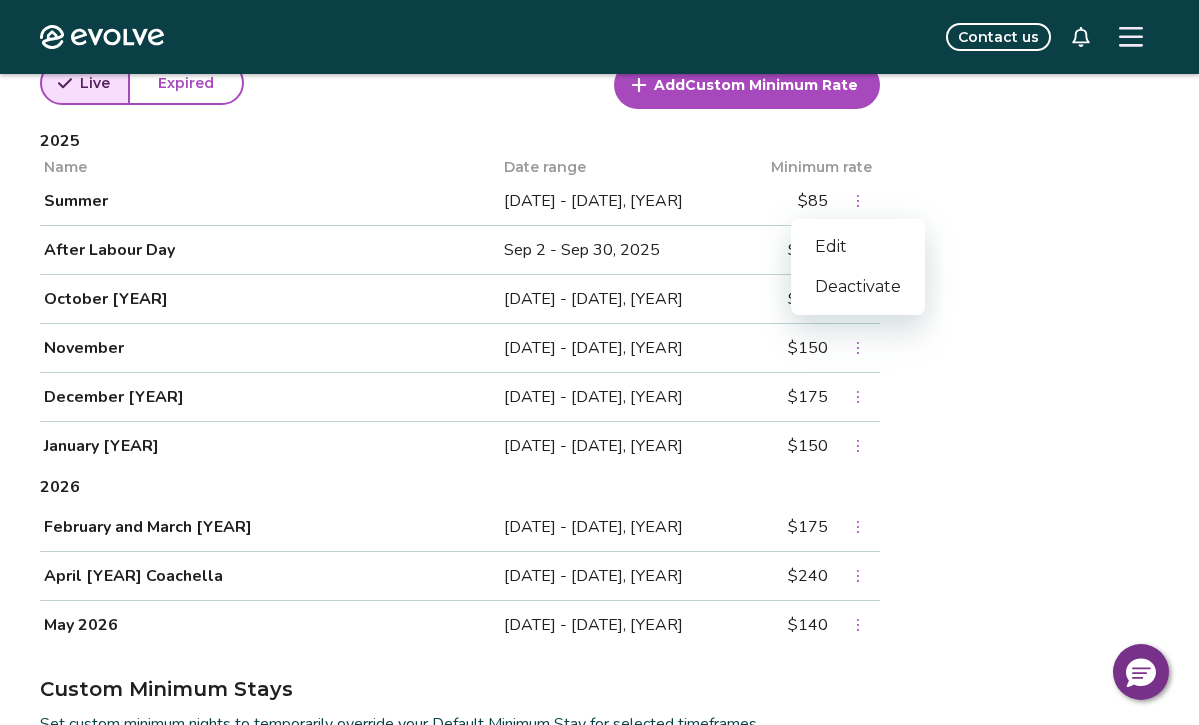 click on "Edit" at bounding box center (858, 247) 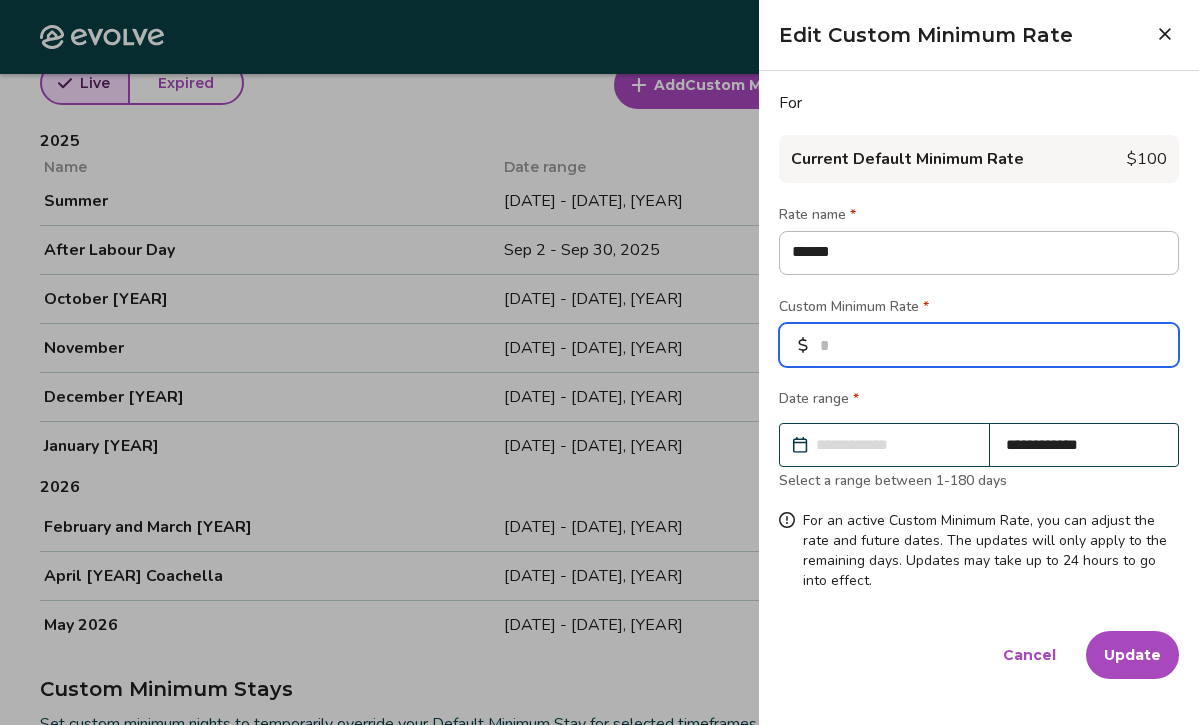 click on "**" at bounding box center (979, 345) 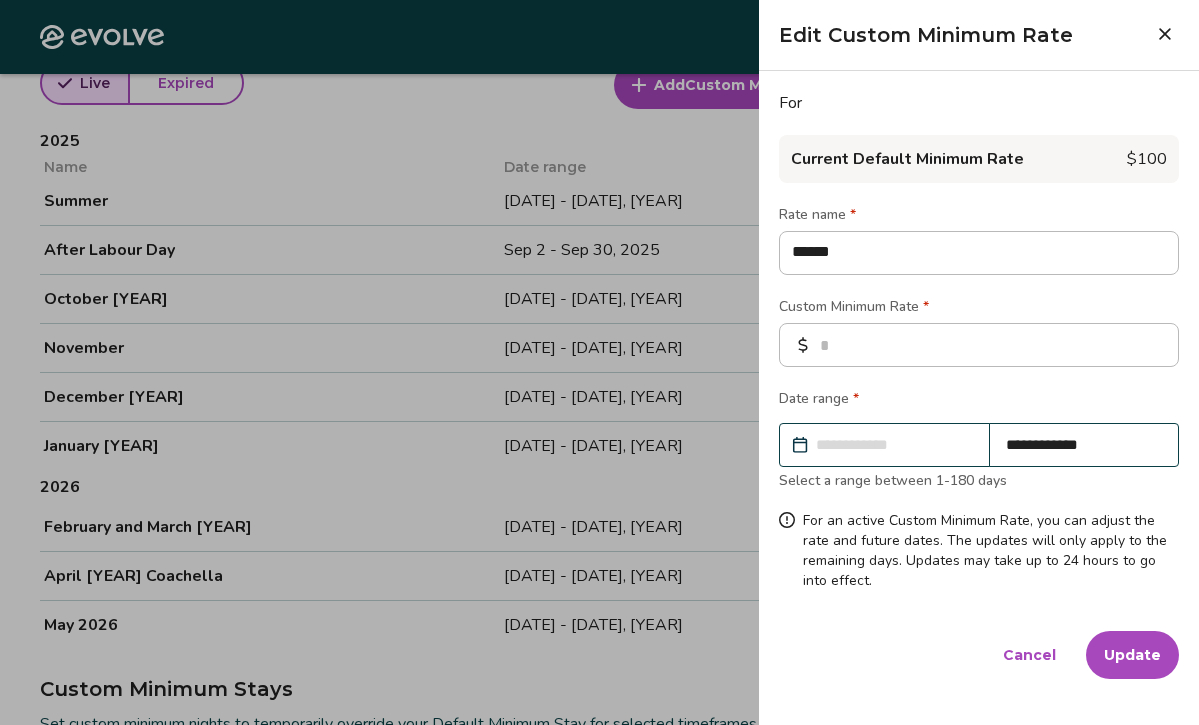 click on "Update" at bounding box center [1132, 655] 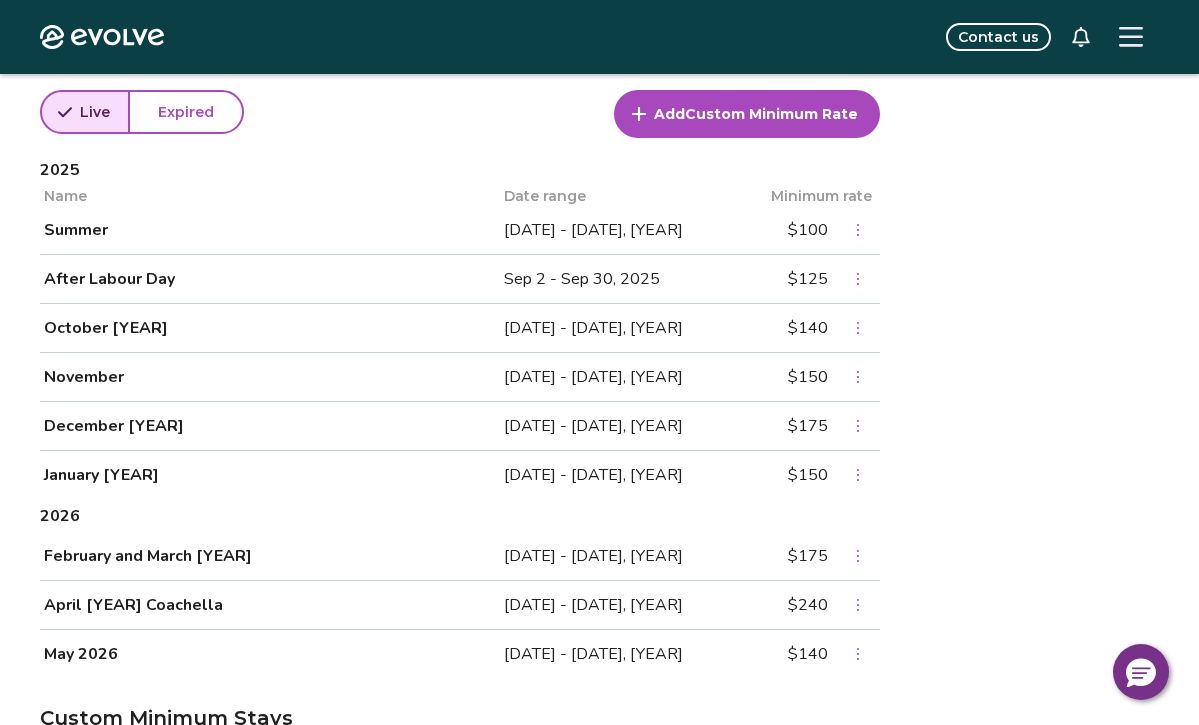 scroll, scrollTop: 853, scrollLeft: 0, axis: vertical 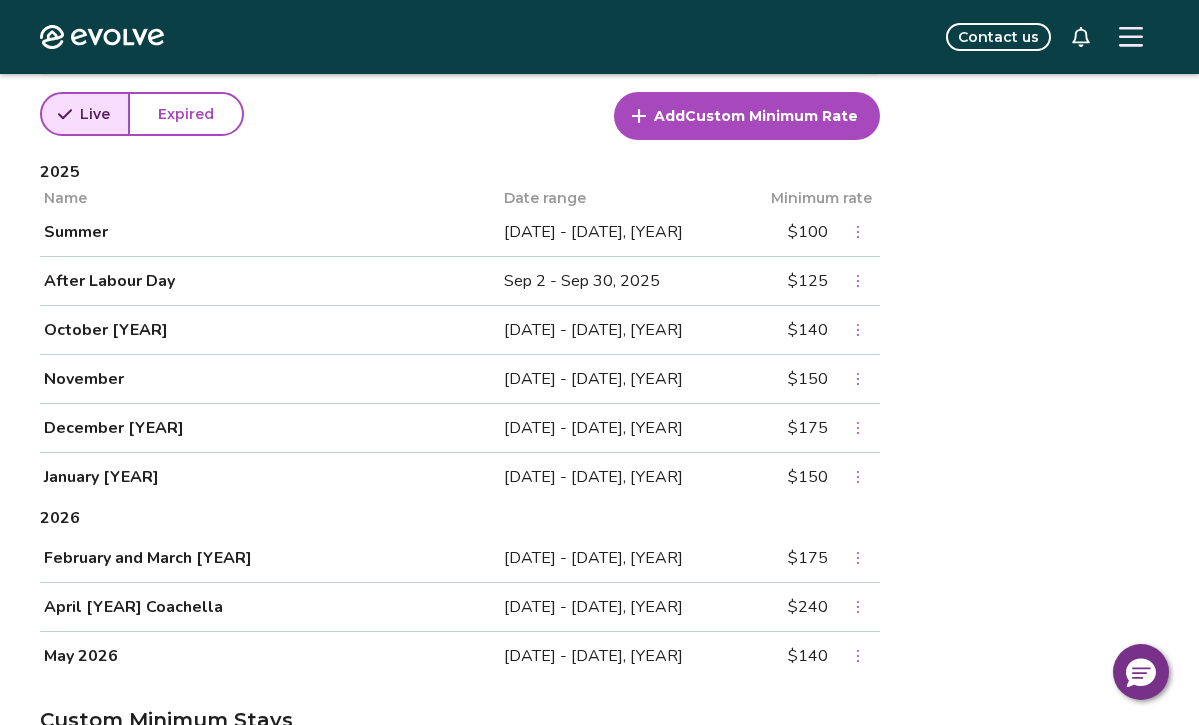 click 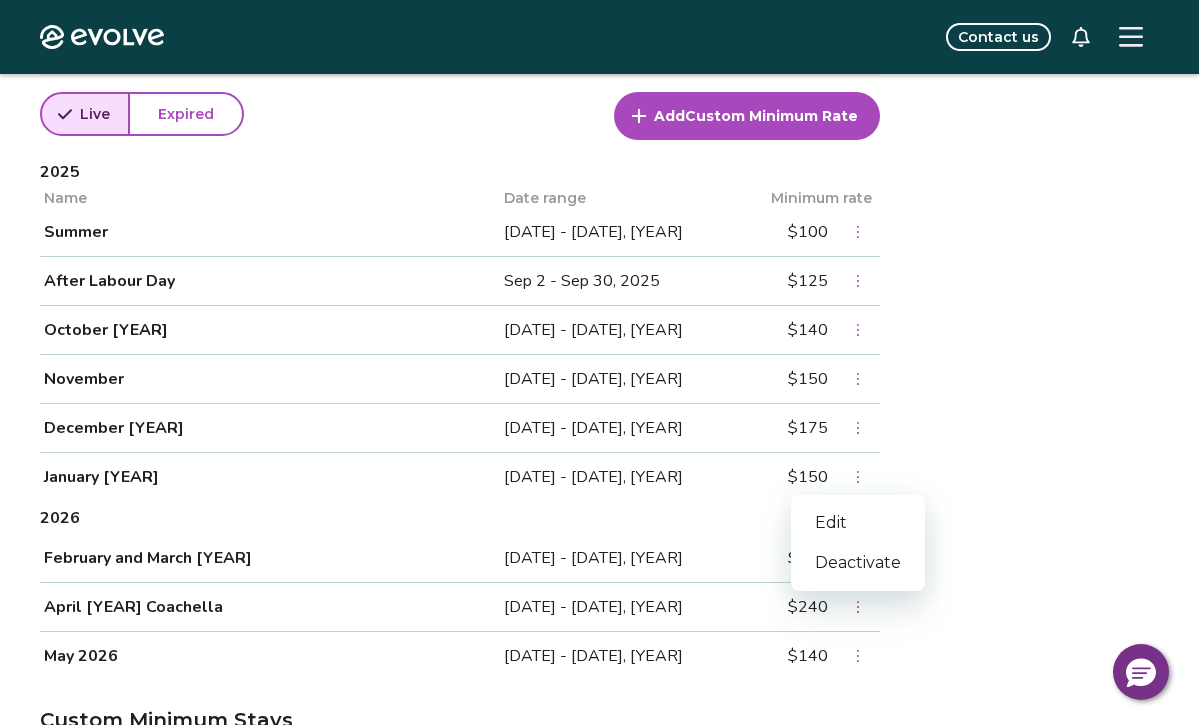 click on "Edit" at bounding box center [858, 523] 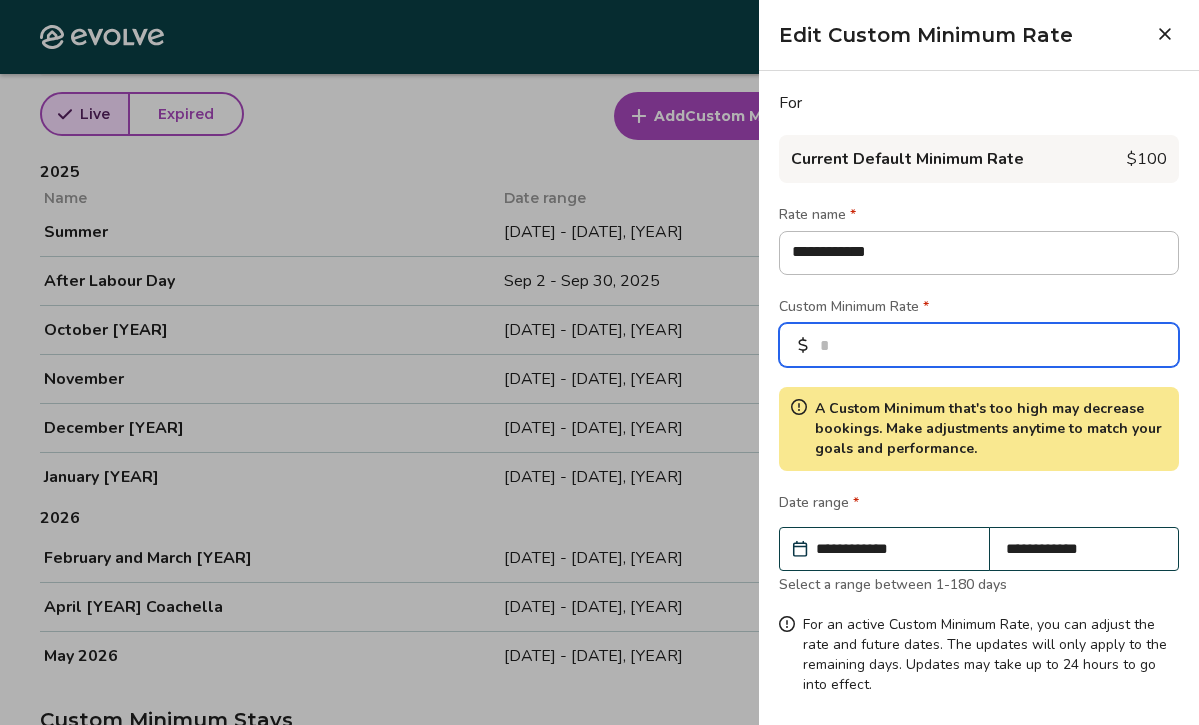 click on "***" at bounding box center (979, 345) 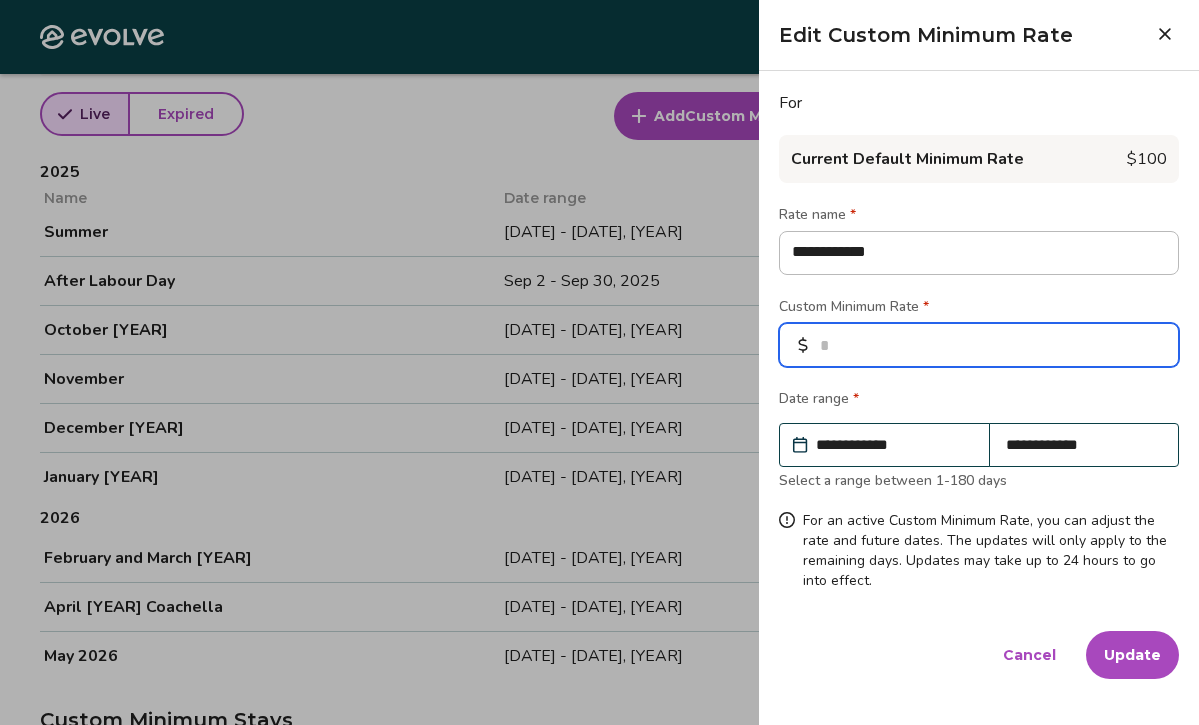 type on "*" 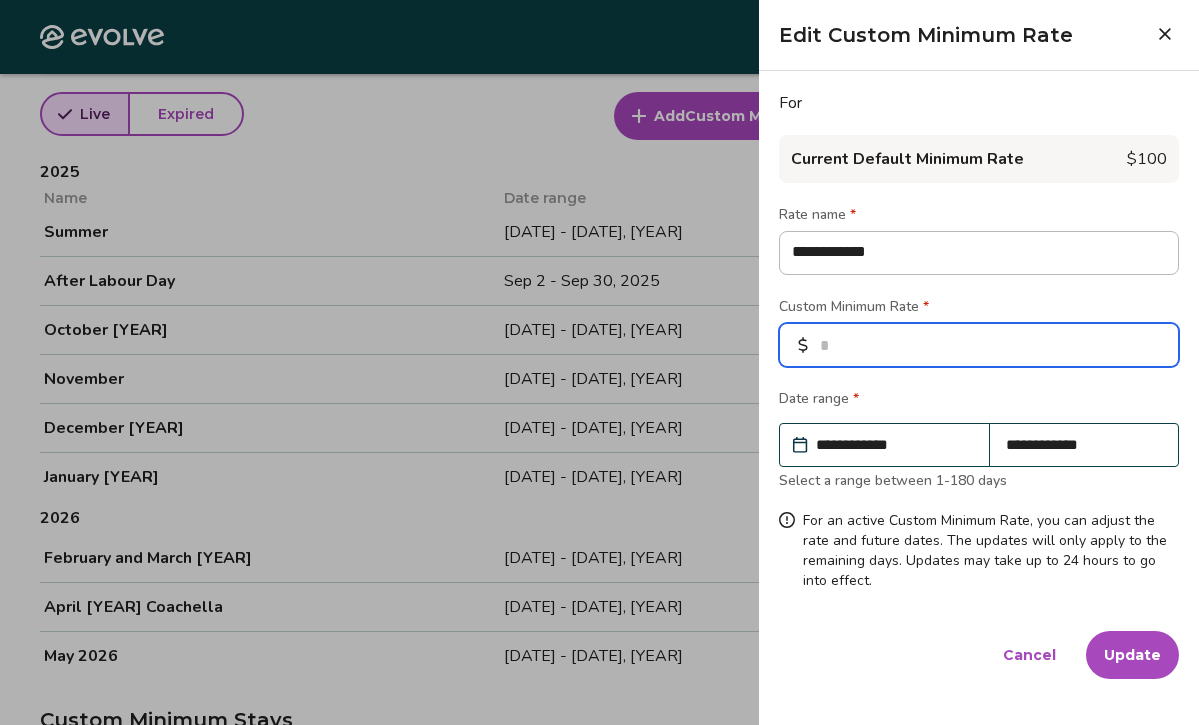 type on "**" 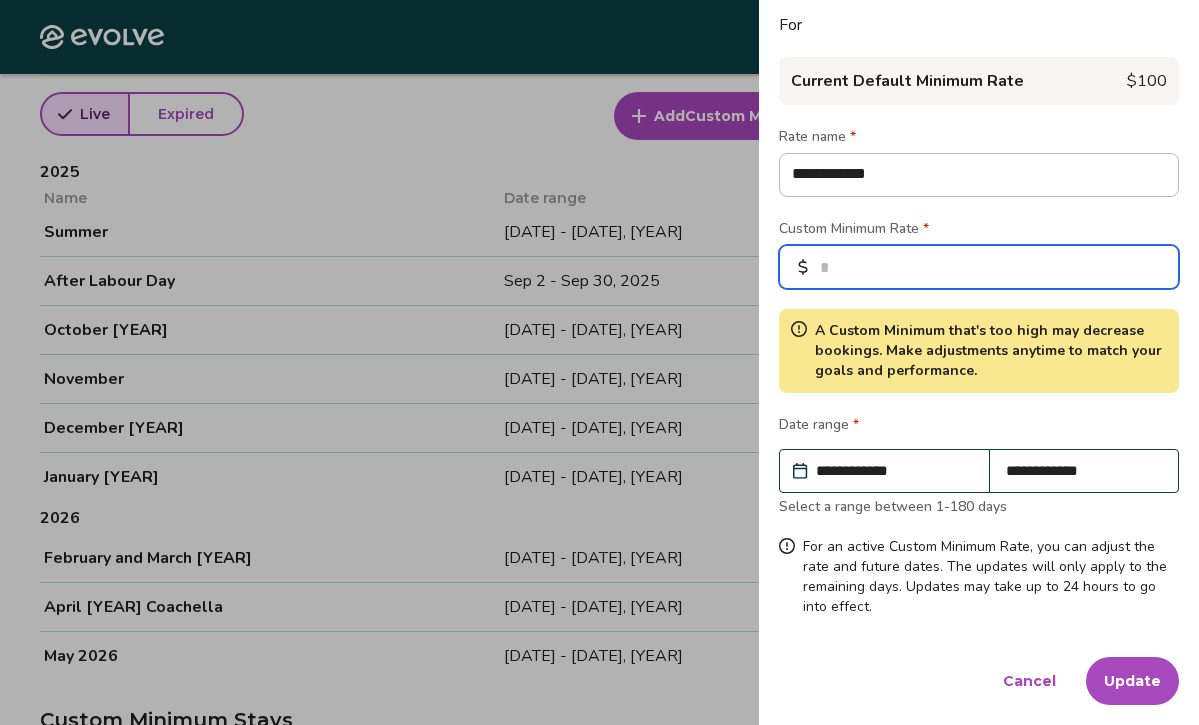 scroll, scrollTop: 79, scrollLeft: 0, axis: vertical 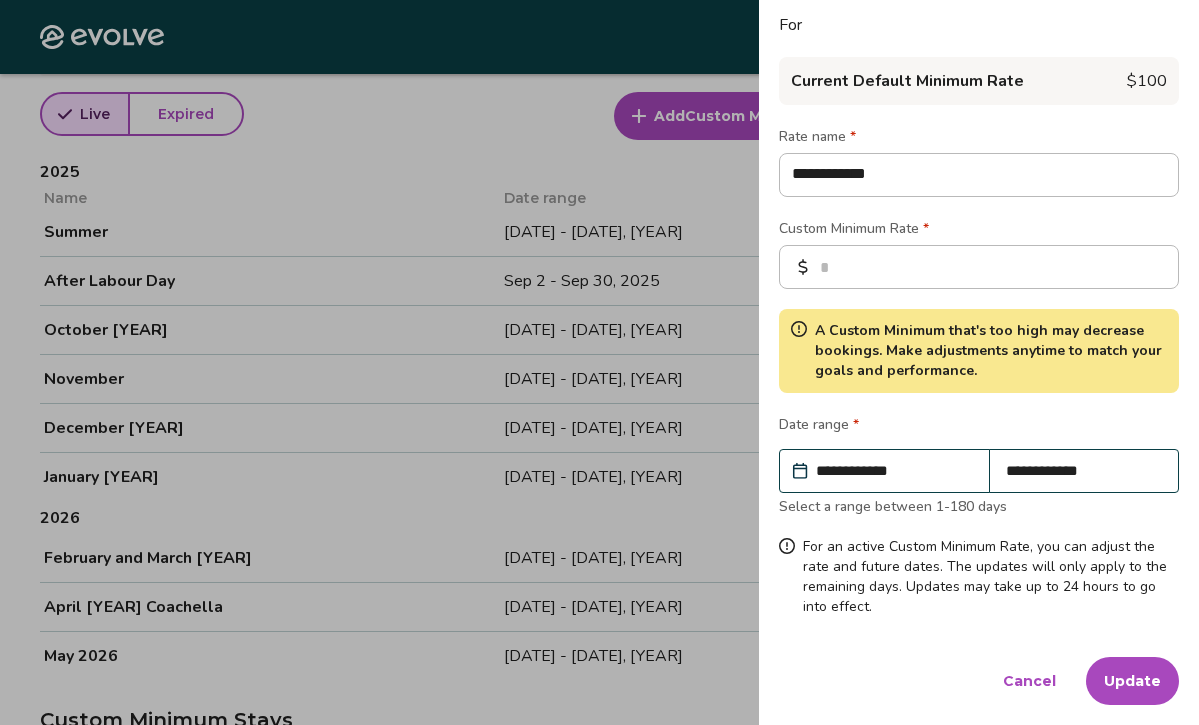 click on "Update" at bounding box center (1132, 681) 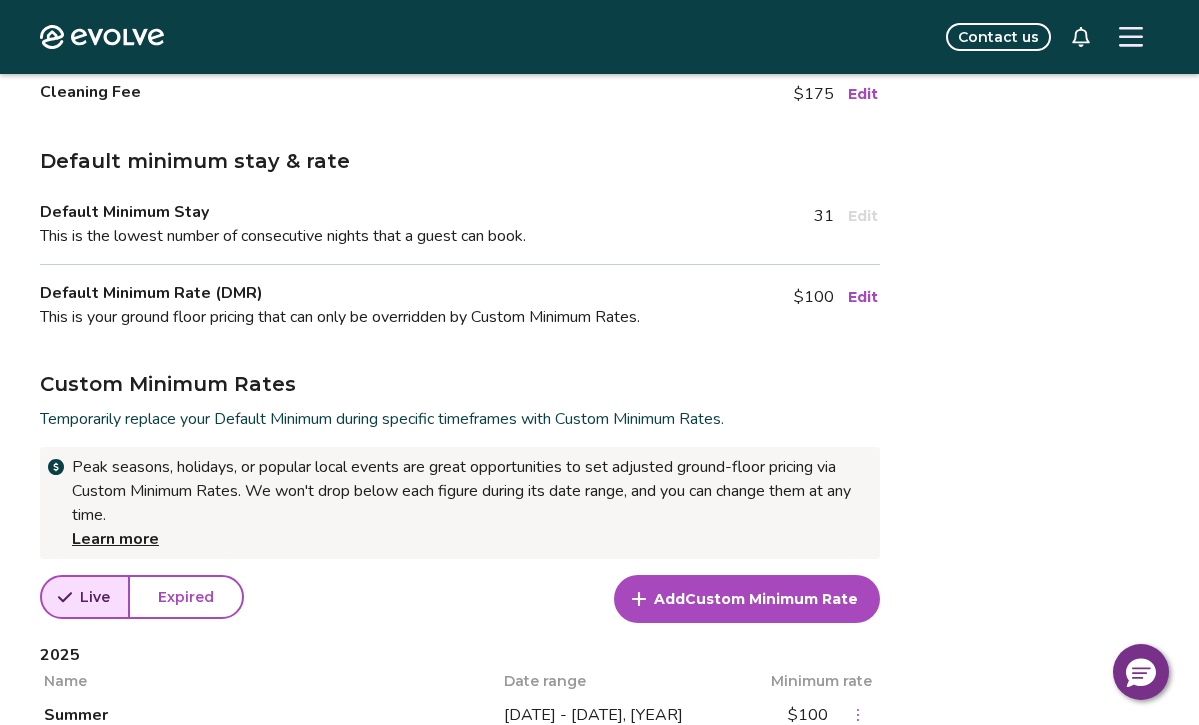 scroll, scrollTop: 0, scrollLeft: 0, axis: both 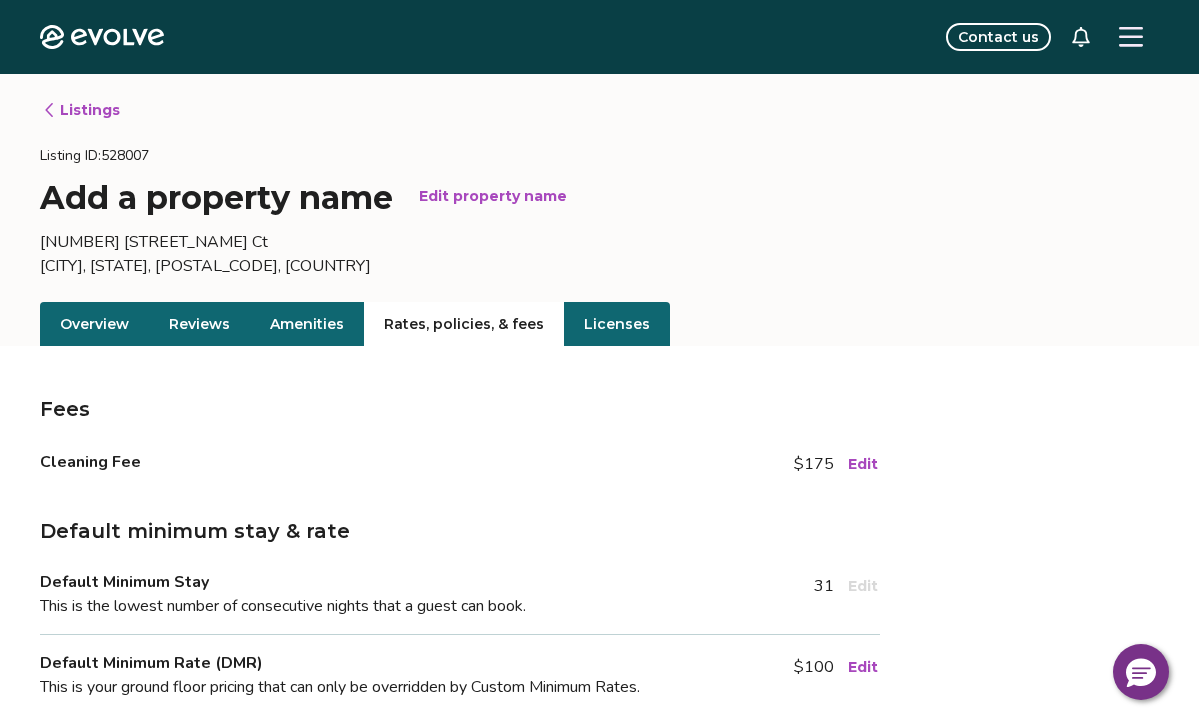 click 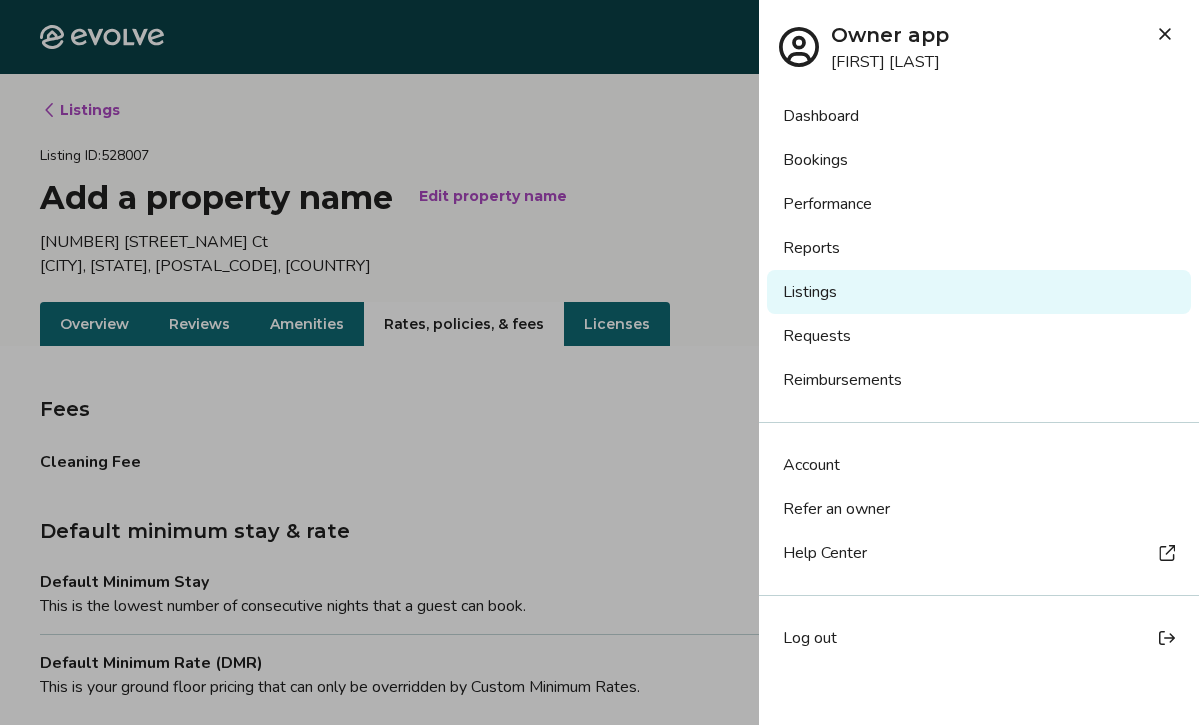 click on "Log out" at bounding box center [810, 638] 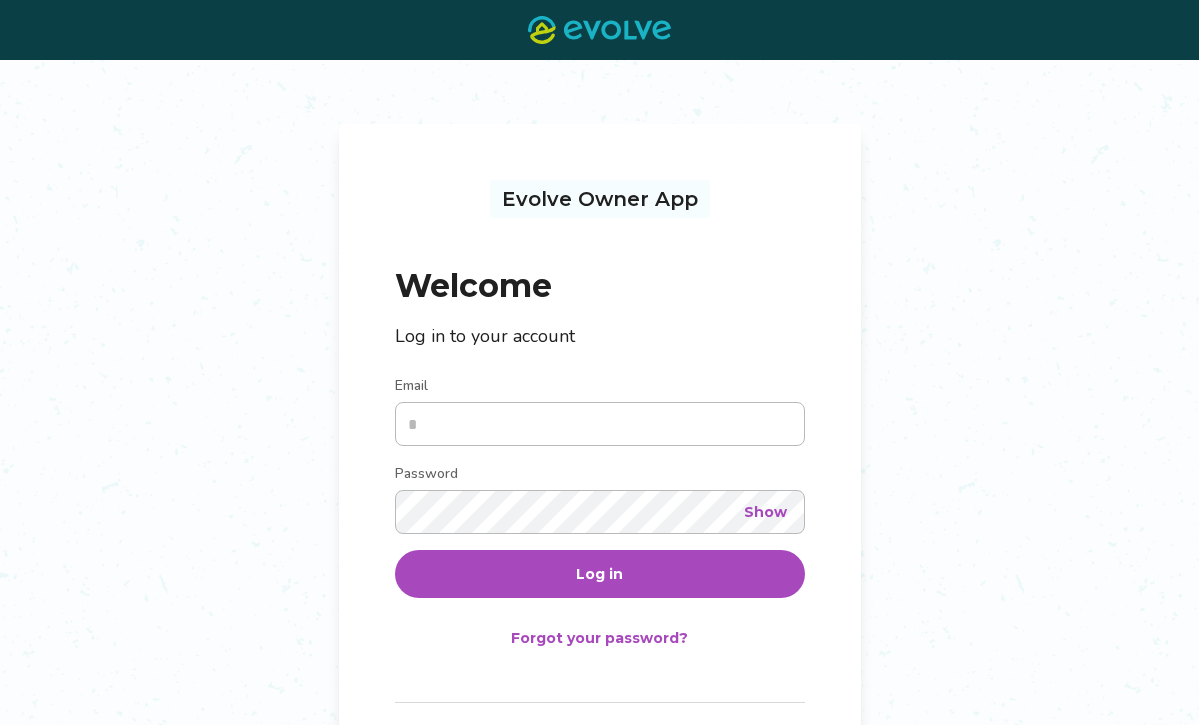 scroll, scrollTop: 0, scrollLeft: 0, axis: both 